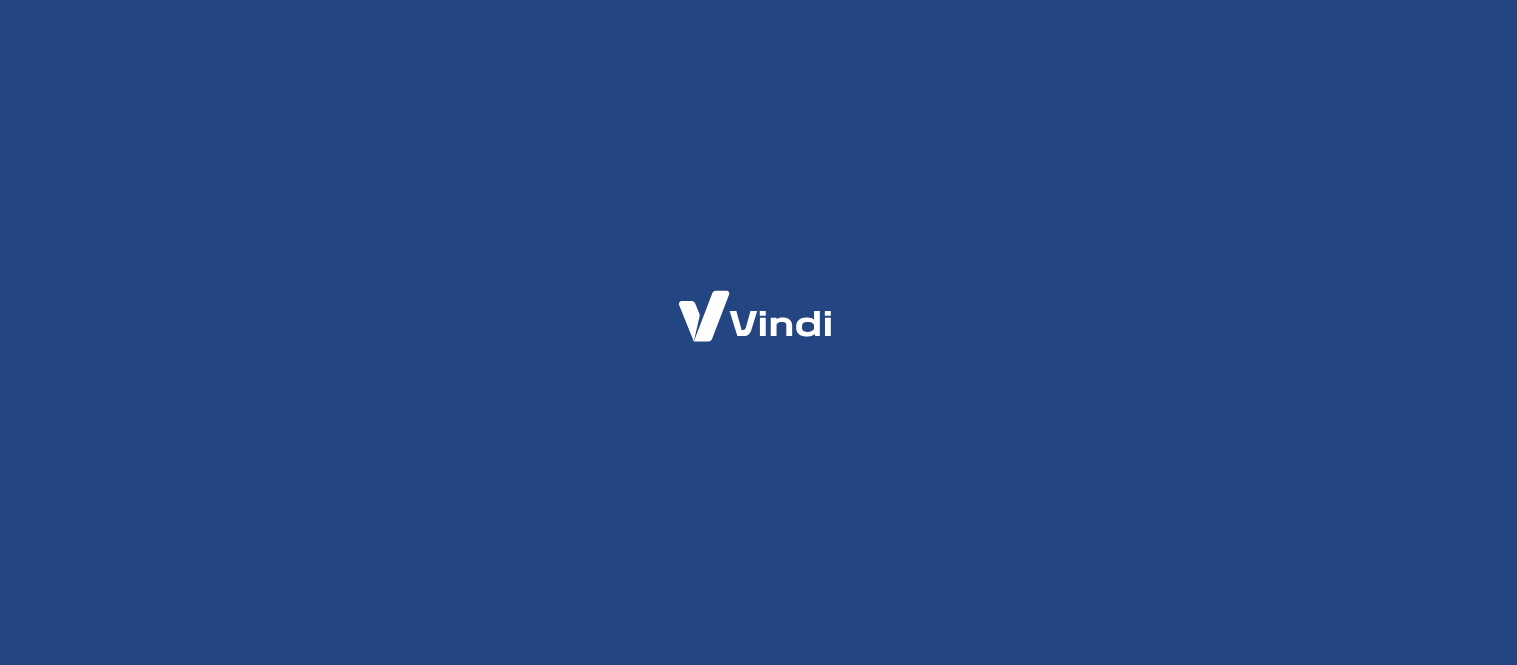 scroll, scrollTop: 0, scrollLeft: 0, axis: both 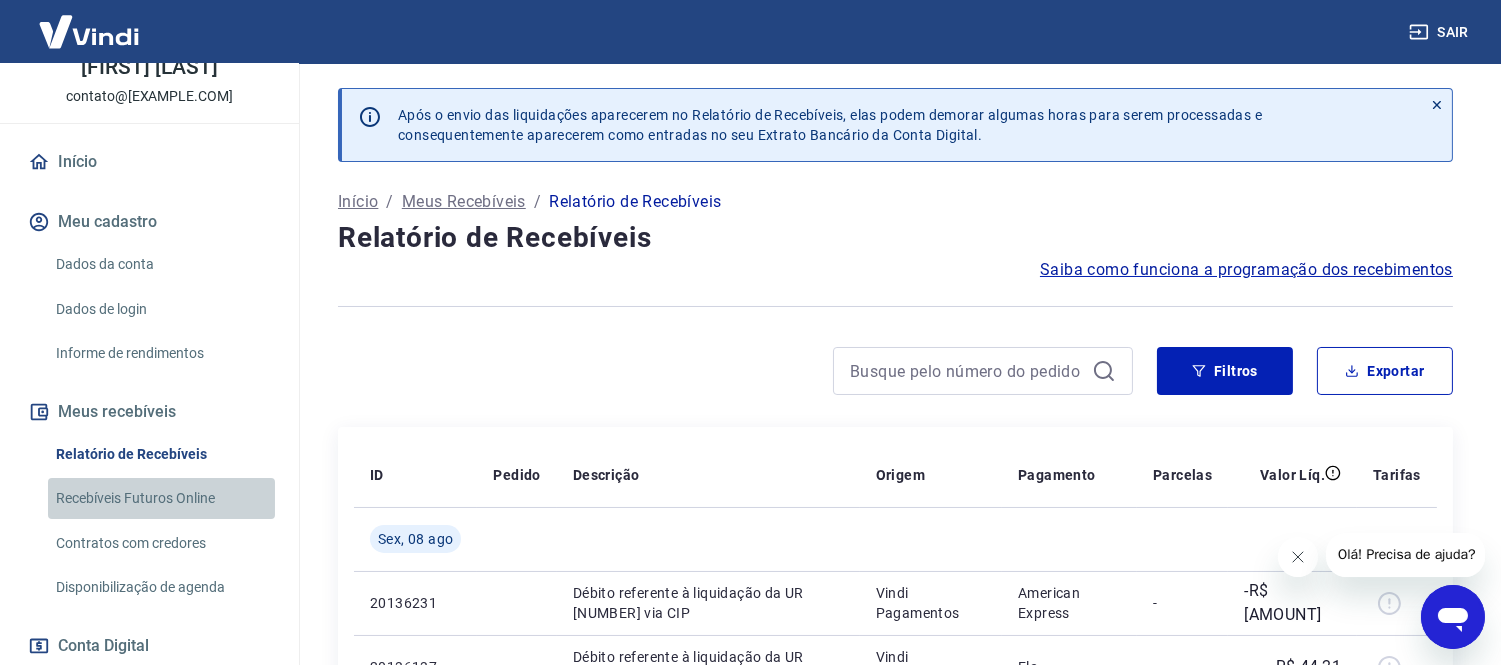 click on "Recebíveis Futuros Online" at bounding box center (161, 498) 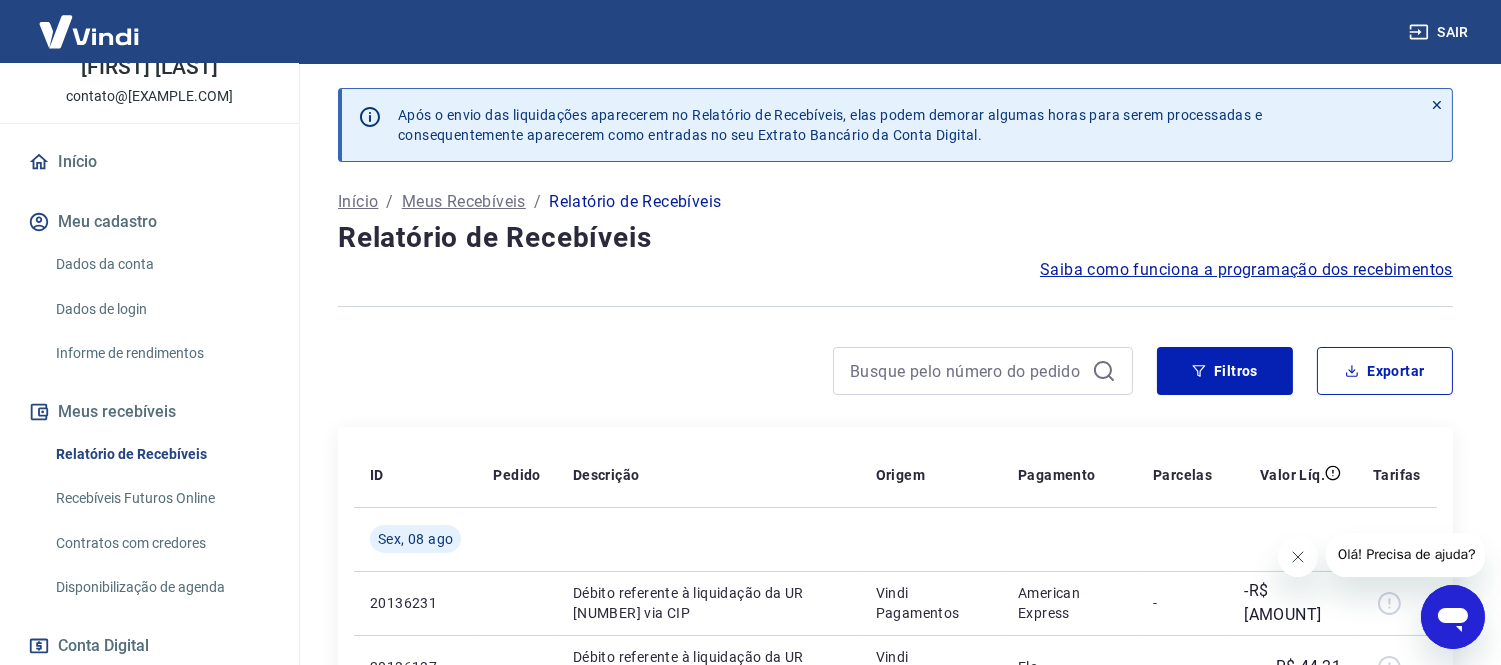 click at bounding box center (895, 306) 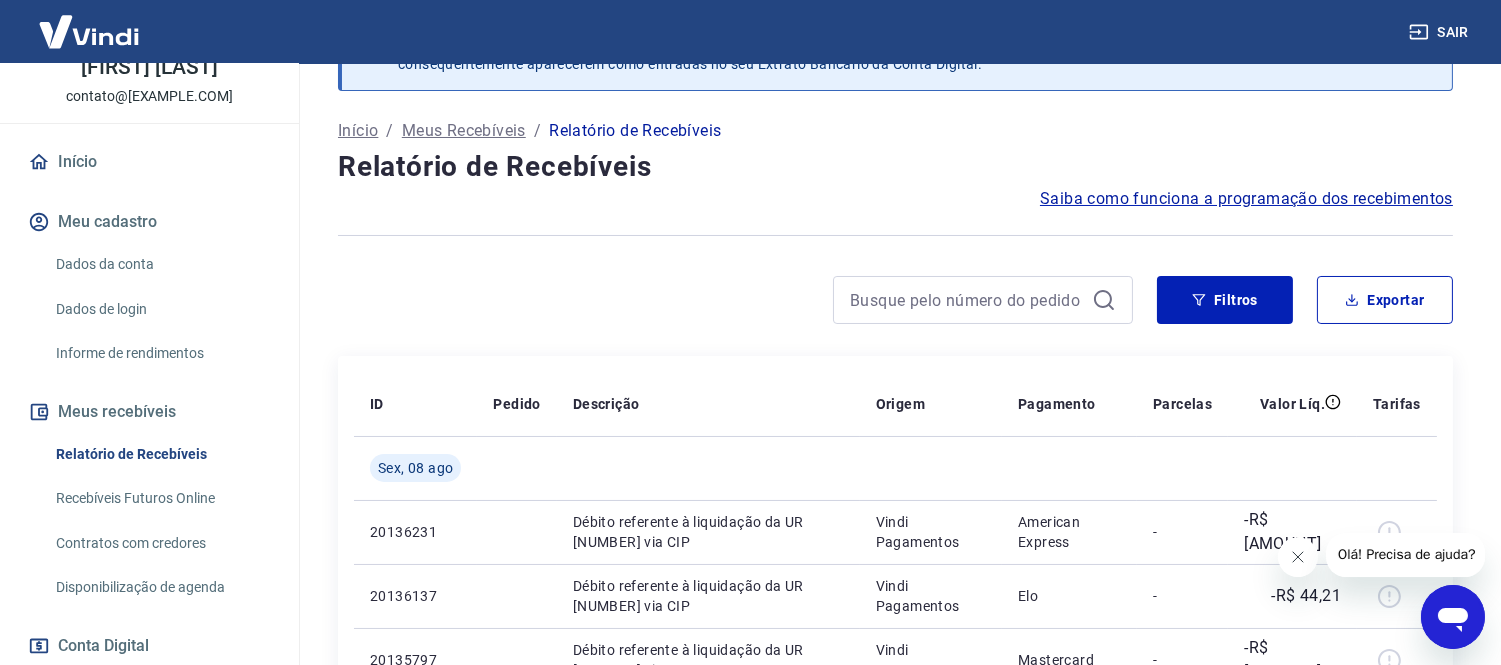 scroll, scrollTop: 111, scrollLeft: 0, axis: vertical 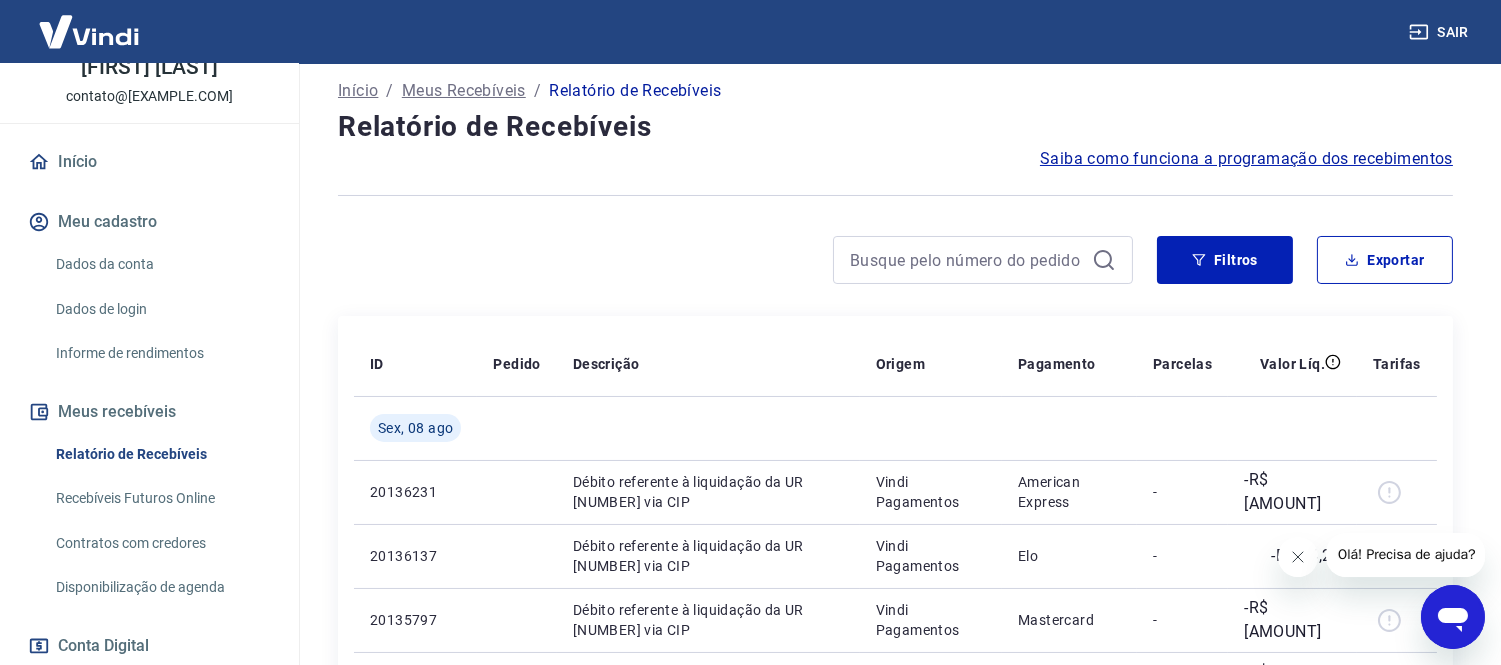 click on "Após o envio das liquidações aparecerem no Relatório de Recebíveis, elas podem demorar algumas horas para serem processadas e   consequentemente aparecerem como entradas no seu Extrato Bancário da Conta Digital. Início / Meus Recebíveis / Relatório de Recebíveis Relatório de Recebíveis Saiba como funciona a programação dos recebimentos Saiba como funciona a programação dos recebimentos Filtros Exportar ID Pedido Descrição Origem Pagamento Parcelas Valor Líq. Tarifas Sex, 08 ago 20136231 Débito referente à liquidação da UR 15706172 via CIP Vindi Pagamentos American Express - -R$ 174,50 20136137 Débito referente à liquidação da UR 15706080 via CIP Vindi Pagamentos Elo - -R$ 44,21 20135797 Débito referente à liquidação da UR 15705768 via CIP Vindi Pagamentos Mastercard - -R$ 1.147,17 20135555 Débito referente à liquidação da UR 15705556 via CIP Vindi Pagamentos Visa - -R$ 669,48 217477768 47540 Crédito referente ao recebimento da transação 217477768 Intermediador 1/5 1/4" at bounding box center (895, 968) 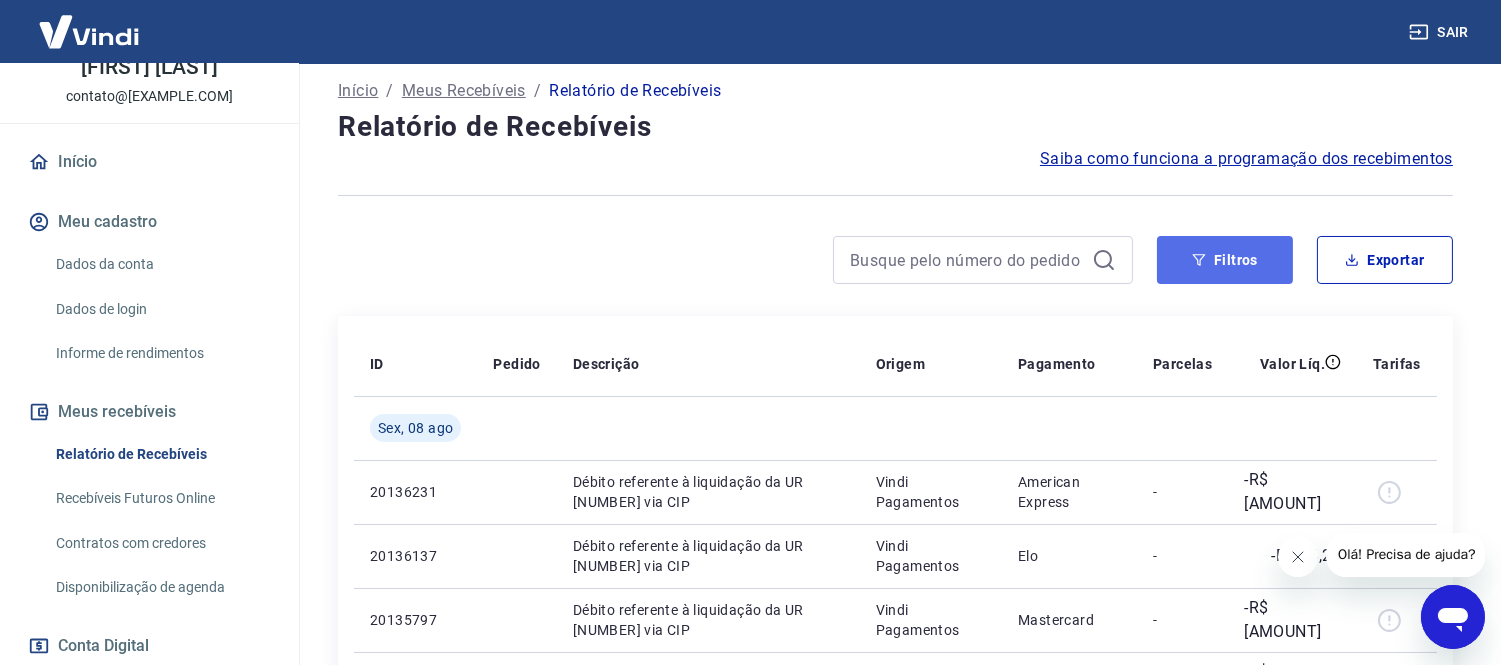 click on "Filtros" at bounding box center [1225, 260] 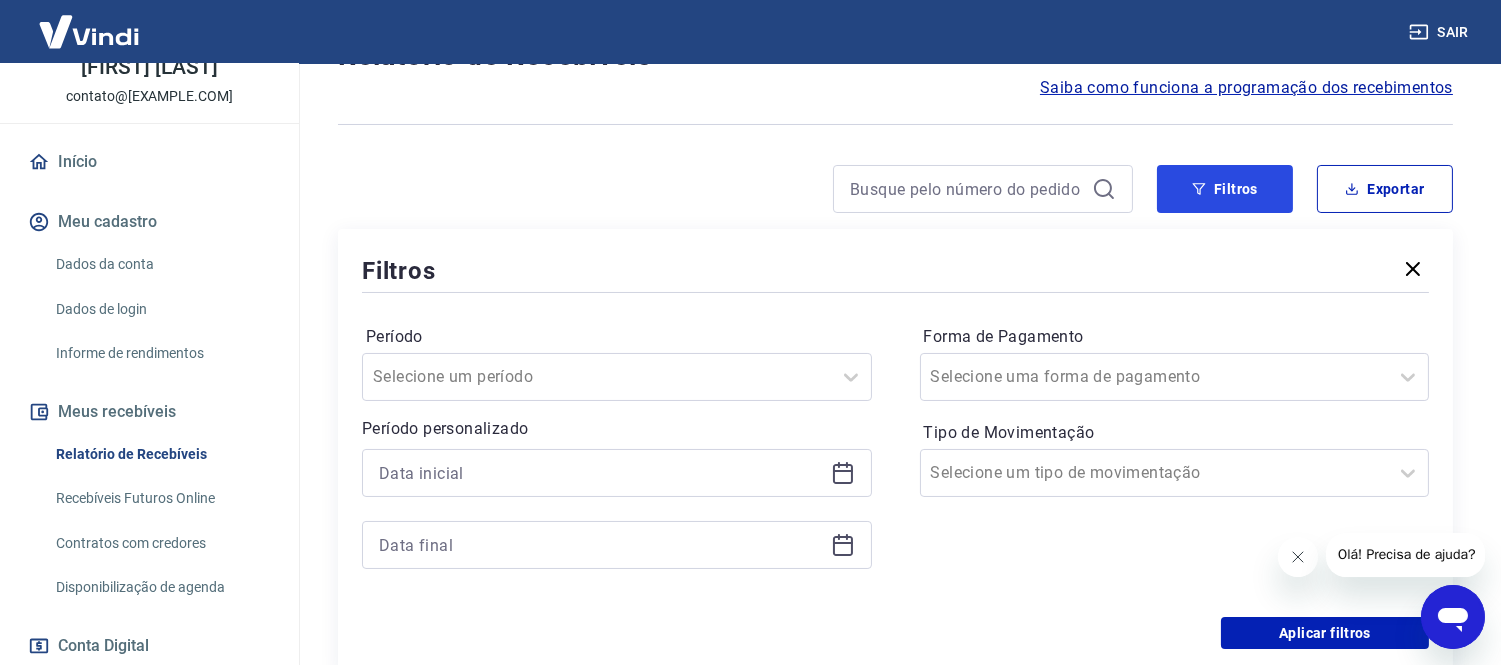 scroll, scrollTop: 222, scrollLeft: 0, axis: vertical 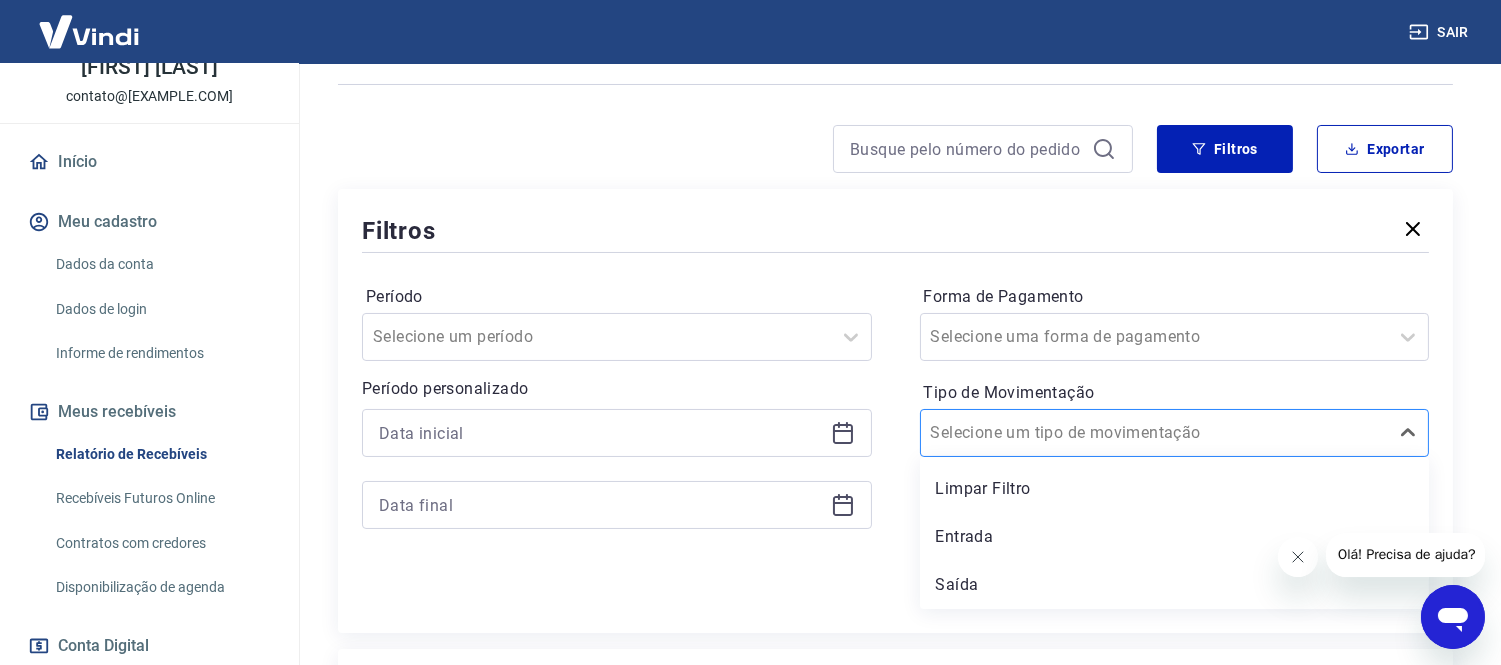 click on "Selecione um tipo de movimentação" at bounding box center (1155, 433) 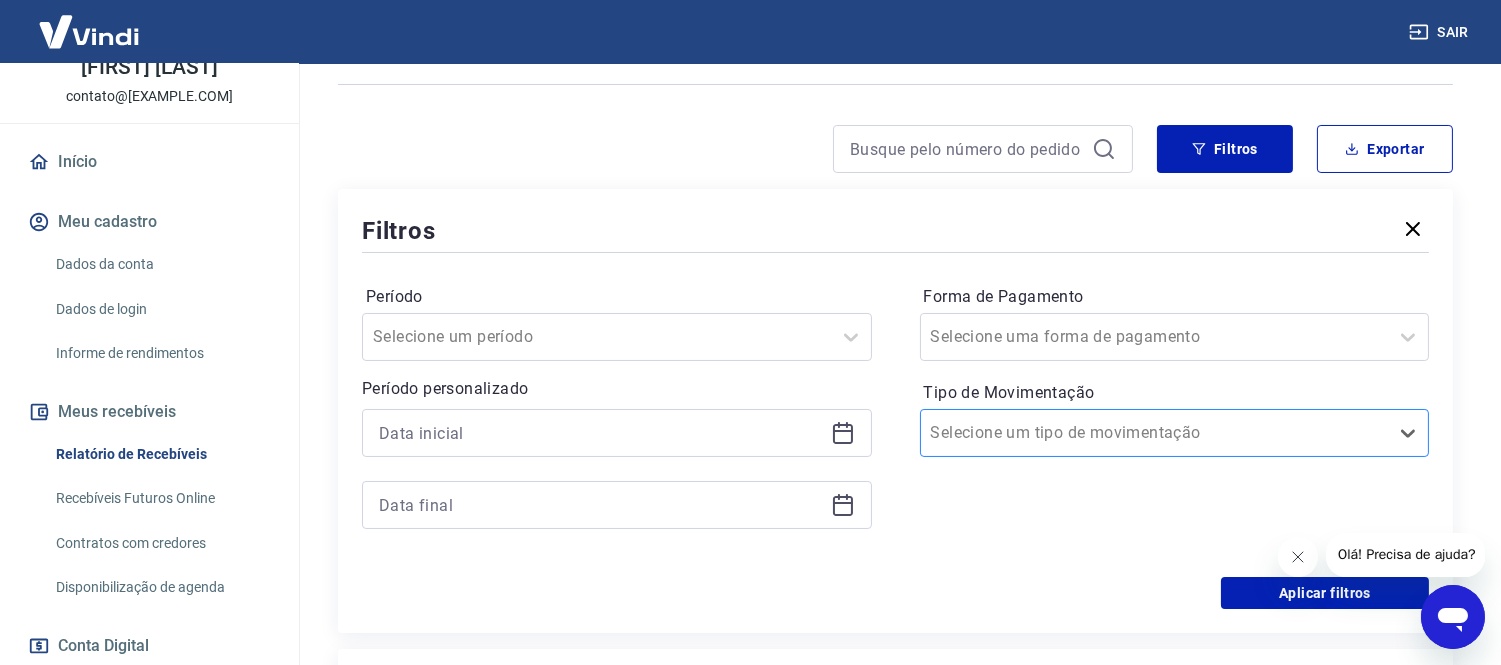click on "Selecione um tipo de movimentação" at bounding box center [1155, 433] 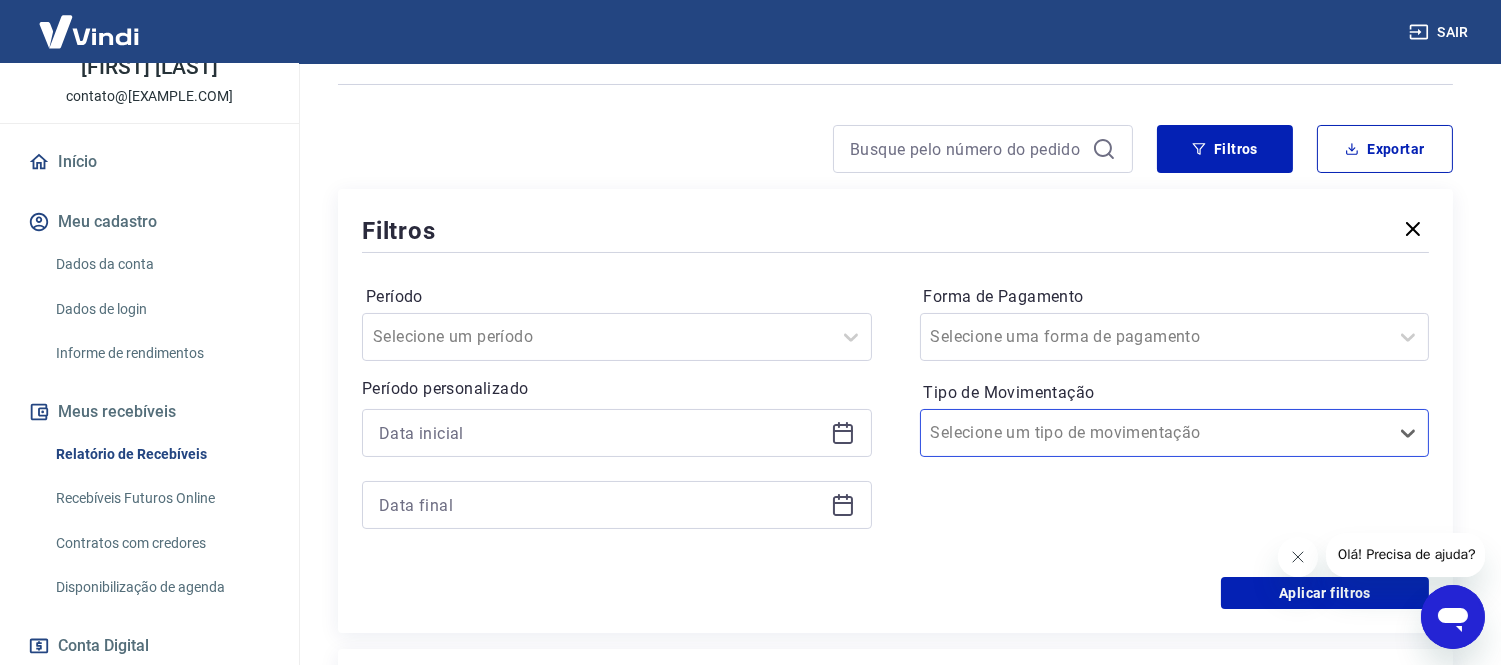 click on "Período" at bounding box center [617, 297] 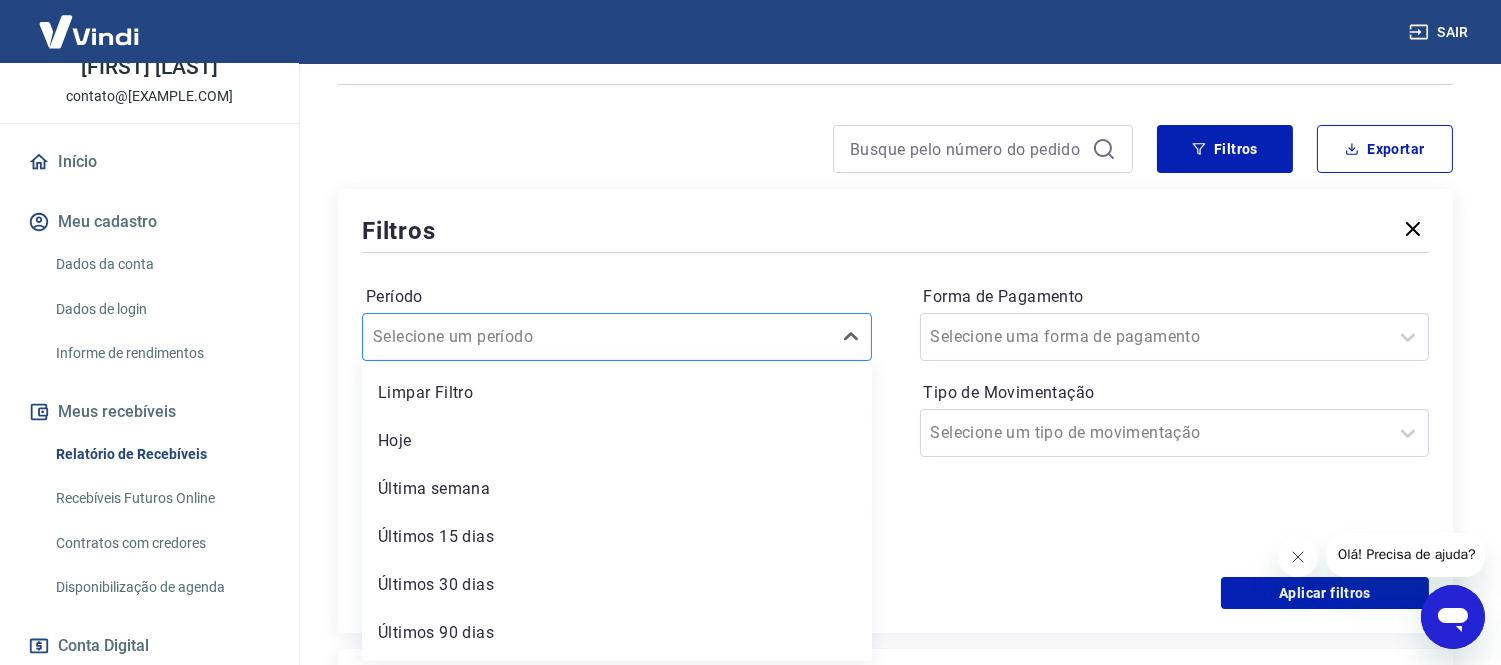 click at bounding box center [597, 337] 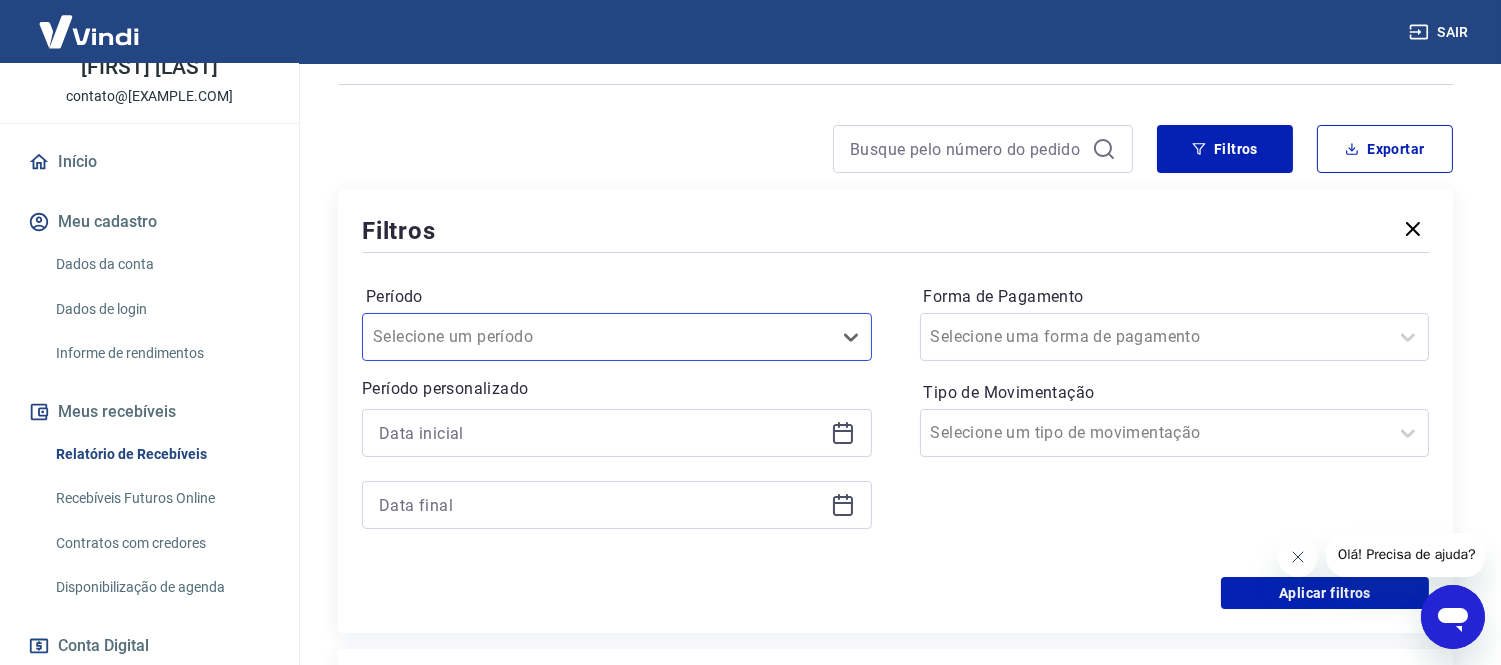 scroll, scrollTop: 108, scrollLeft: 0, axis: vertical 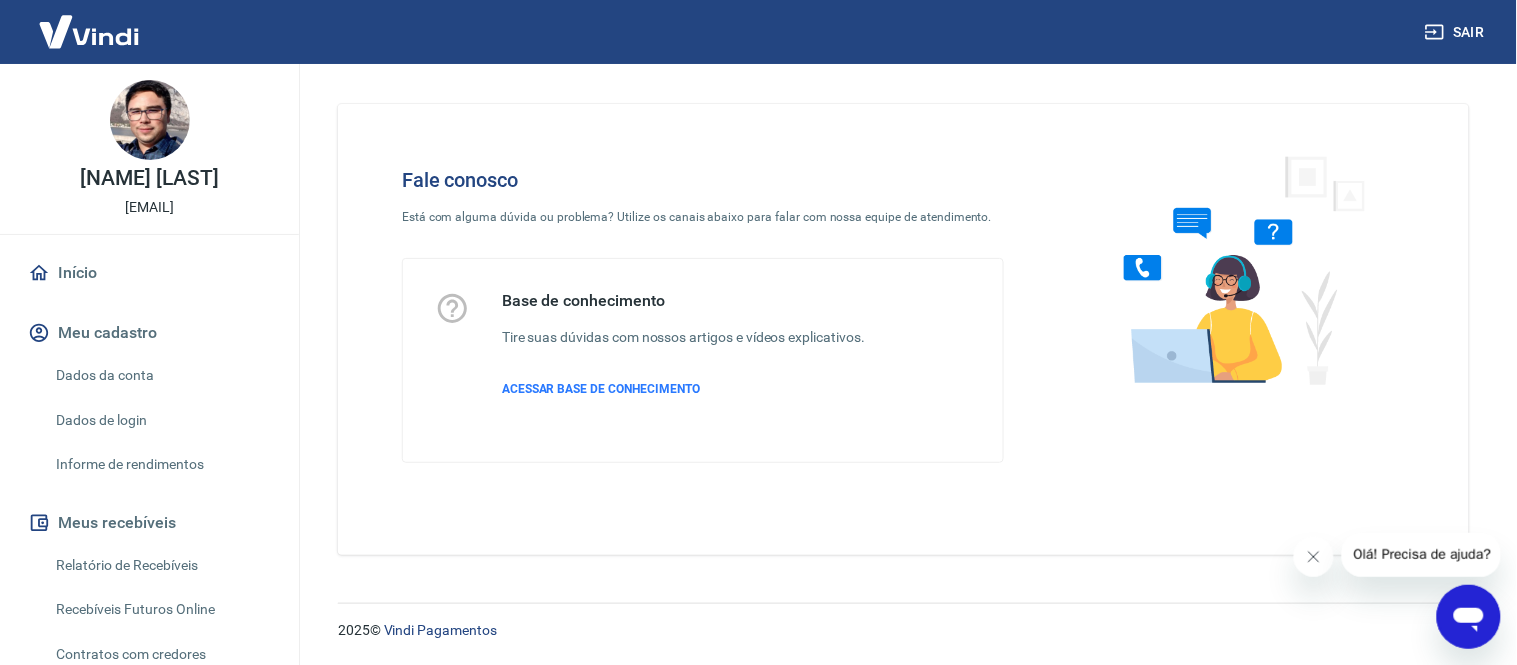 click 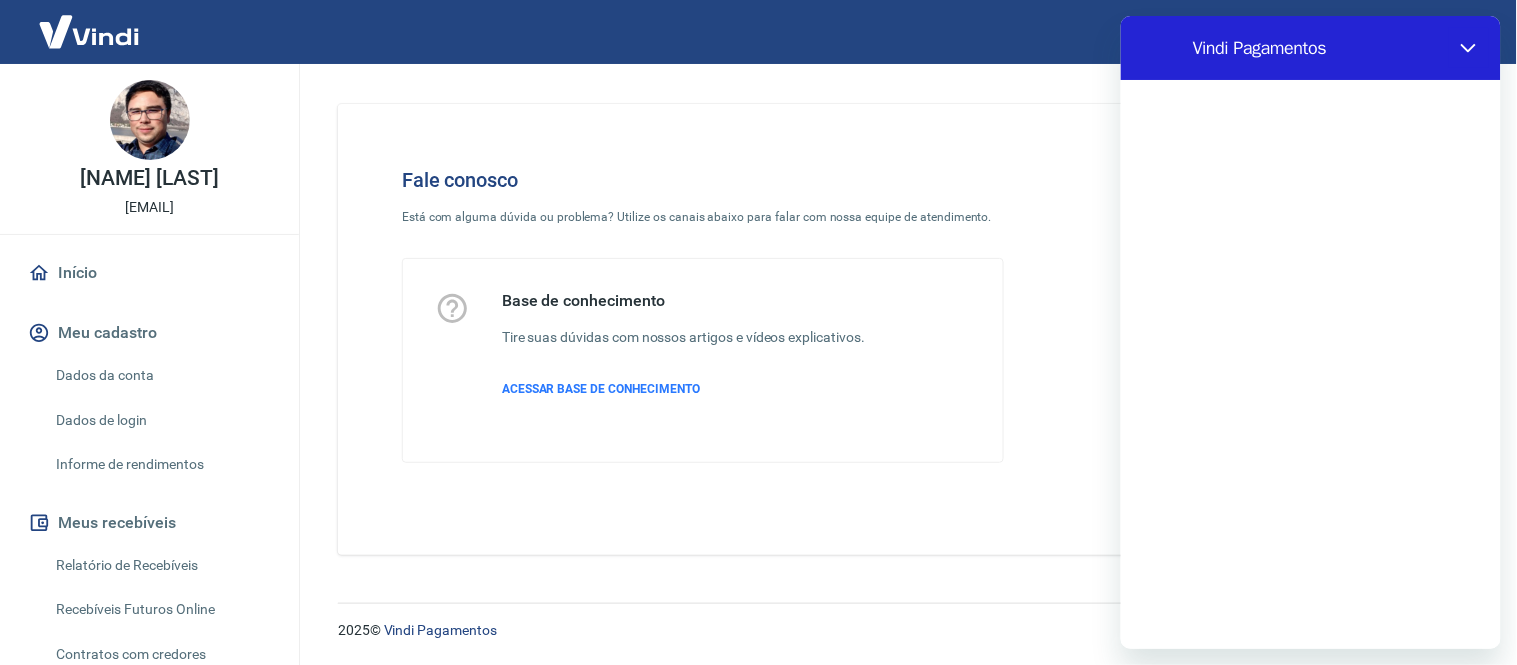 scroll, scrollTop: 0, scrollLeft: 0, axis: both 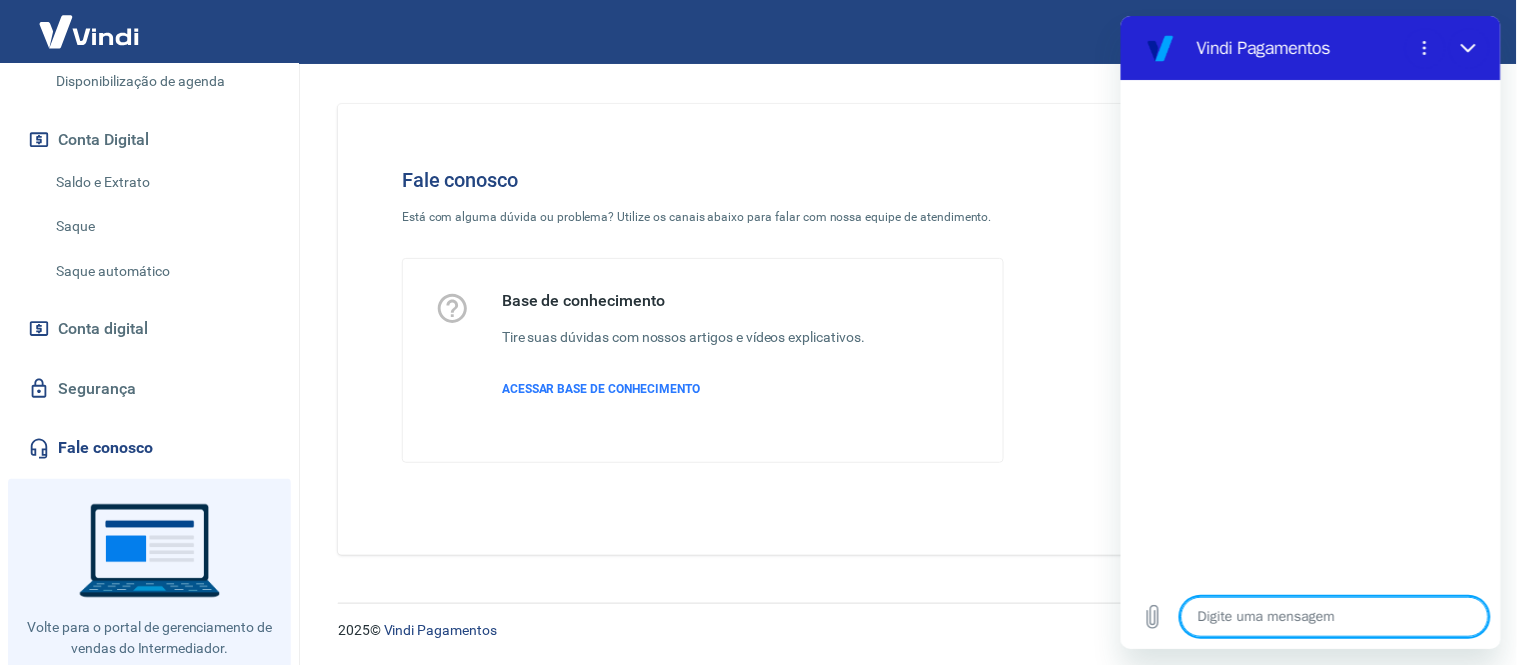 click at bounding box center [1334, 616] 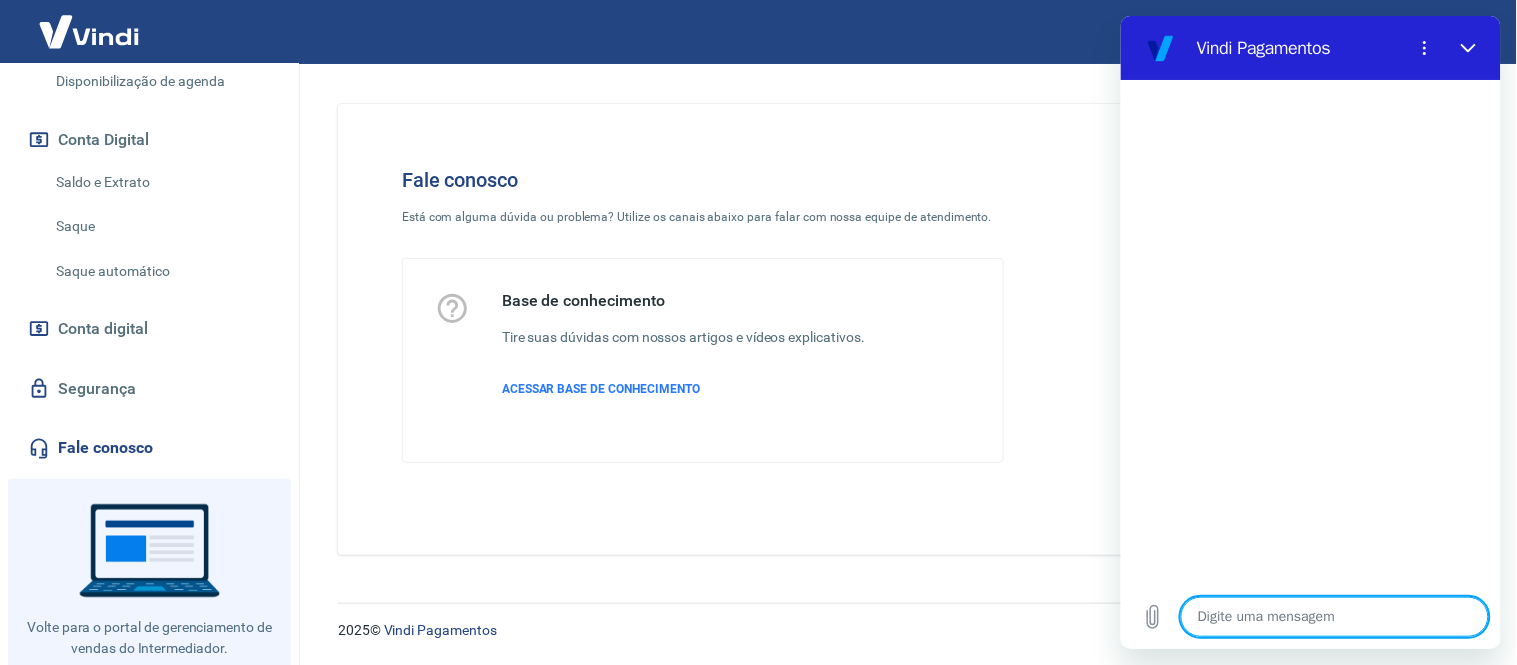 type on "r" 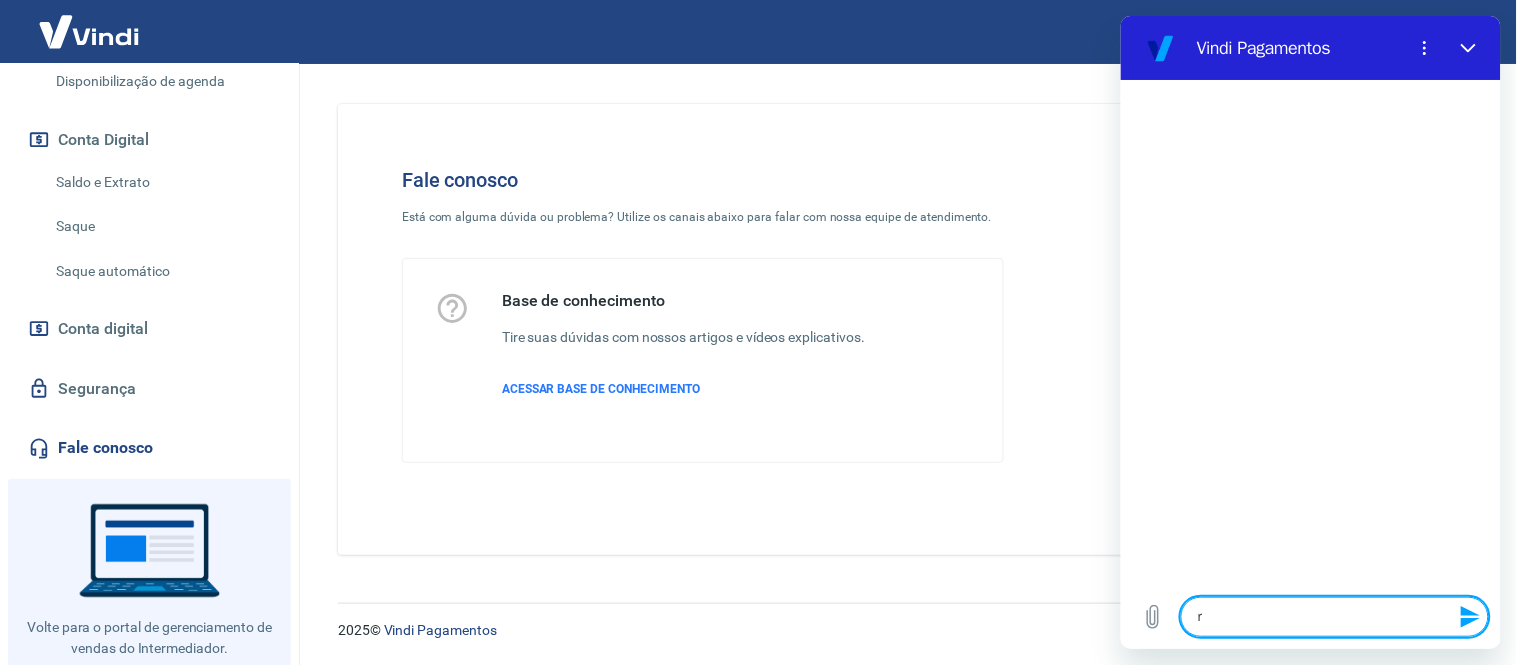 type on "re" 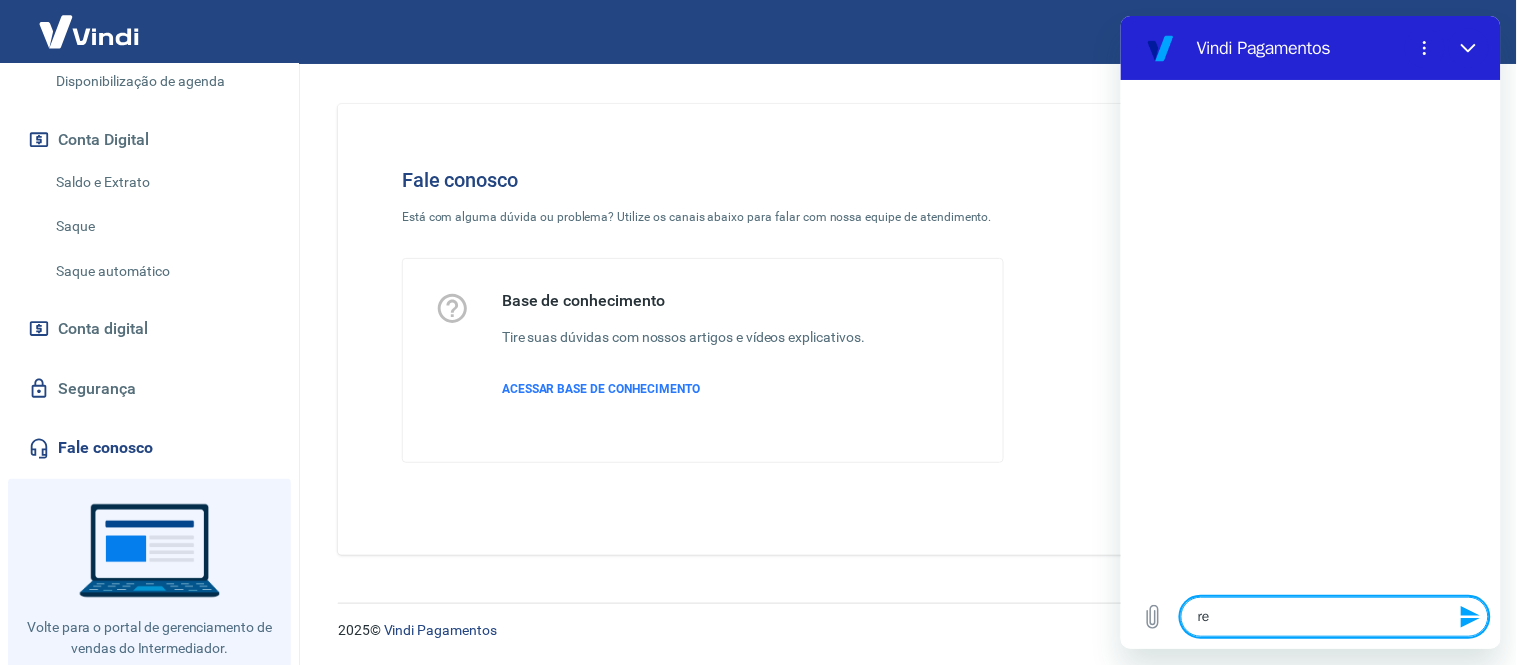 type on "rel" 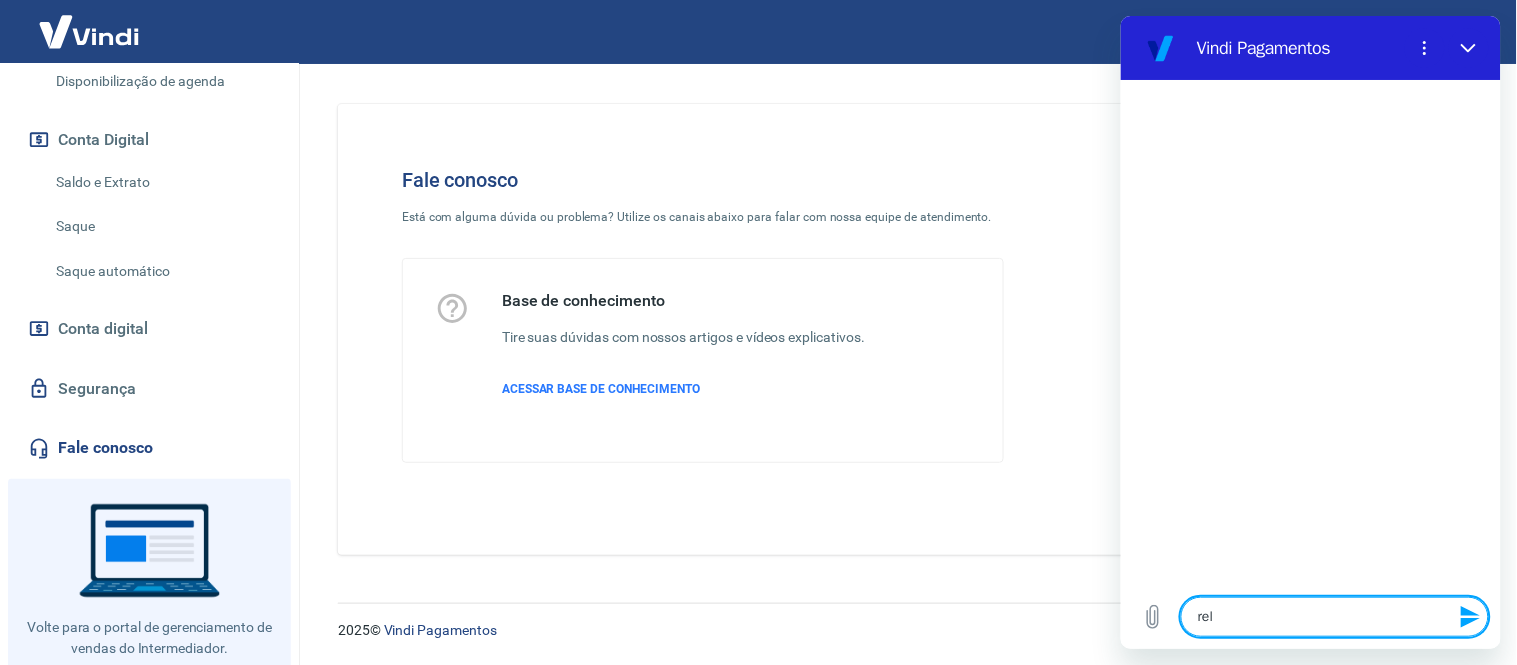 type on "rela" 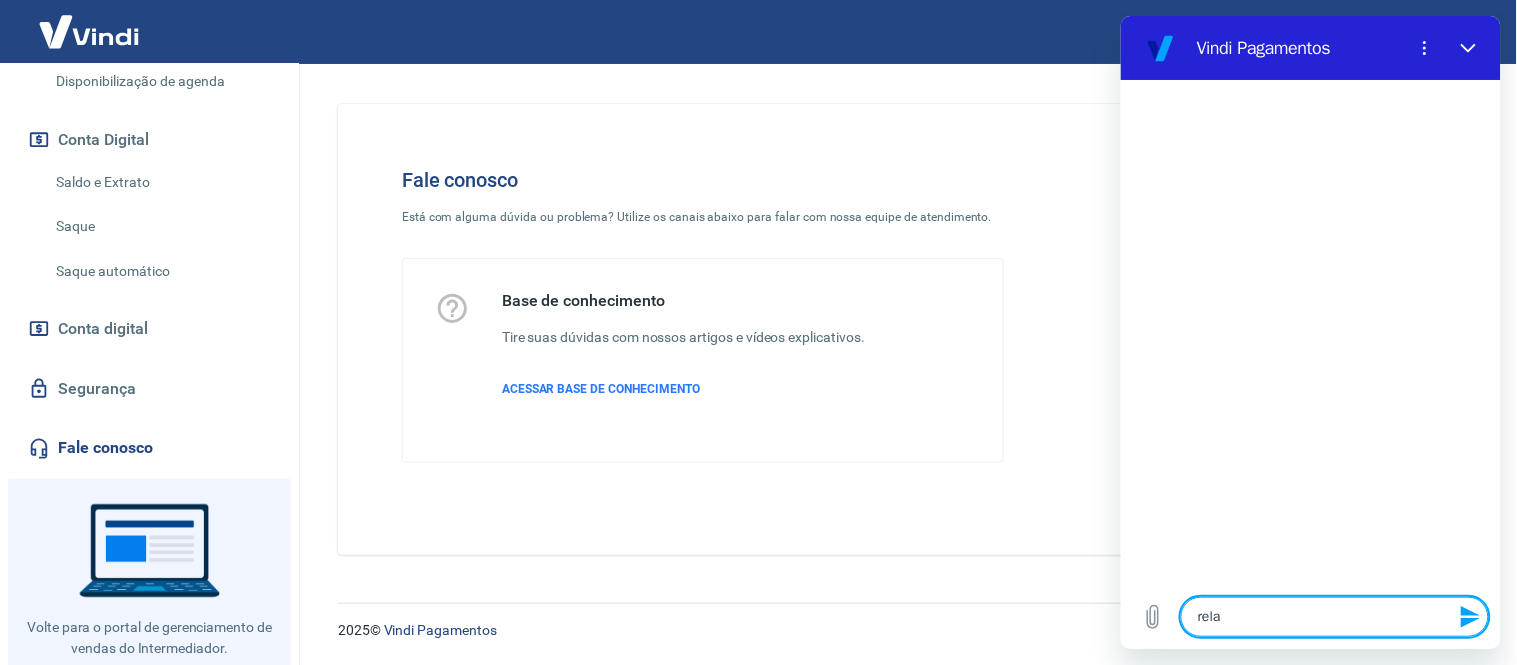 type on "relat" 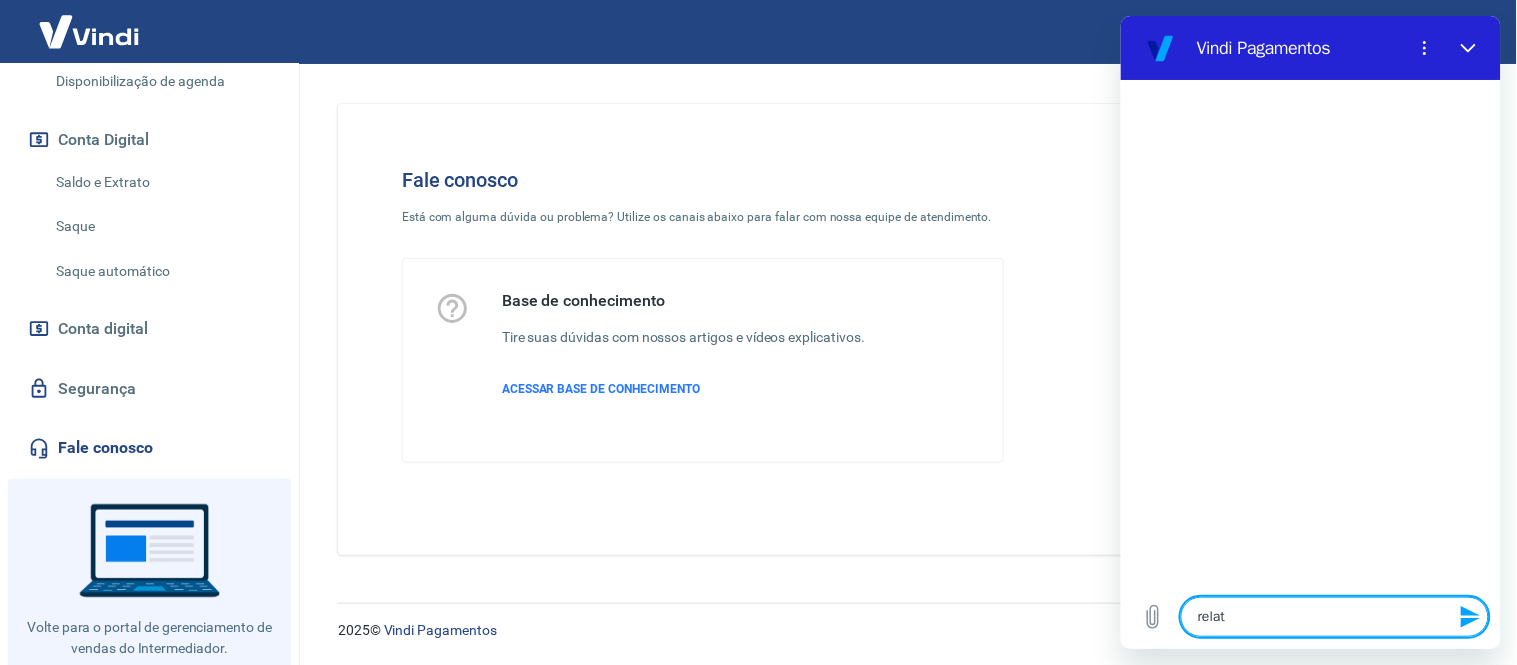 type on "relato" 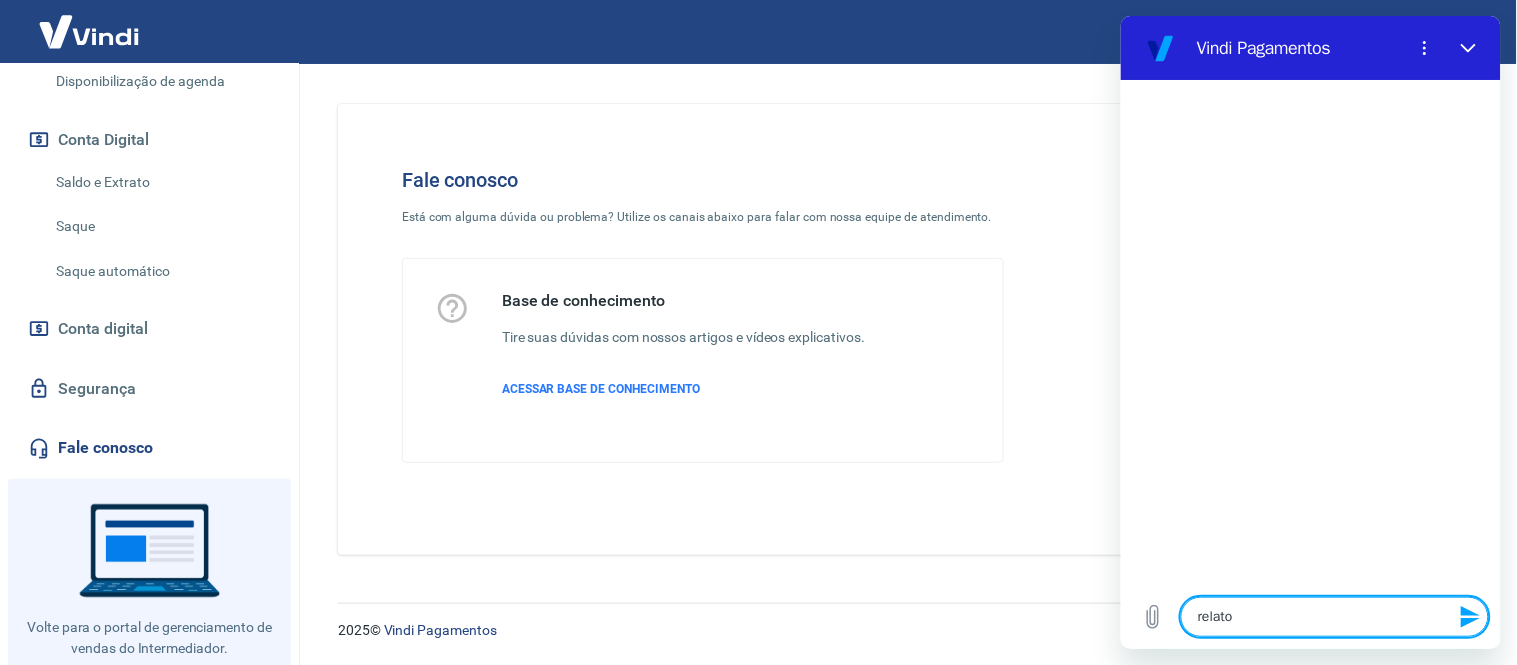type on "relator" 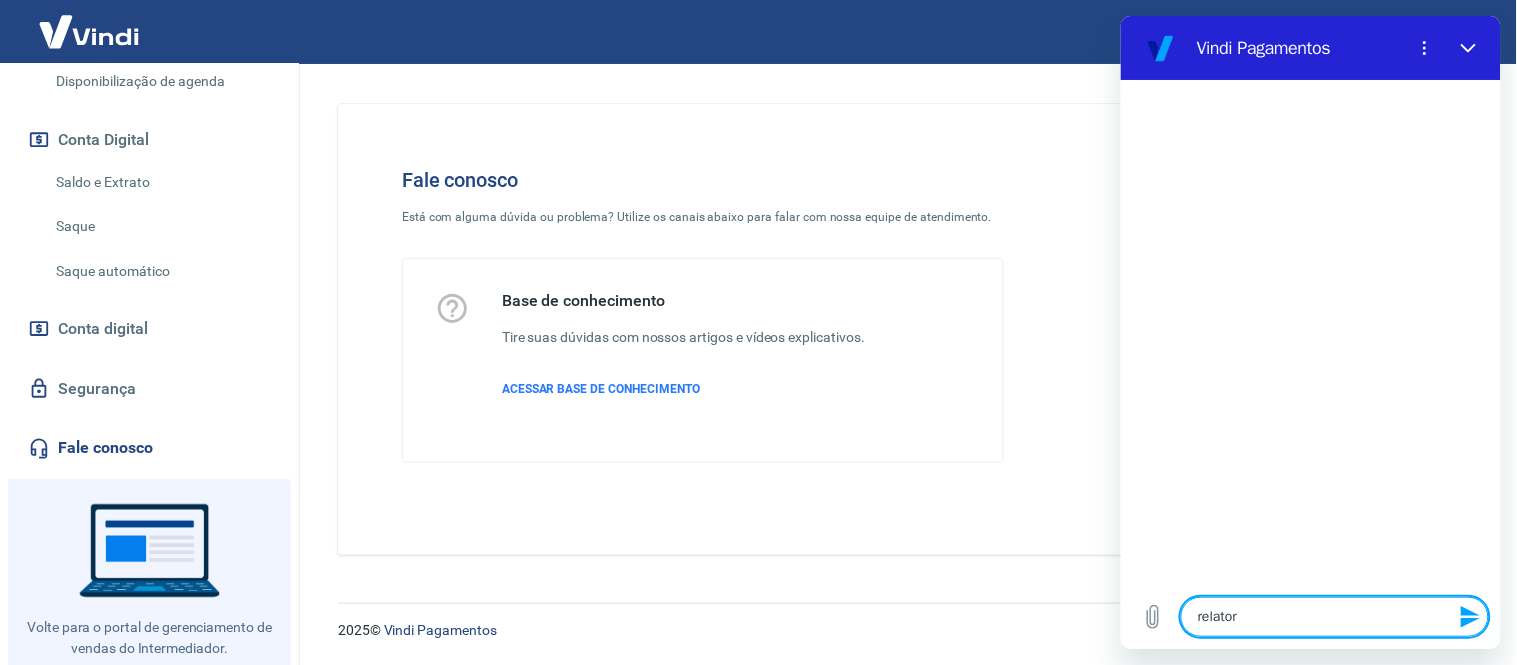 type on "relatori" 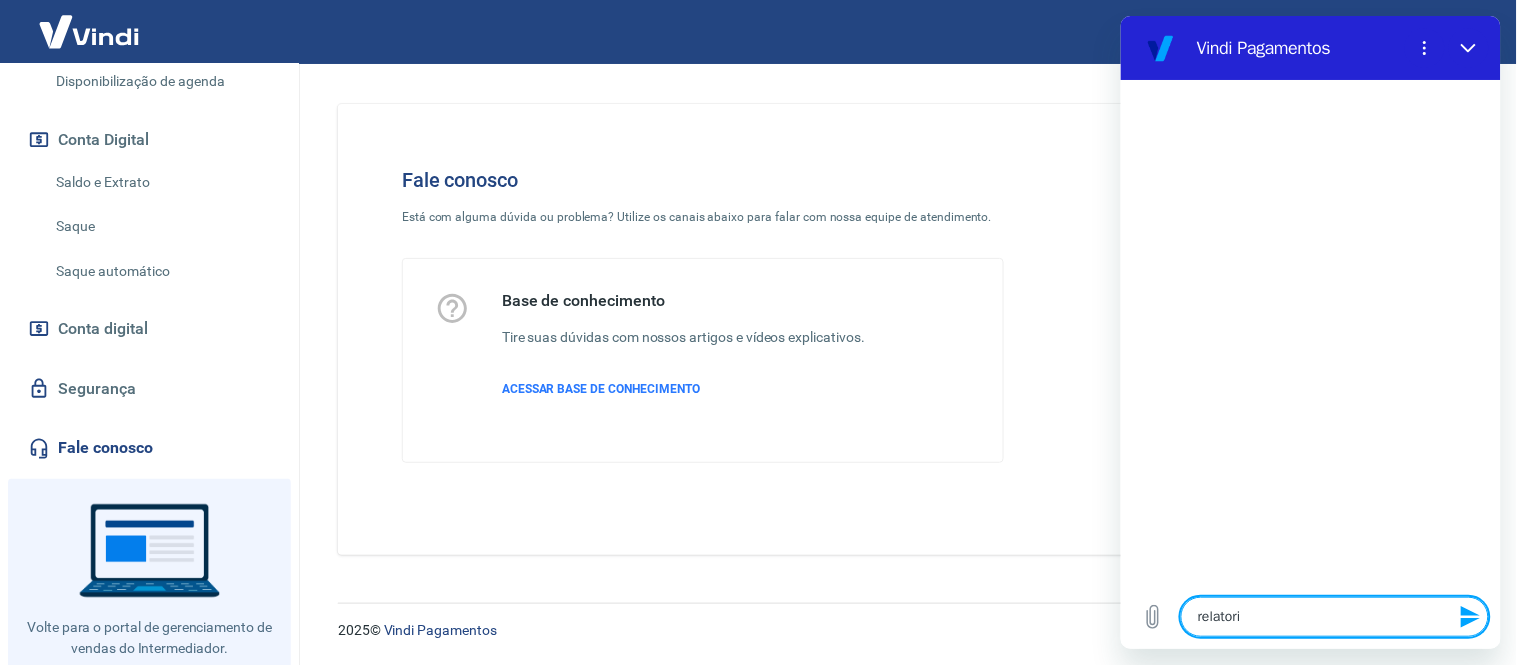 type on "relatorio" 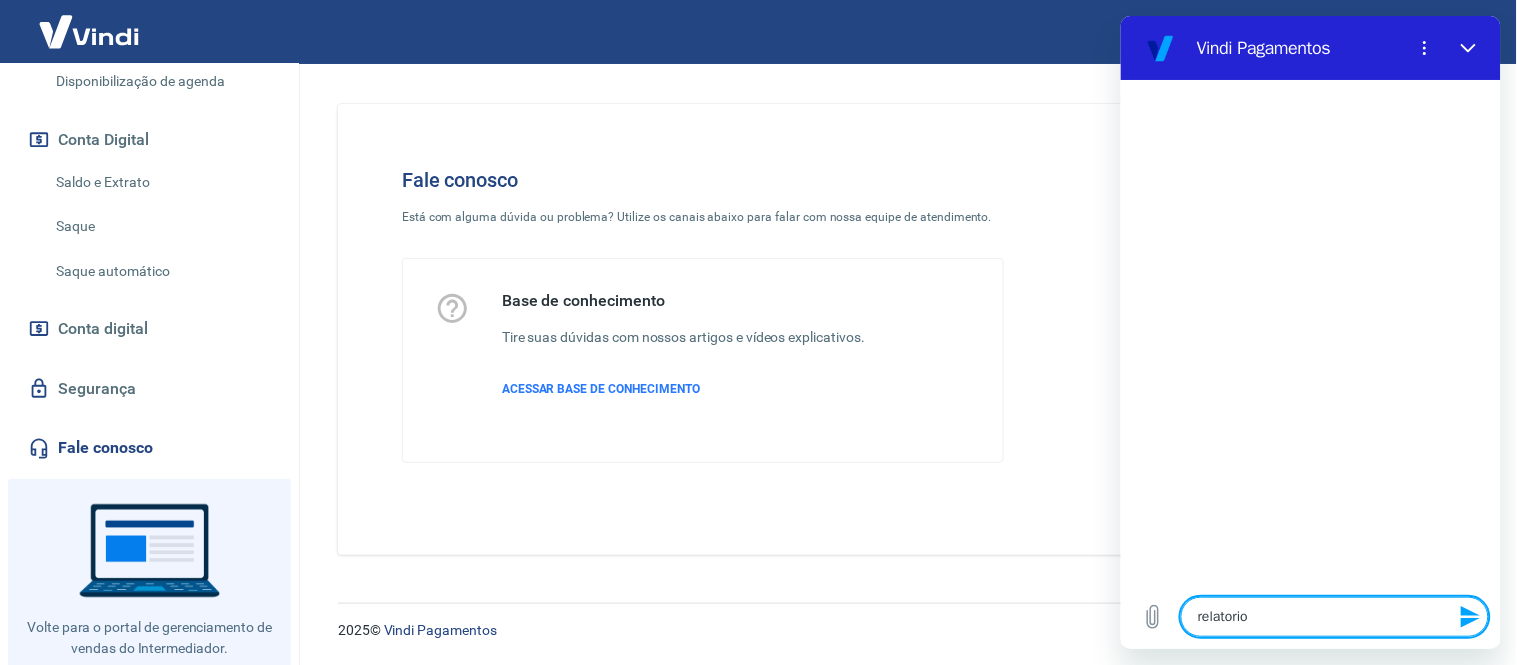 type on "relatorio" 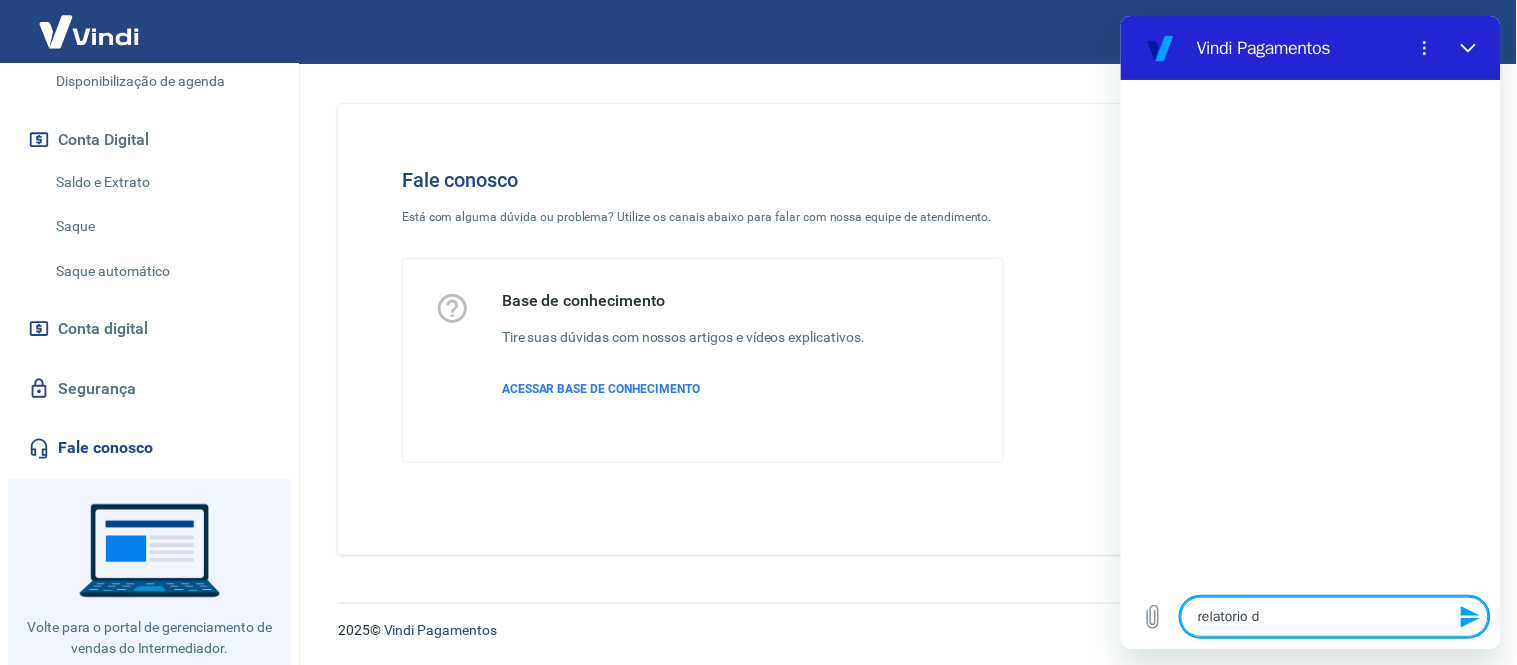 type on "relatorio de" 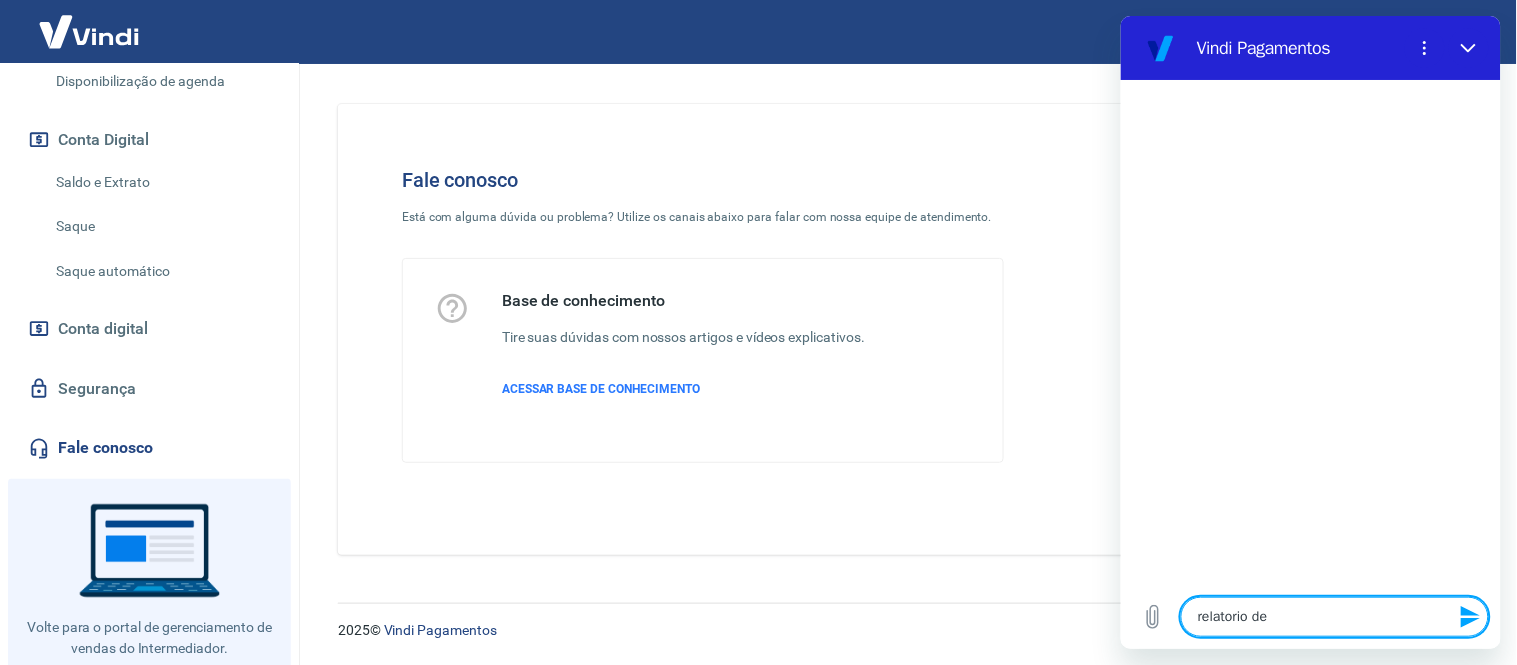 type on "relatorio de" 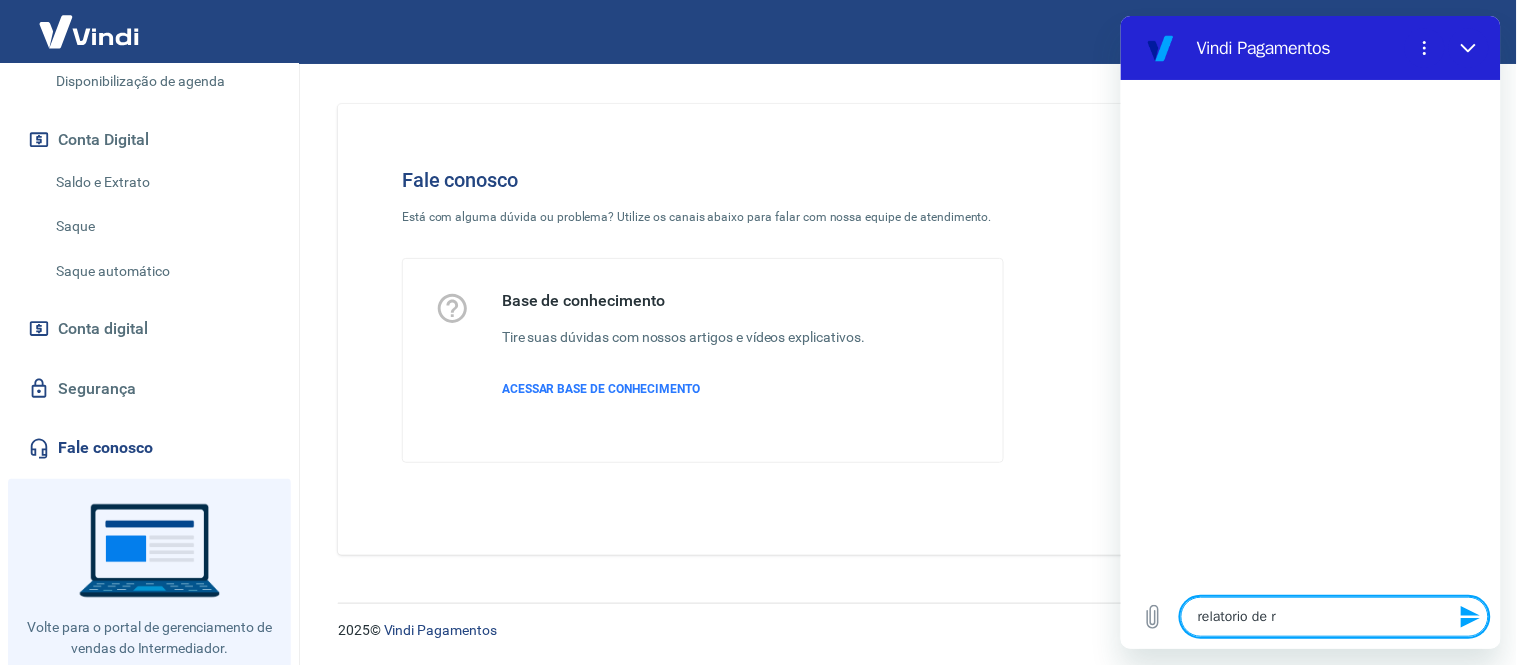type on "relatorio de re" 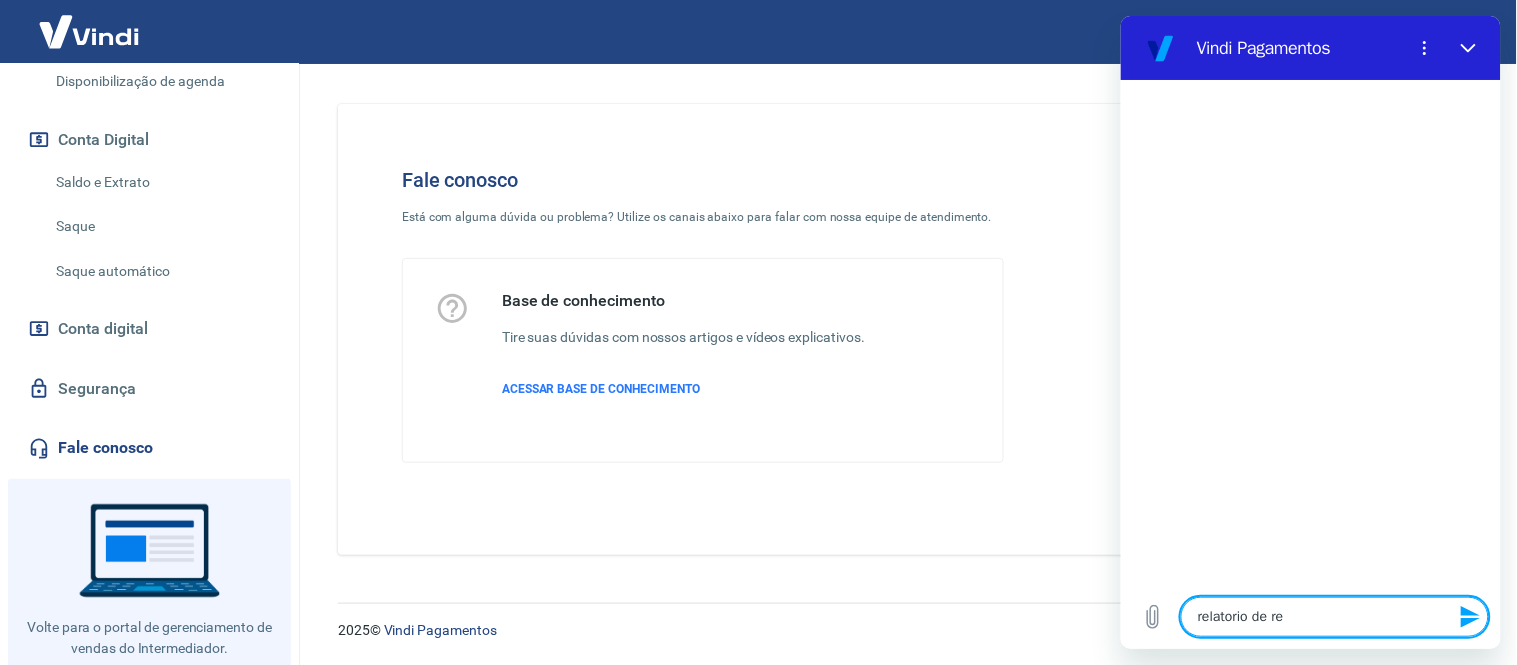 type on "relatorio de rec" 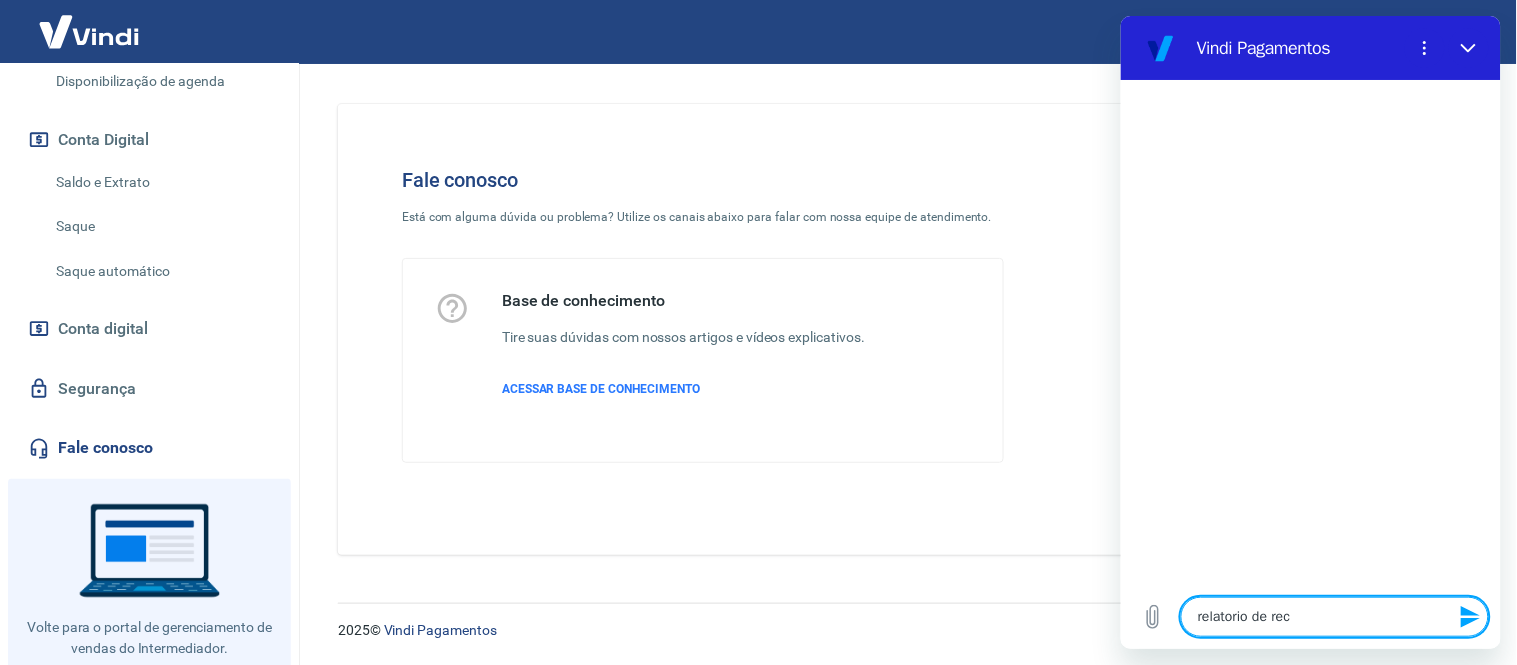 type on "relatorio de rece" 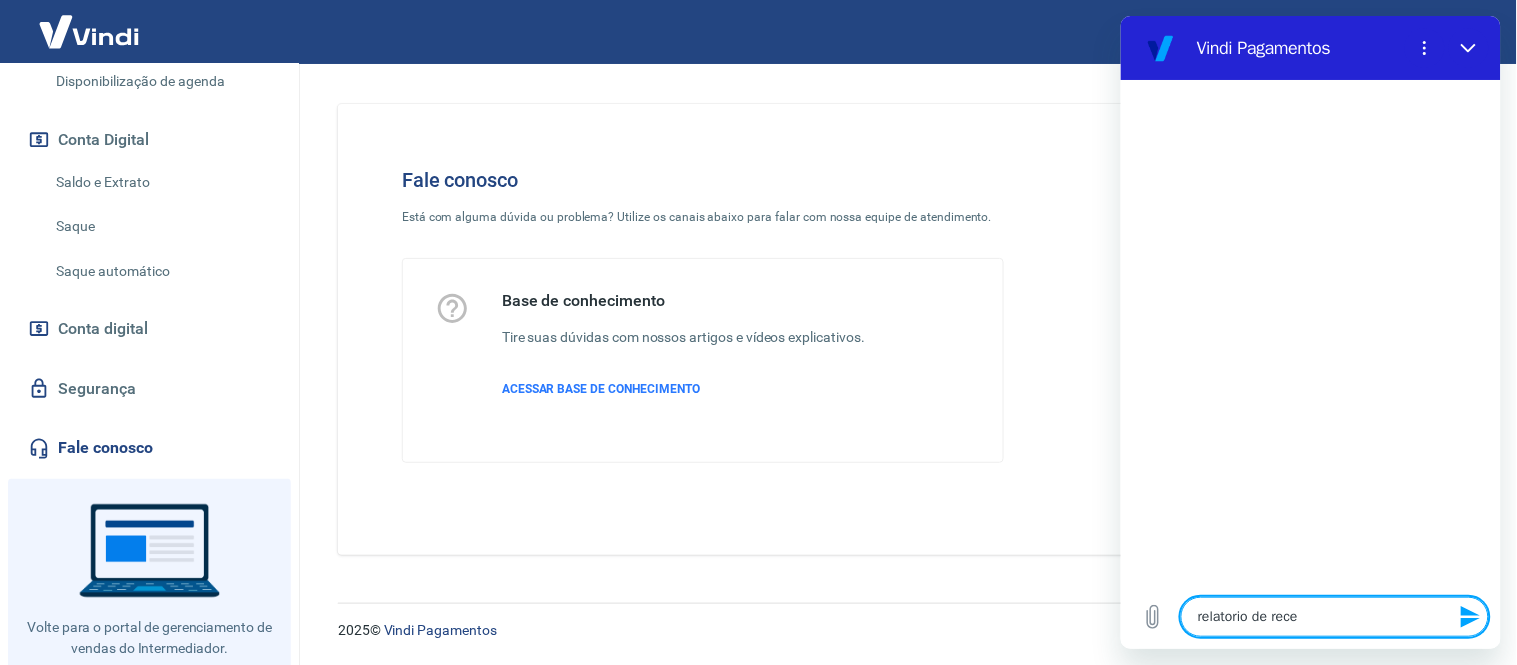 type on "relatorio de receb" 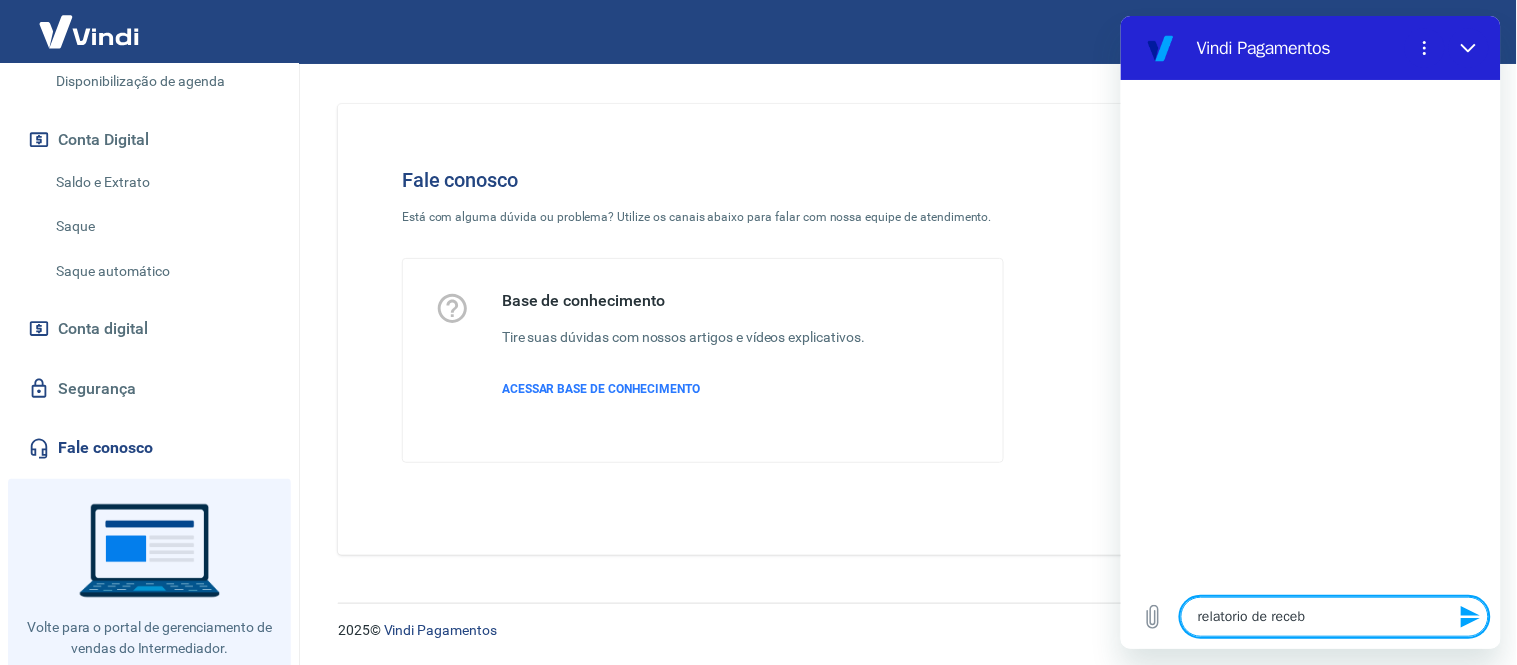 type on "relatorio de recebi" 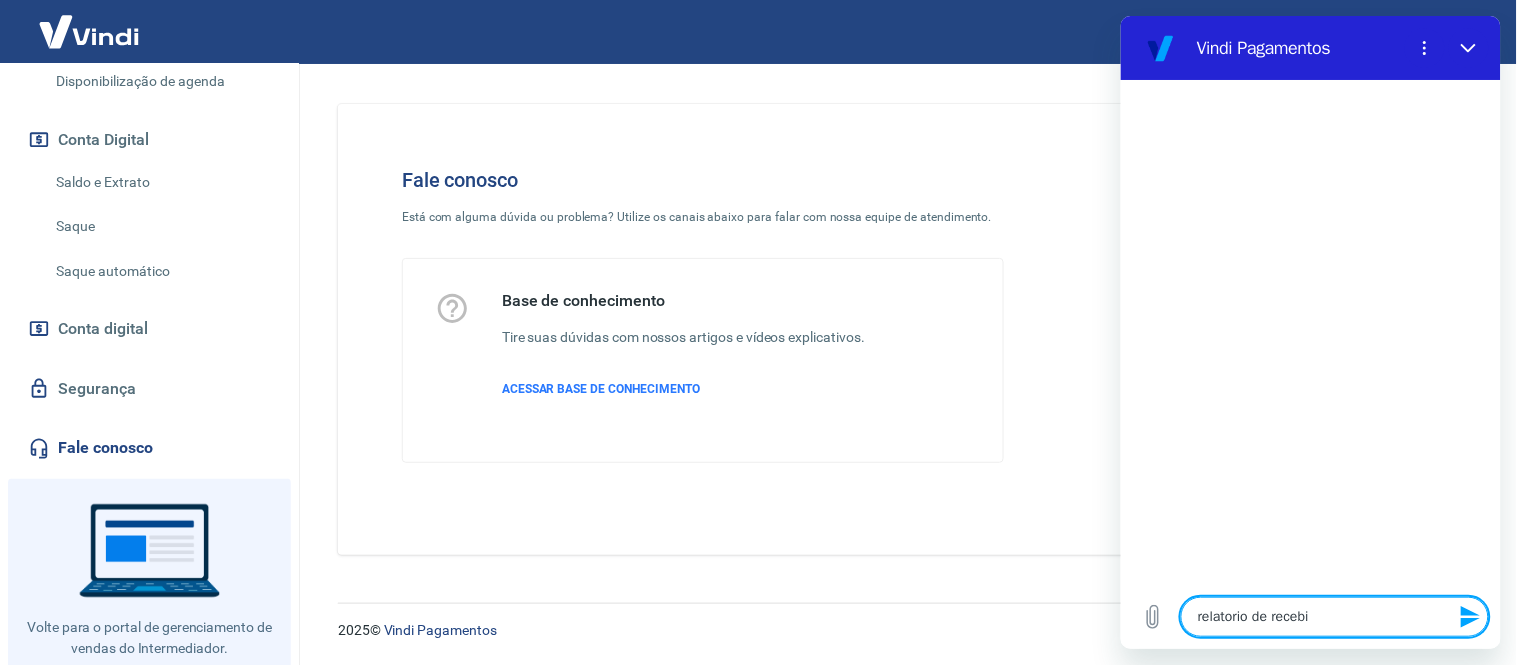 type on "relatorio de recebim" 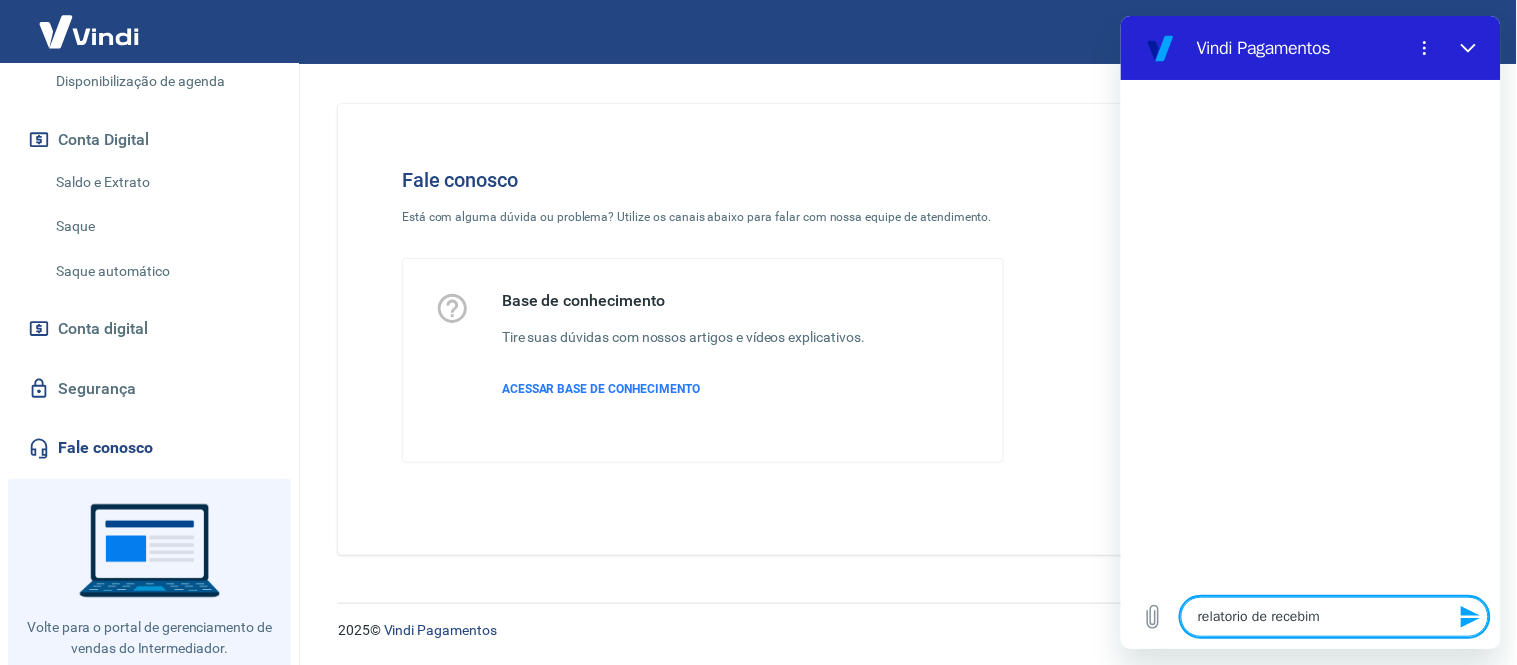 type on "relatorio de recebime" 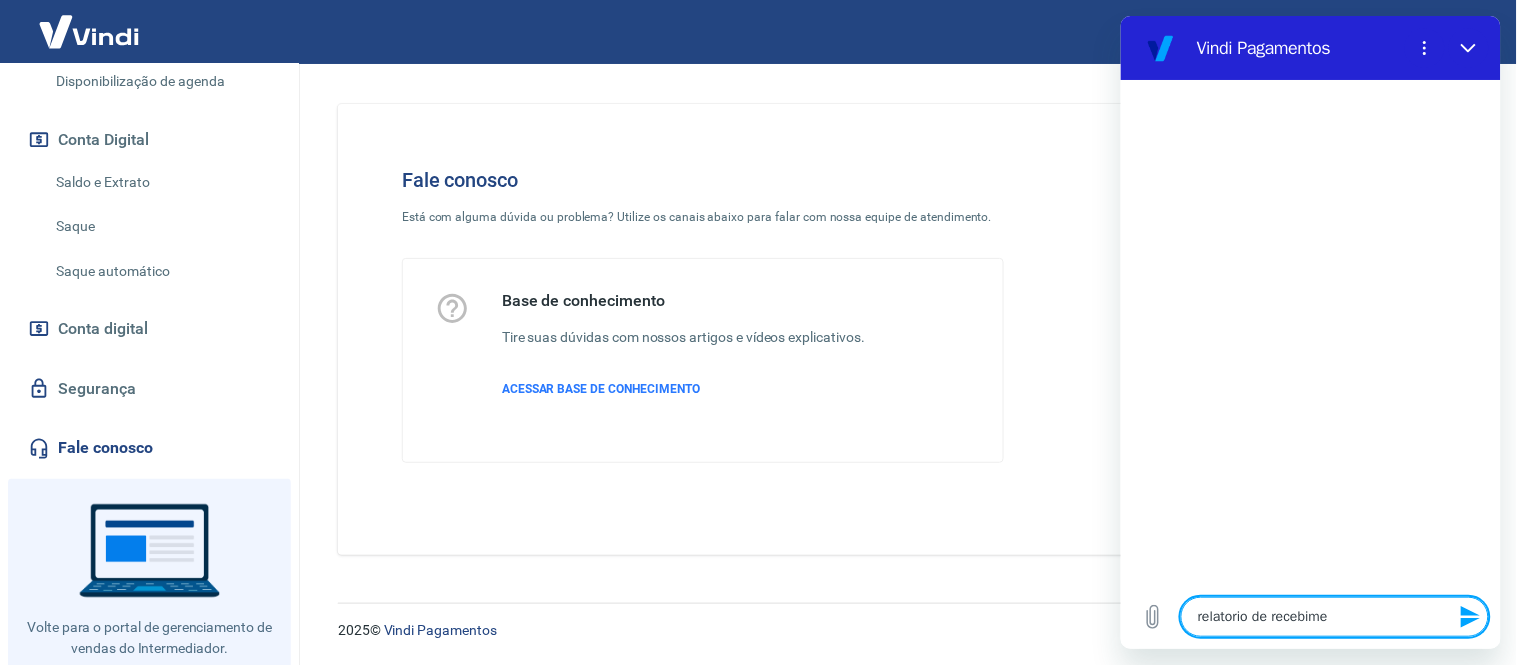 type on "relatorio de recebimen" 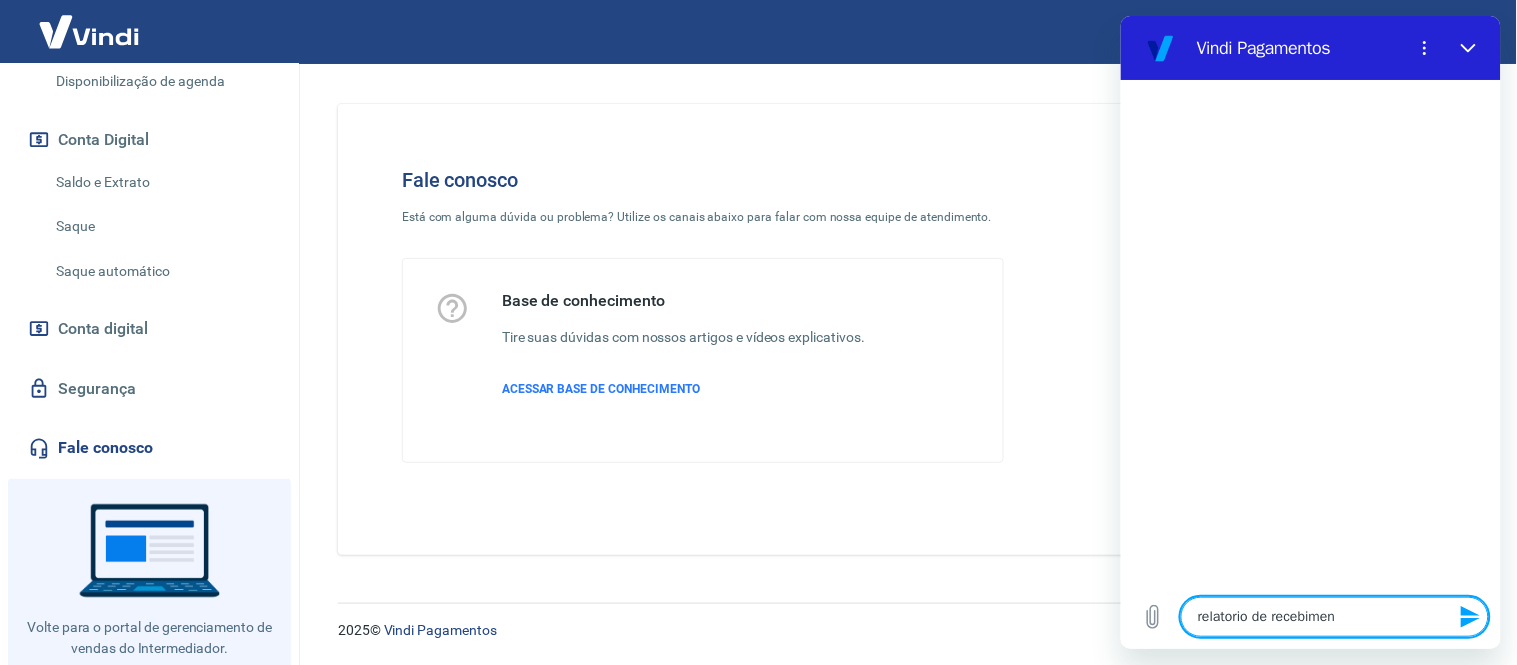 type on "relatorio de recebiment" 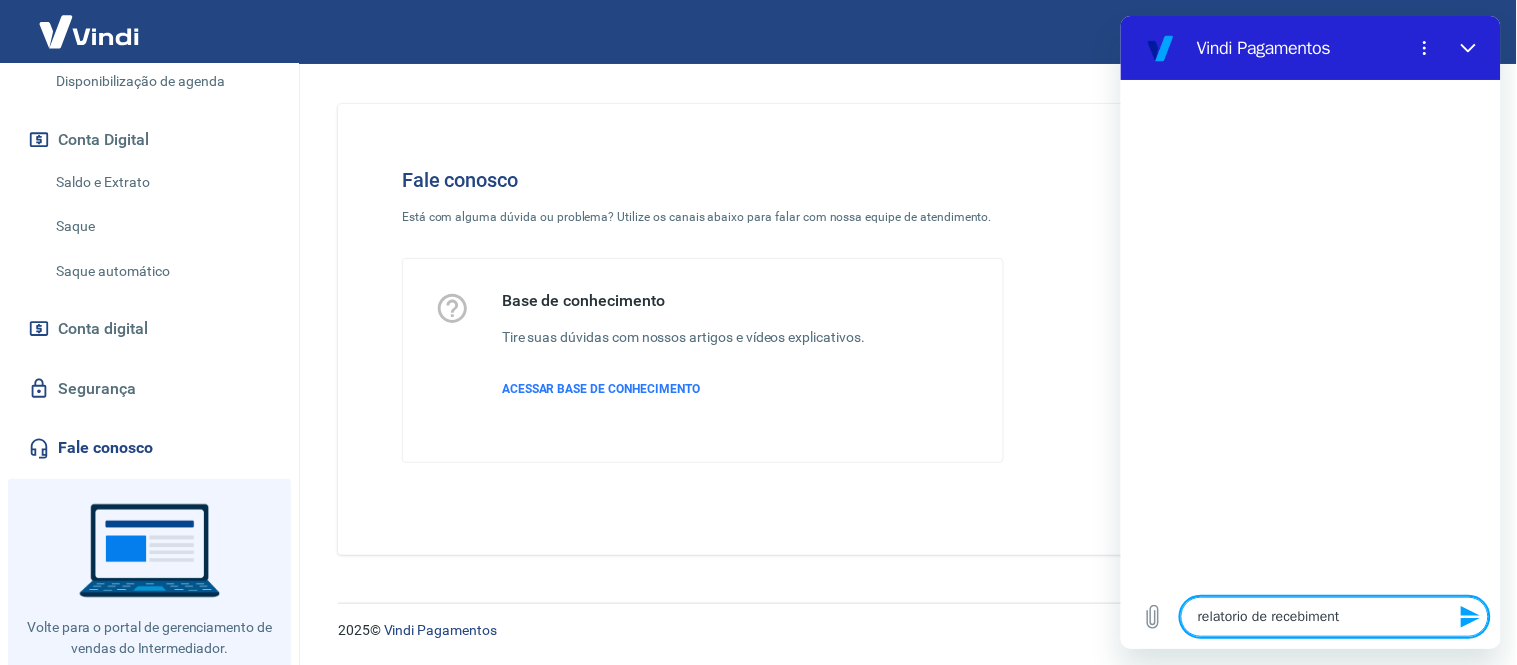 type on "relatorio de recebimento" 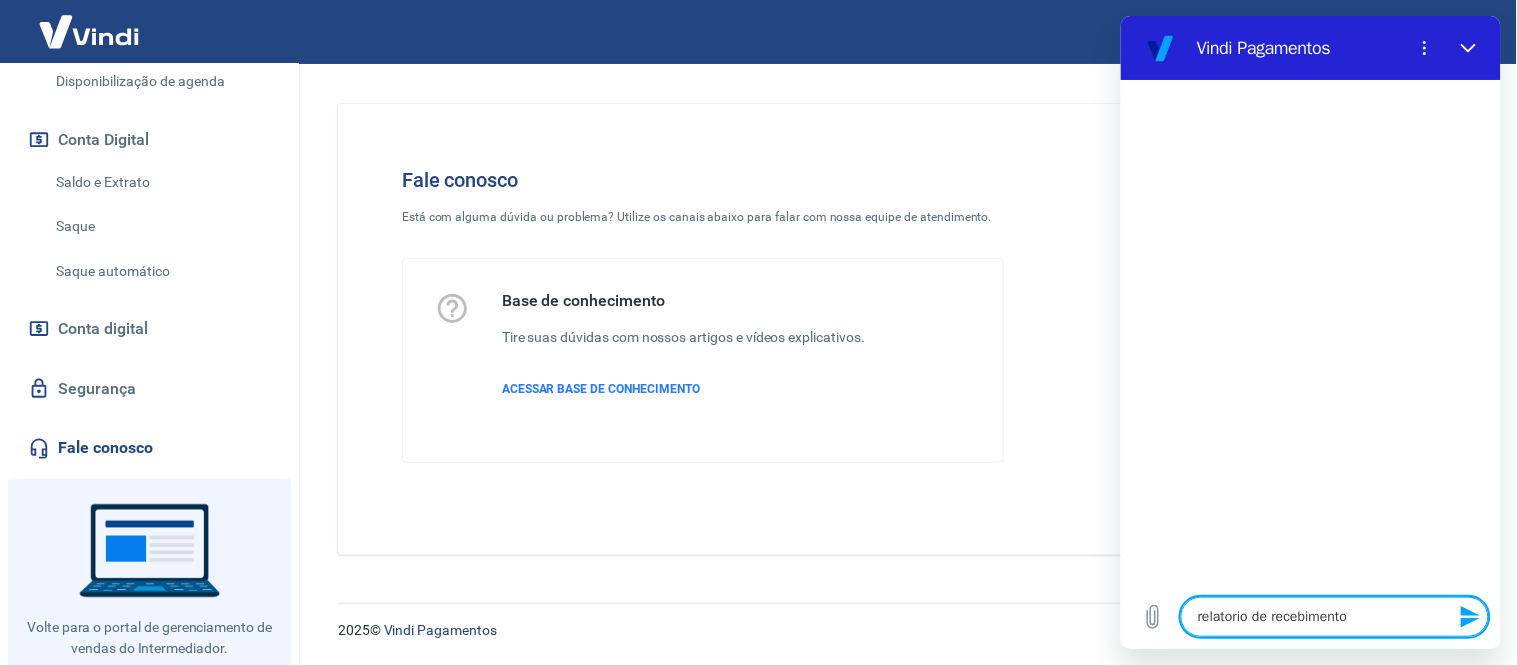 type on "relatorio de recebimentos" 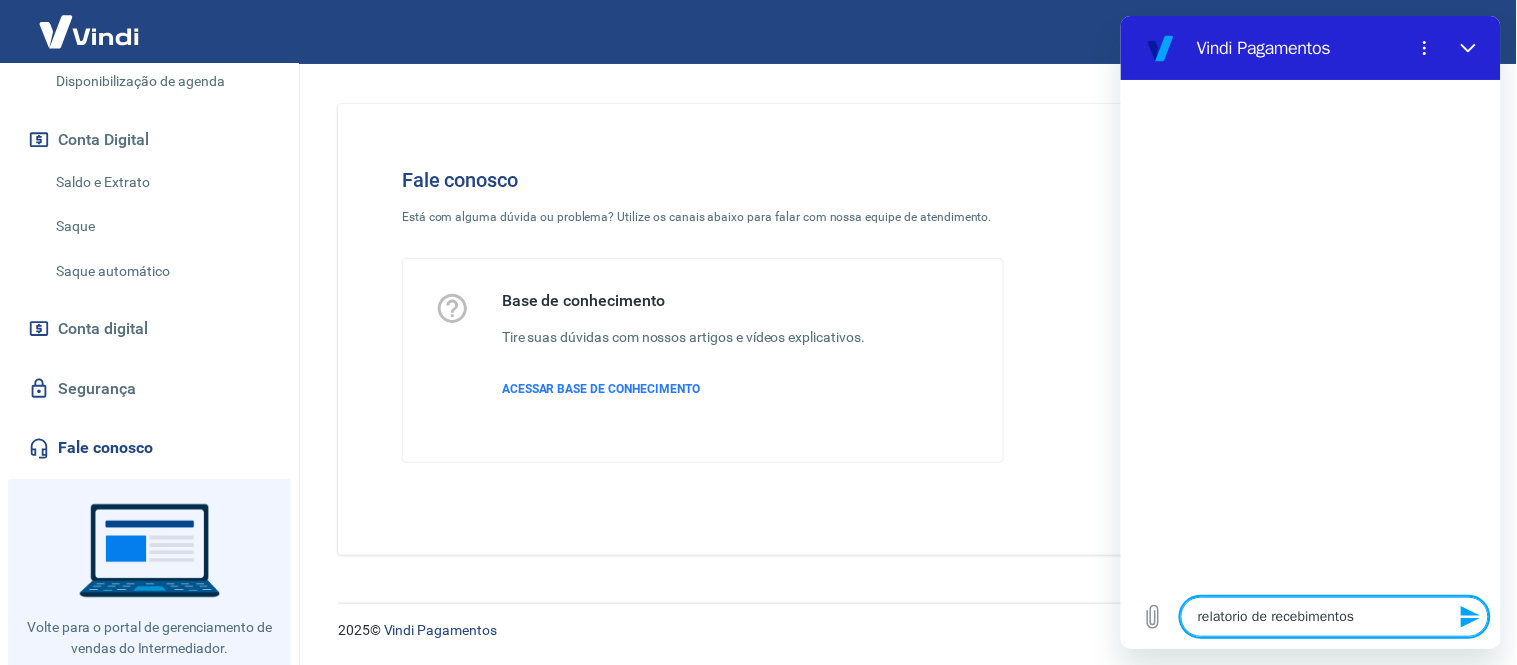 type on "relatorio de recebimentos" 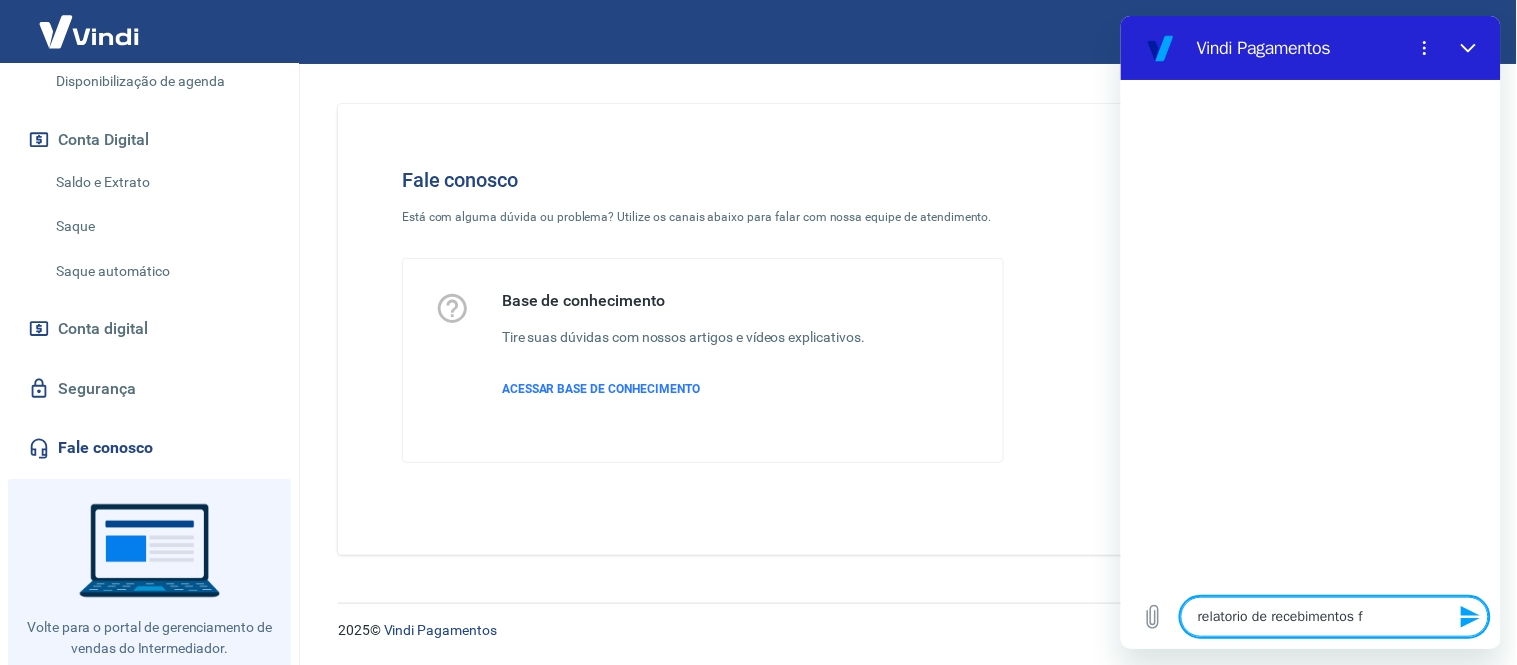 type on "relatorio de recebimentos fu" 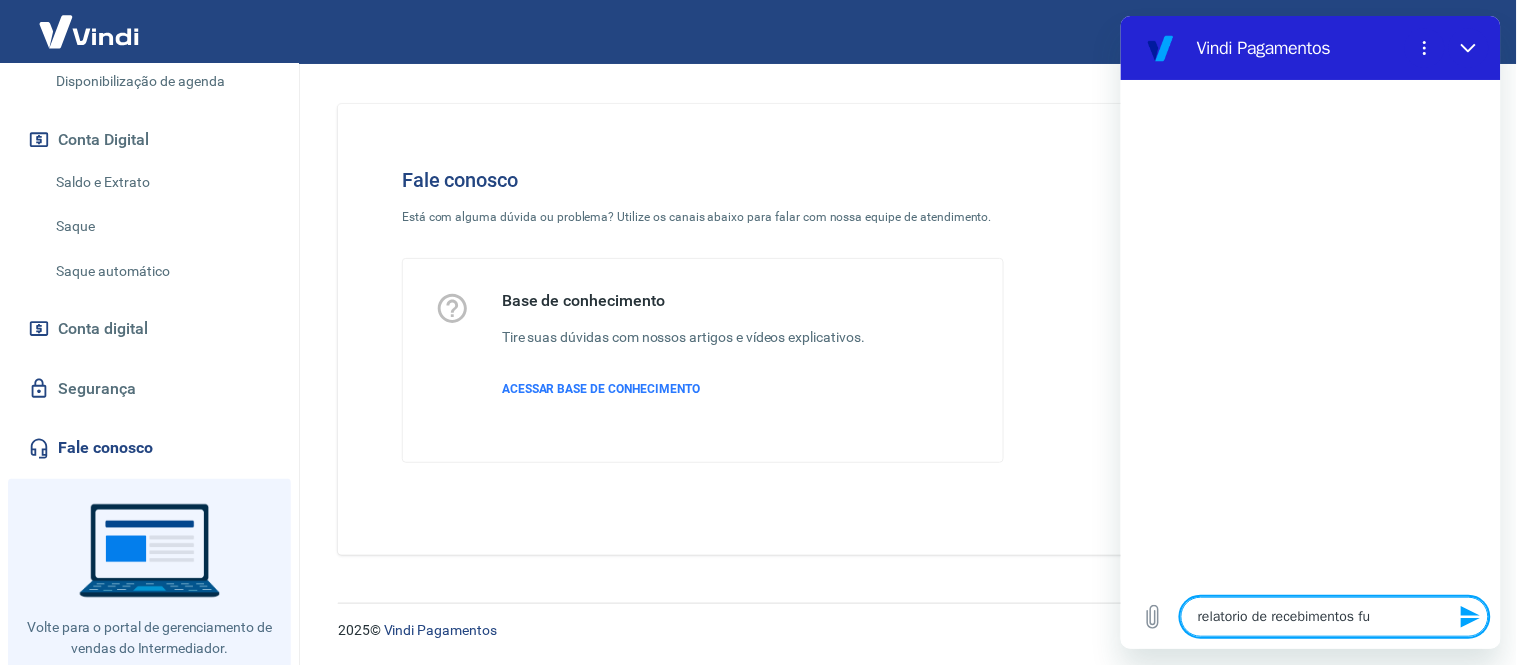 type on "relatorio de recebimentos fut" 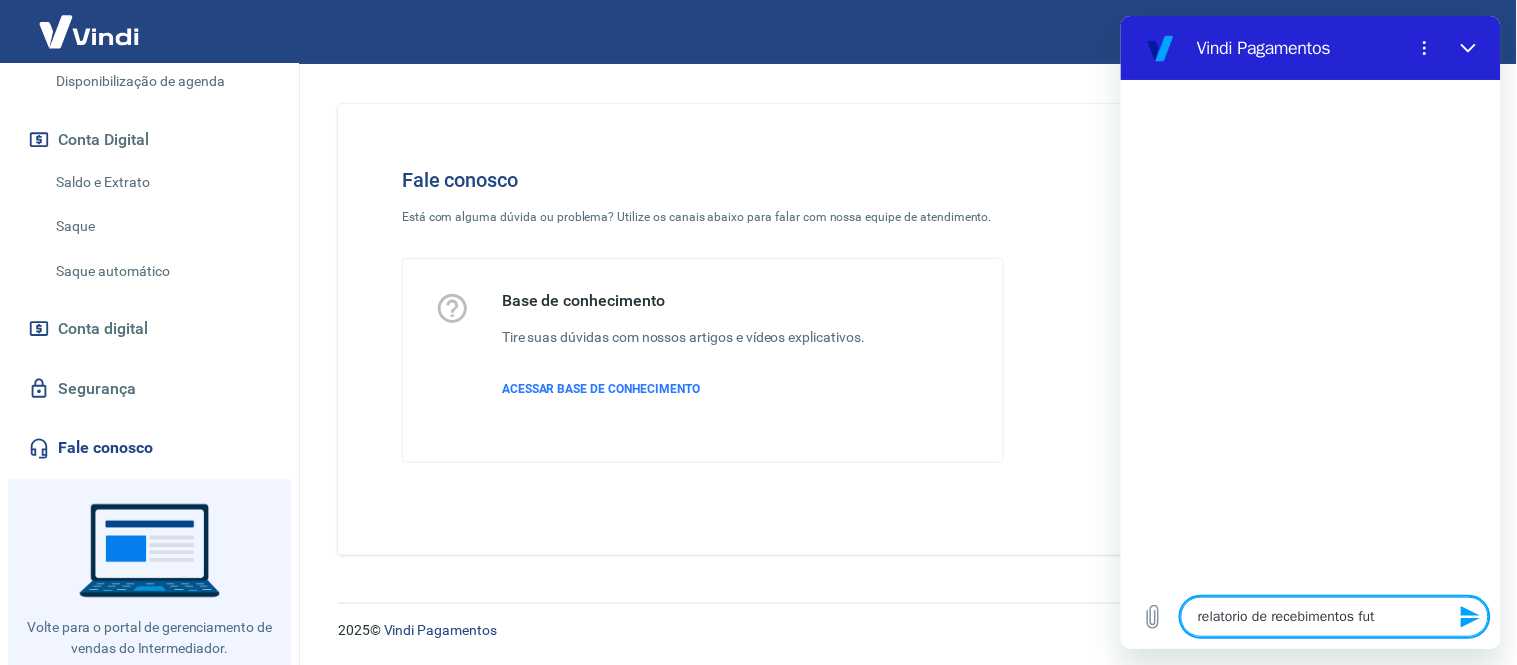 type on "relatorio de recebimentos futu" 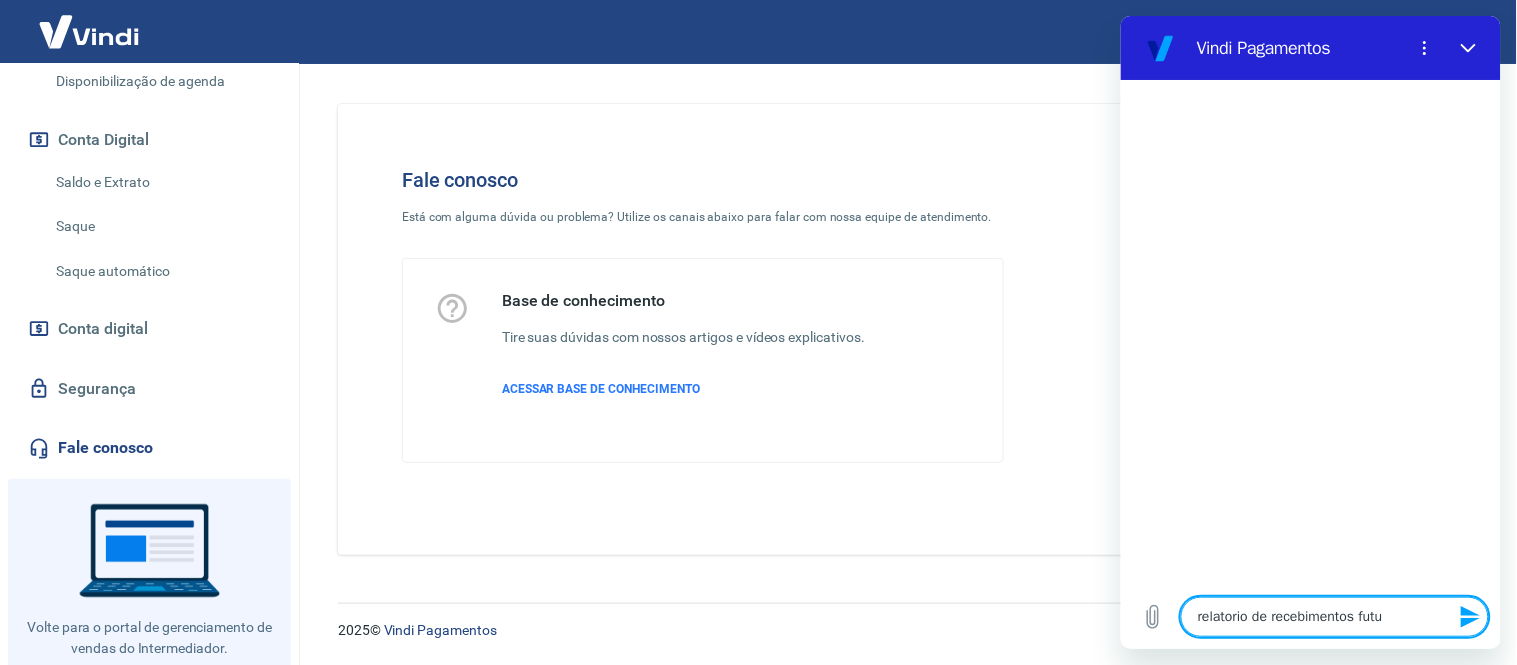 type on "relatorio de recebimentos futur" 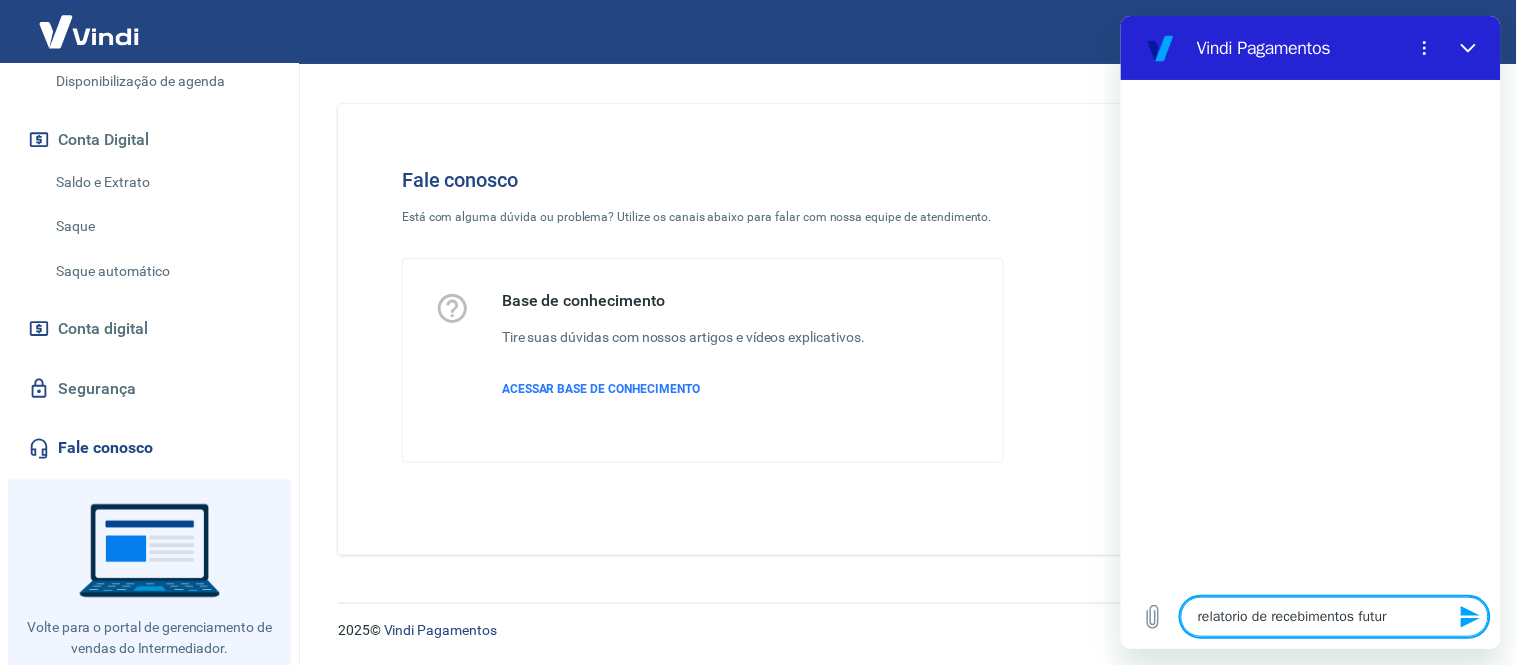 type on "relatorio de recebimentos futuro" 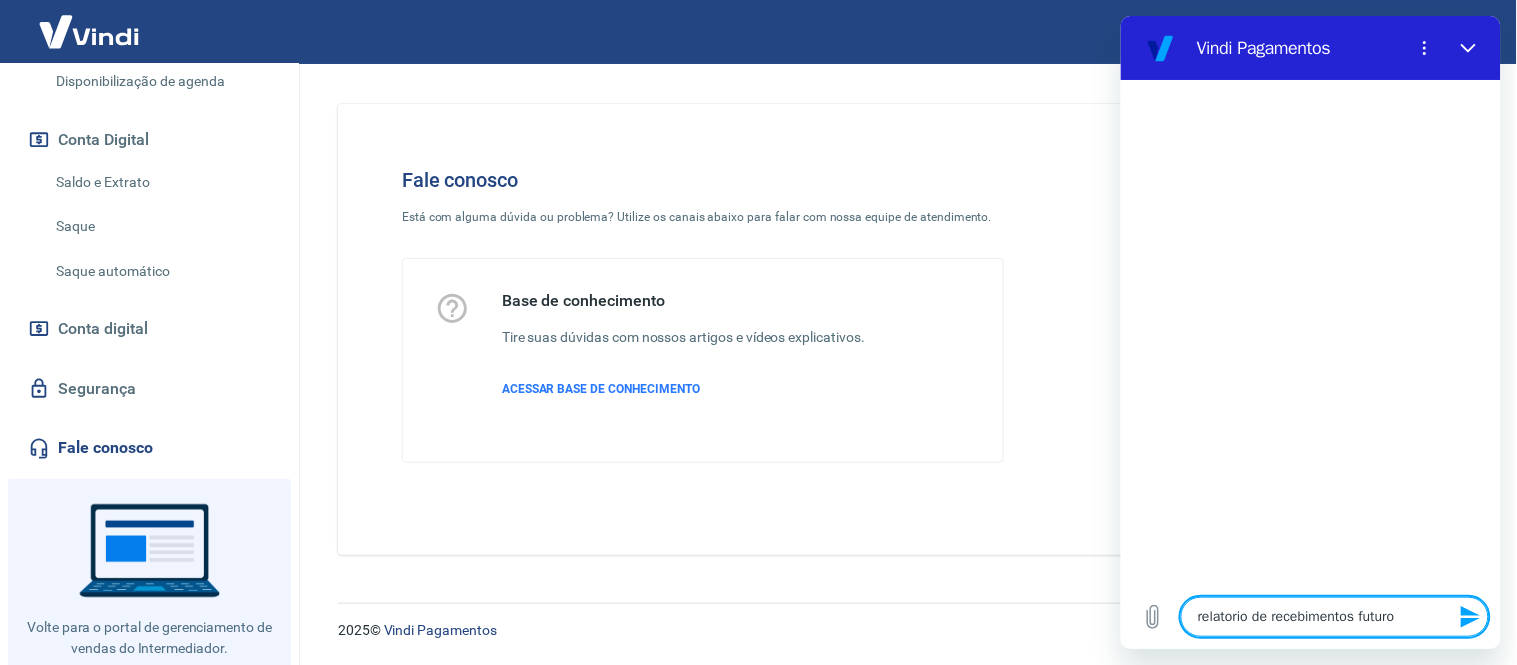 type on "relatorio de recebimentos futuros" 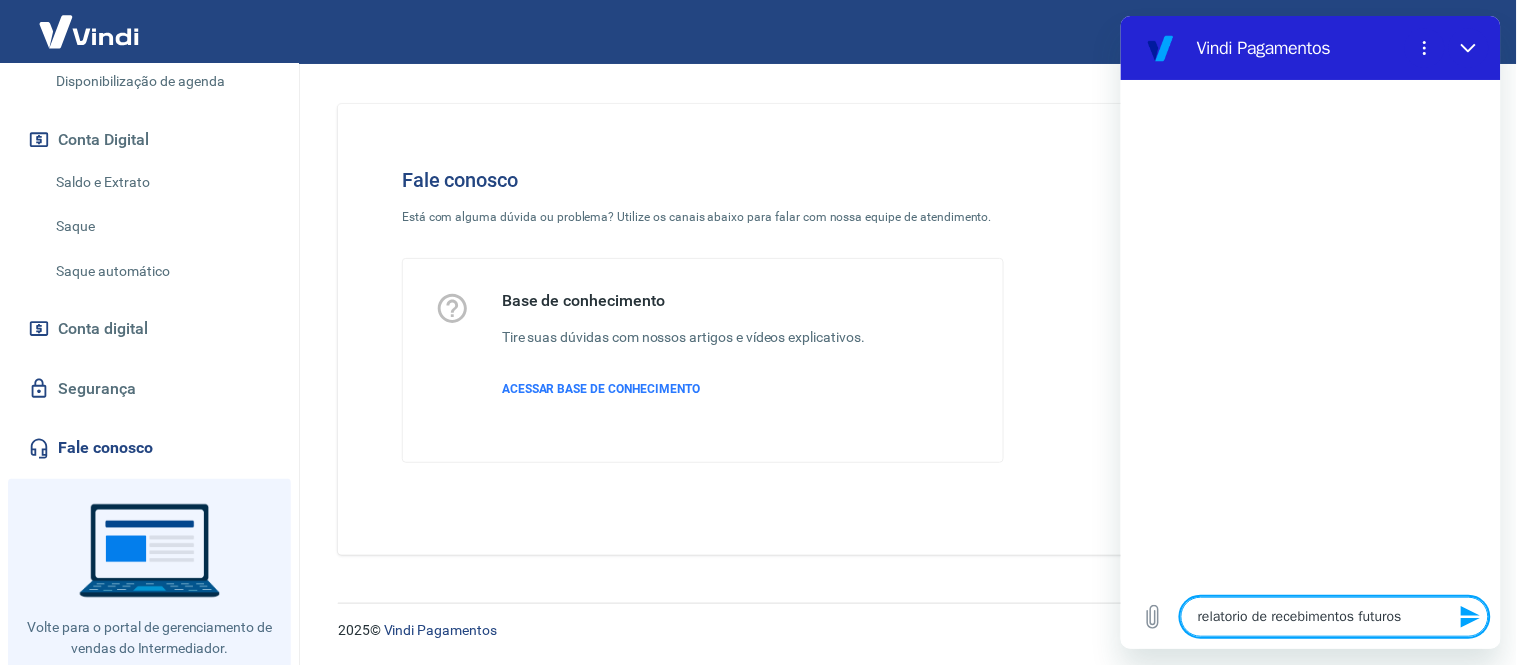 type on "x" 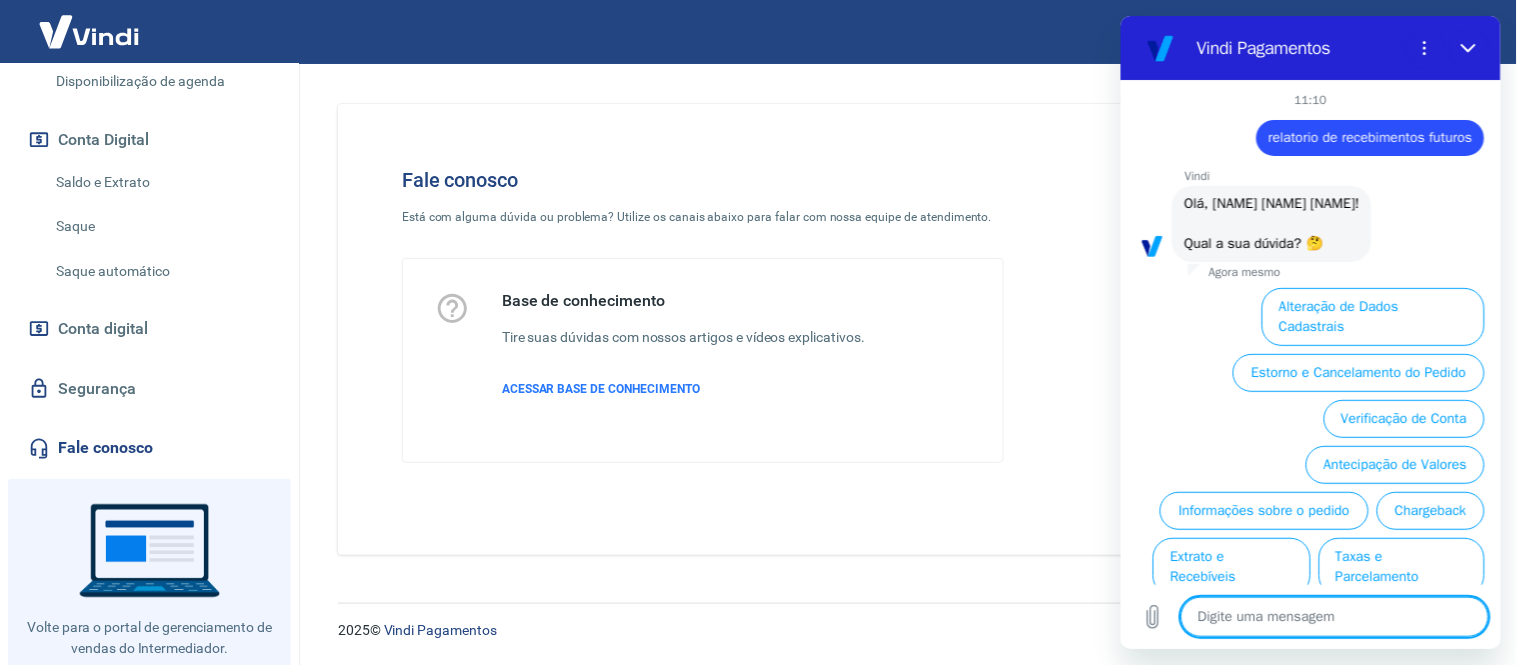 scroll, scrollTop: 88, scrollLeft: 0, axis: vertical 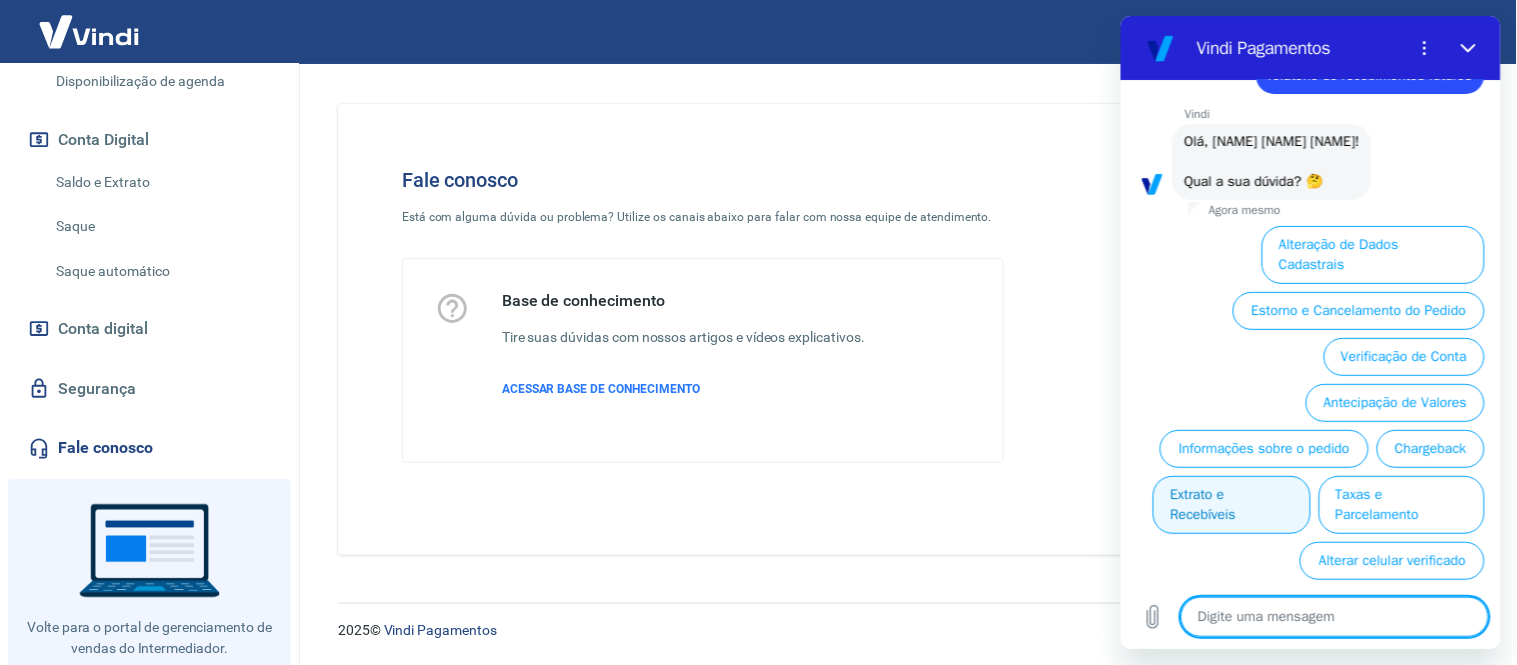 click on "Extrato e Recebíveis" at bounding box center (1230, 504) 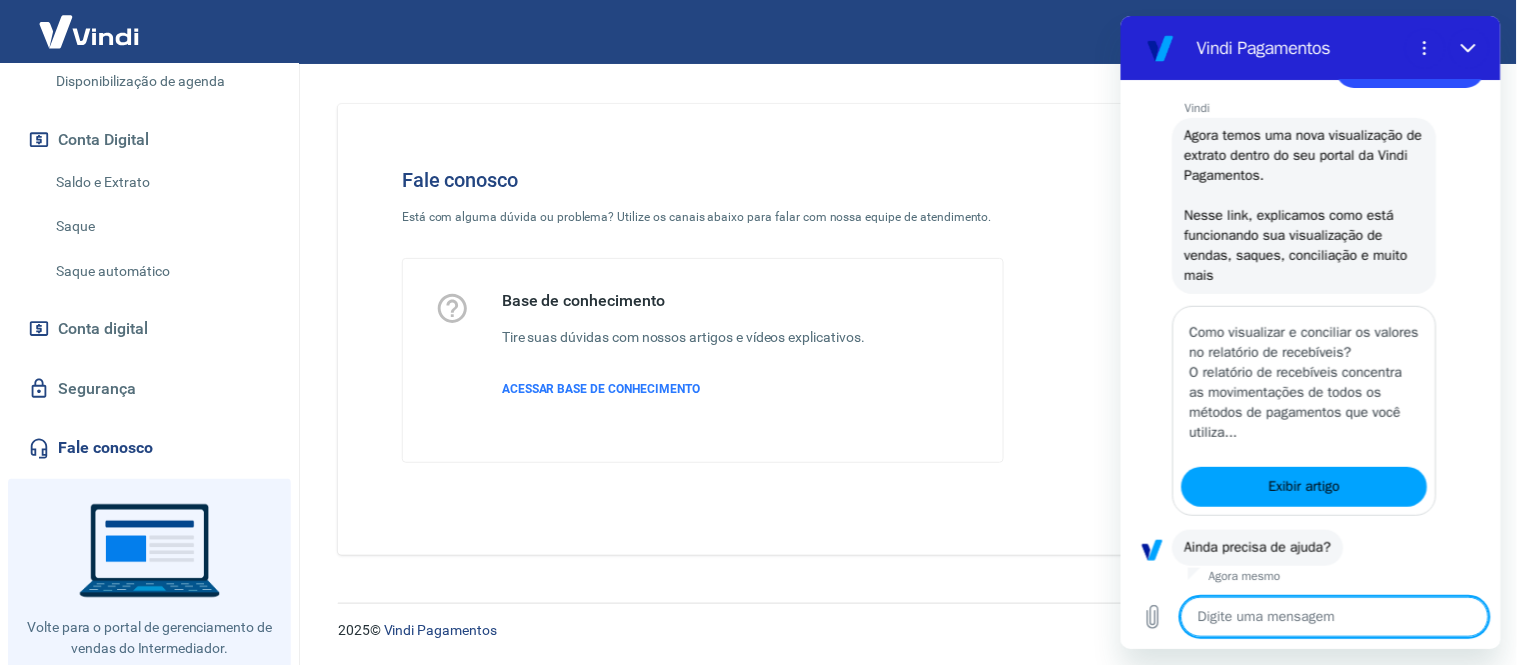 scroll, scrollTop: 311, scrollLeft: 0, axis: vertical 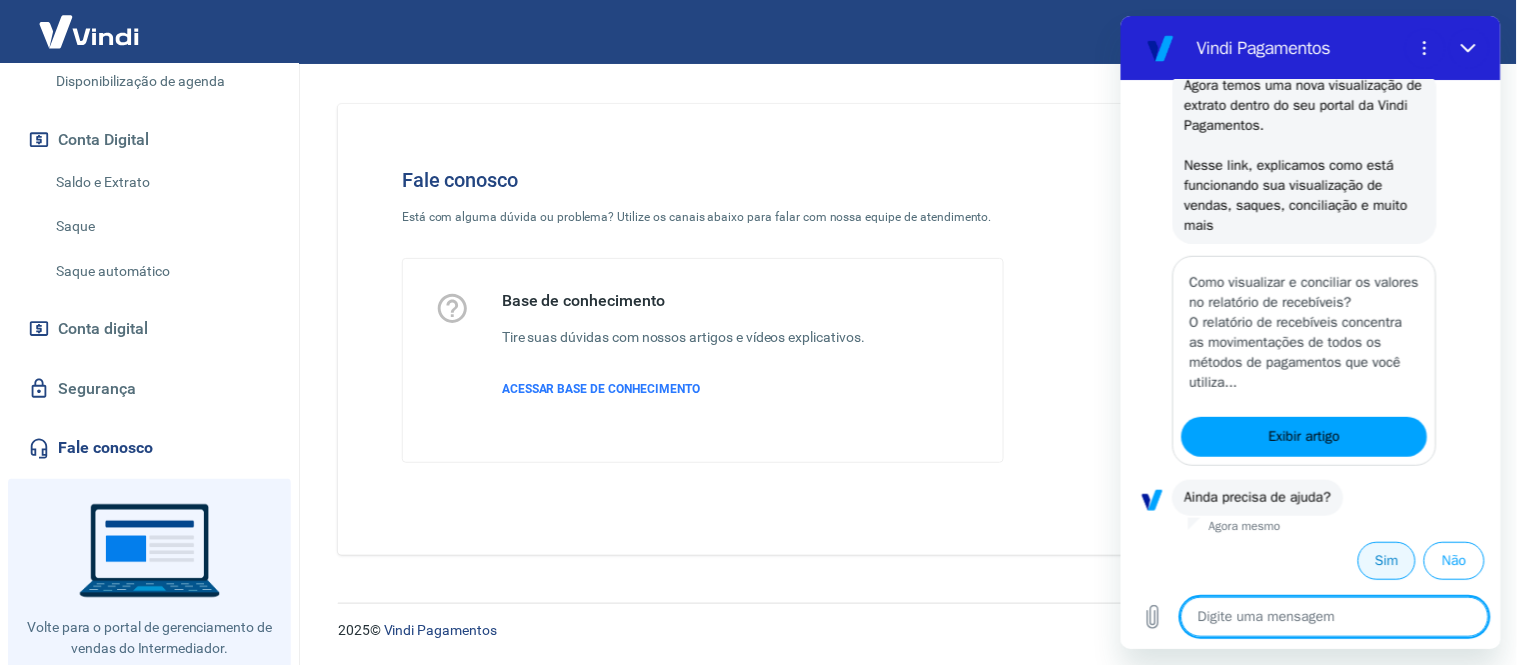 click on "Sim" at bounding box center (1386, 560) 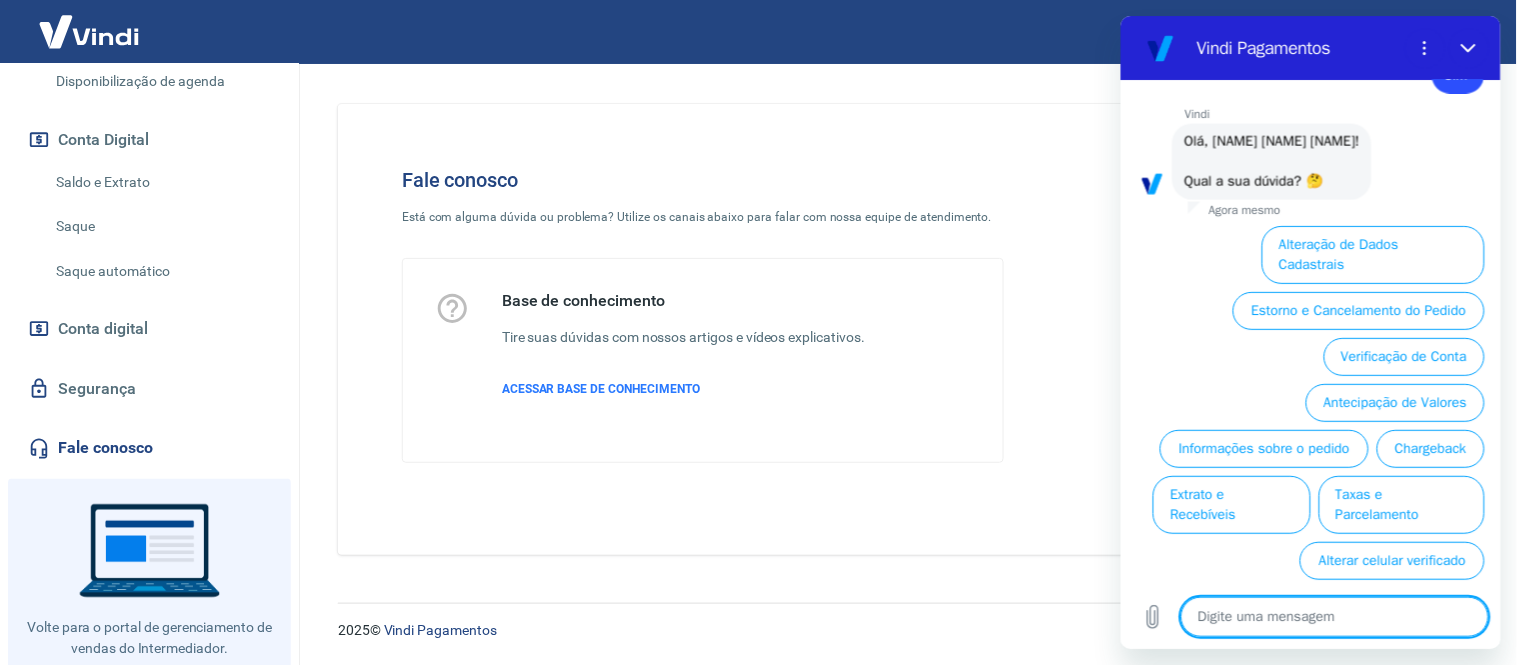 scroll, scrollTop: 808, scrollLeft: 0, axis: vertical 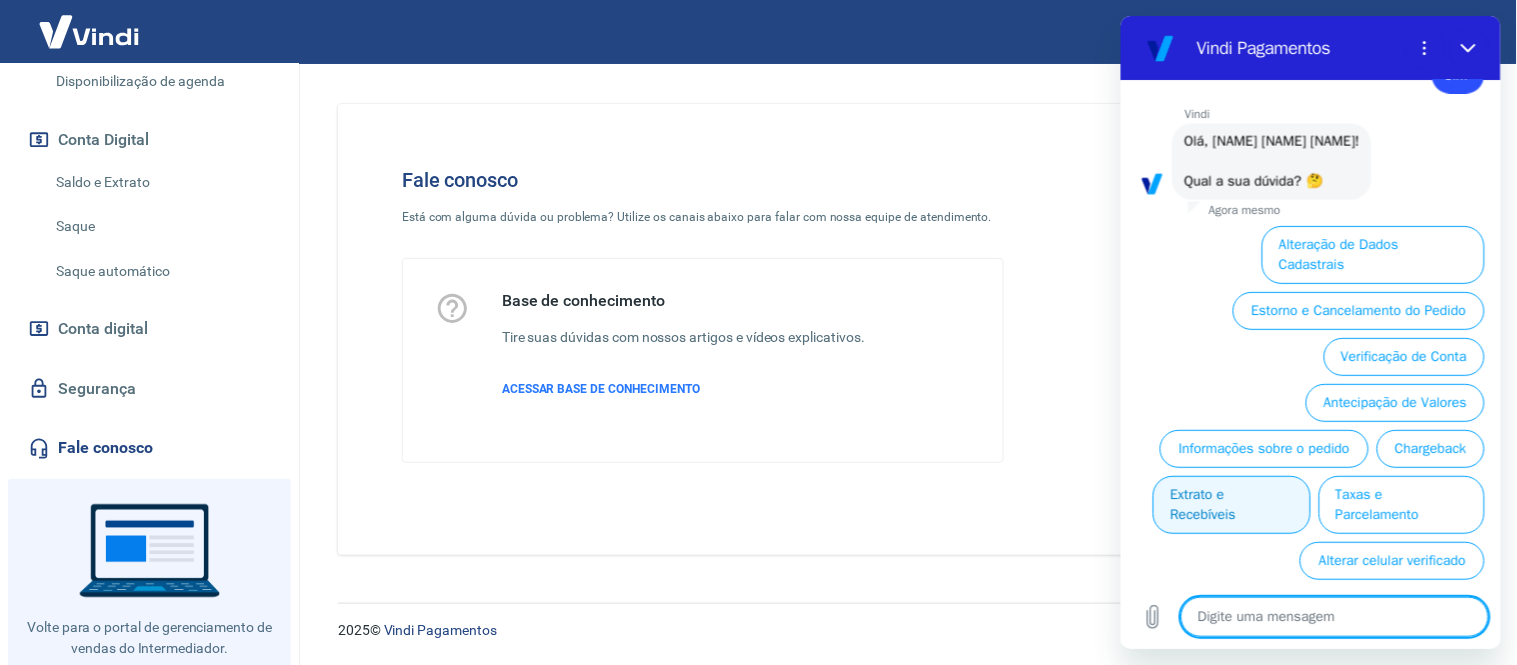 click on "Extrato e Recebíveis" at bounding box center (1230, 504) 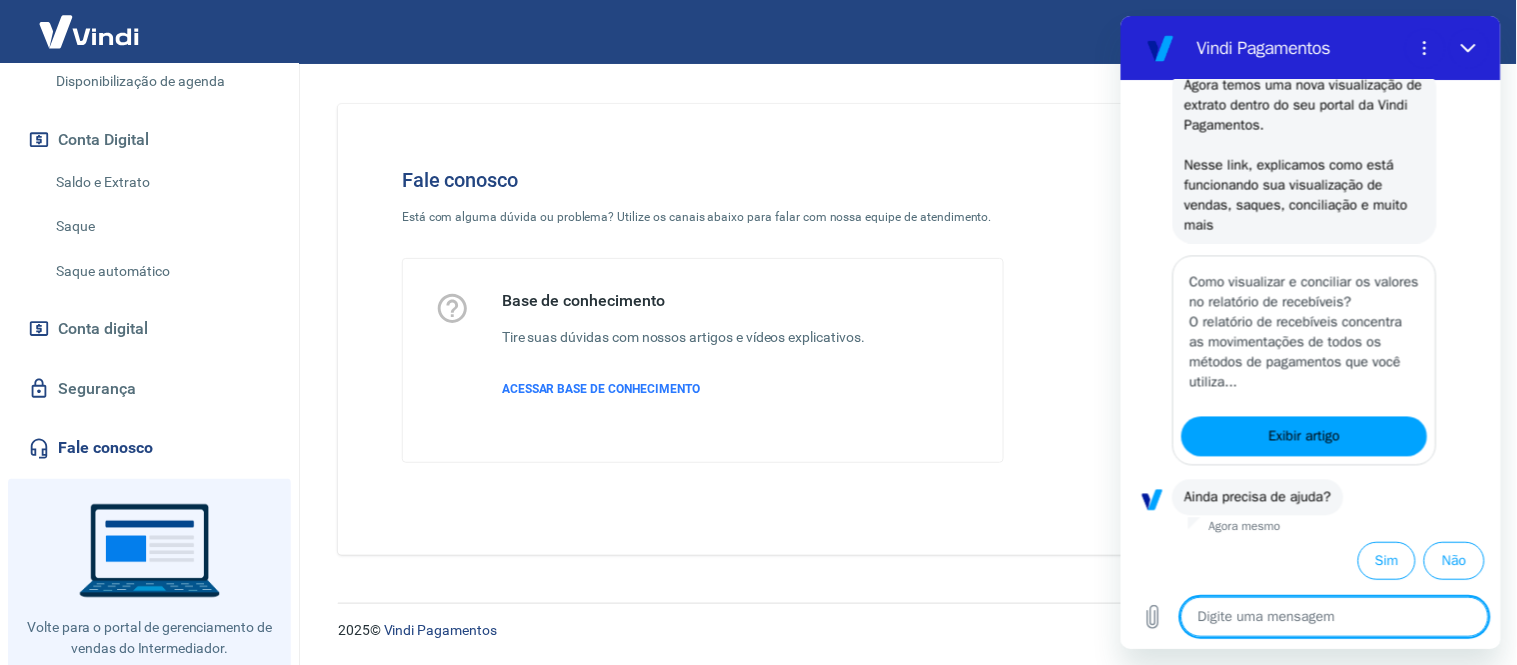 scroll, scrollTop: 1031, scrollLeft: 0, axis: vertical 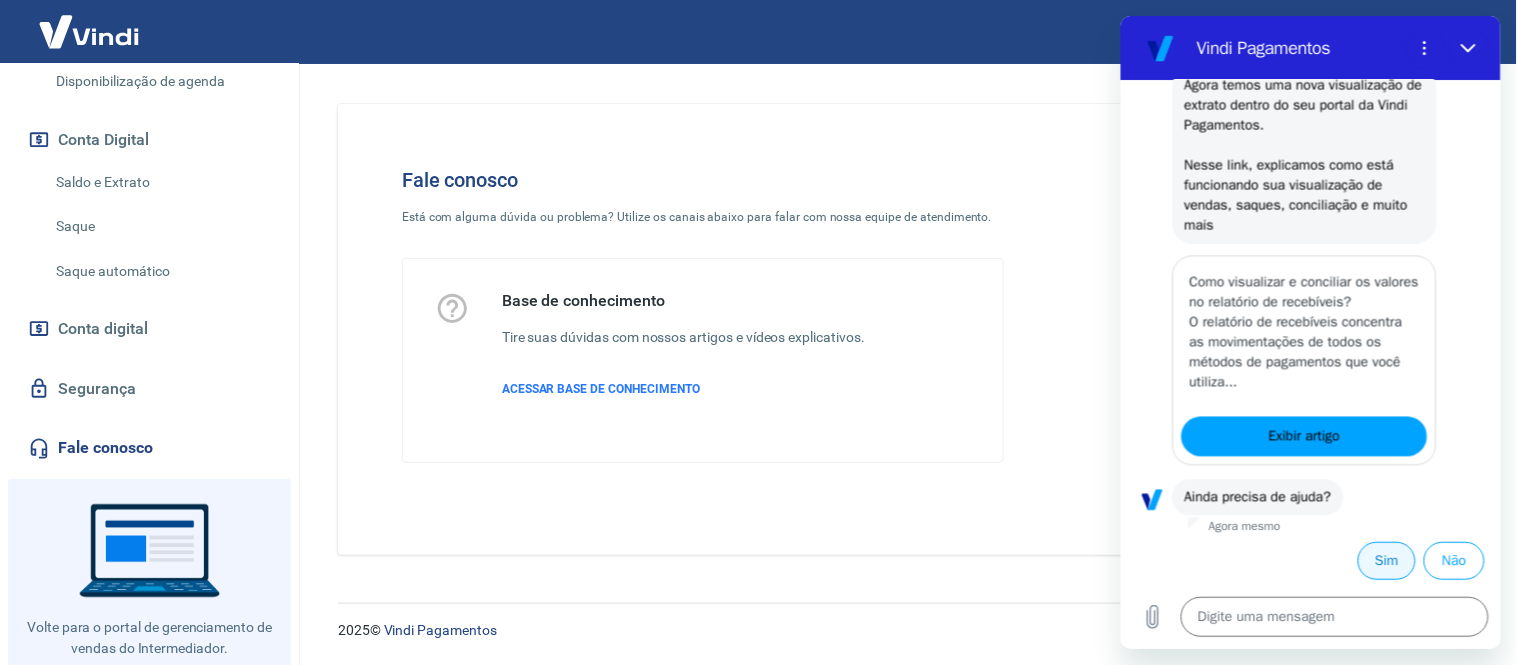 click on "Sim" at bounding box center (1386, 560) 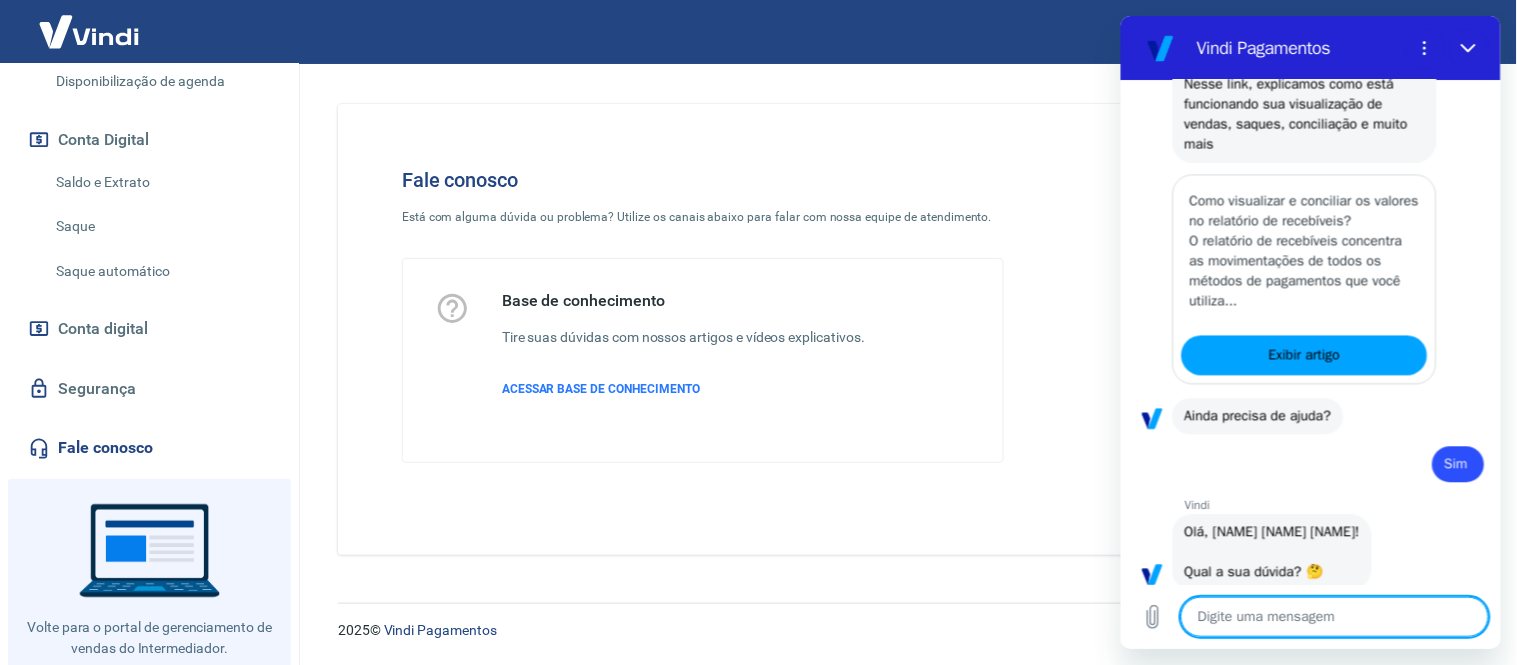 type on "x" 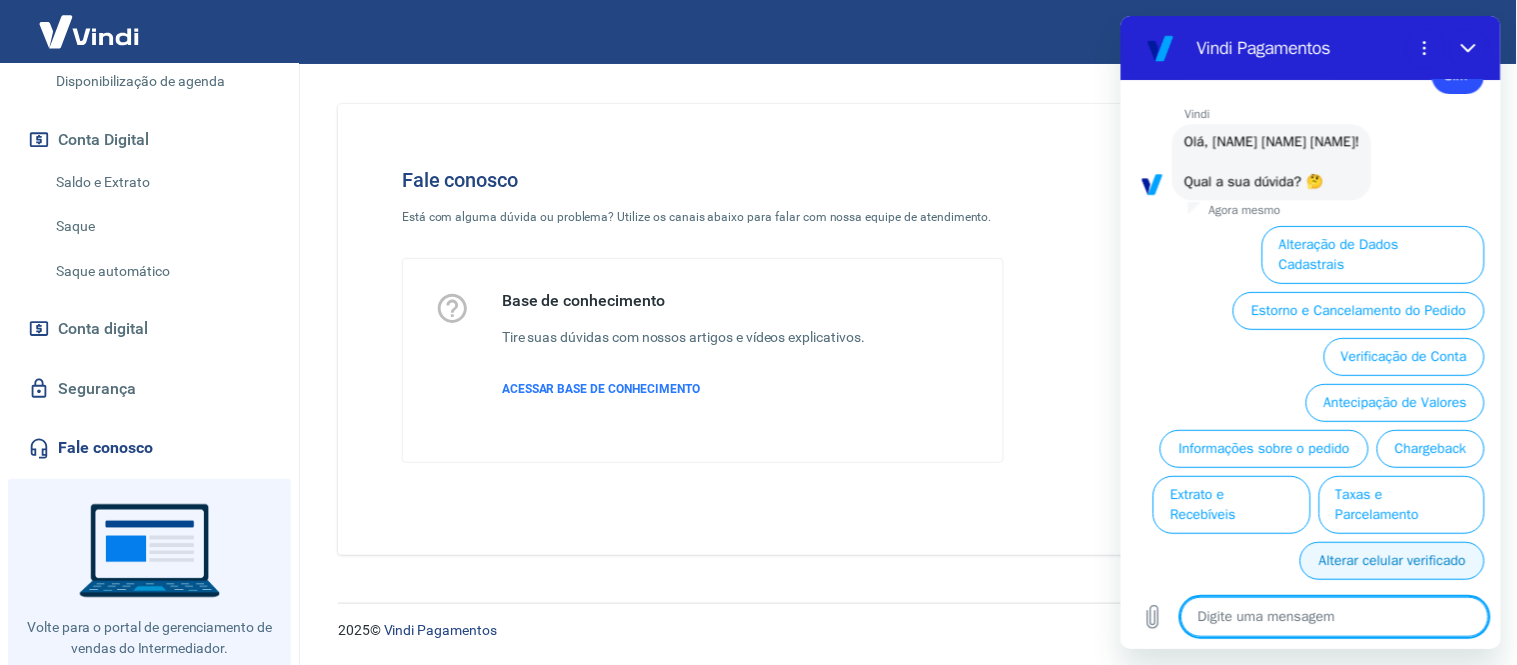 scroll, scrollTop: 1528, scrollLeft: 0, axis: vertical 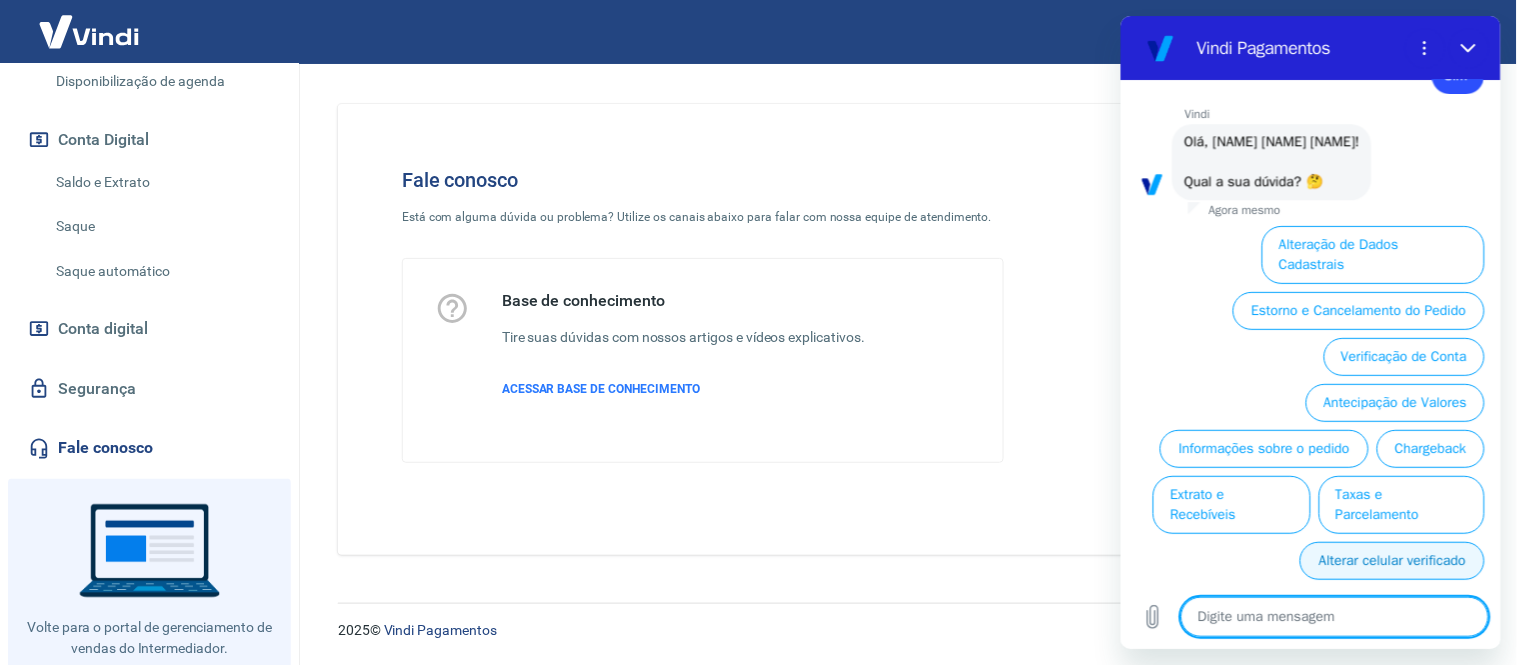 type on "f" 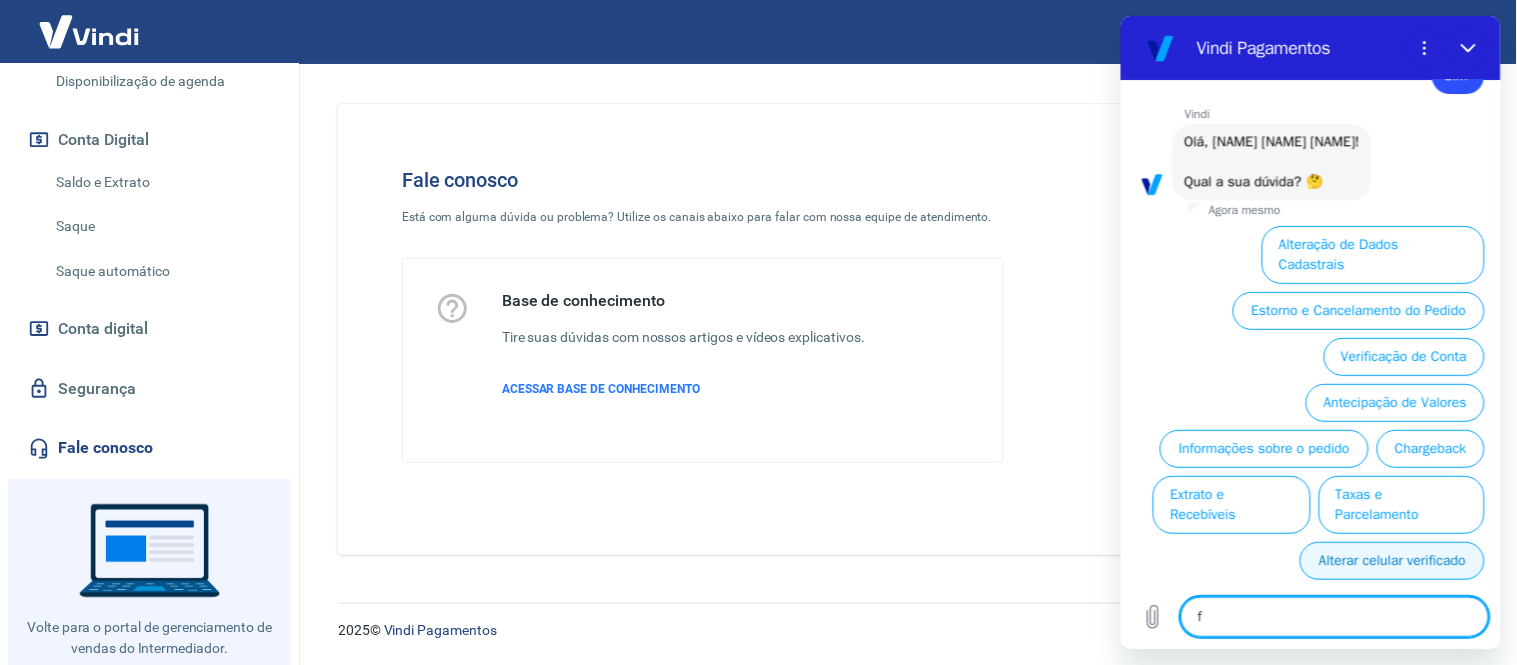 type on "fa" 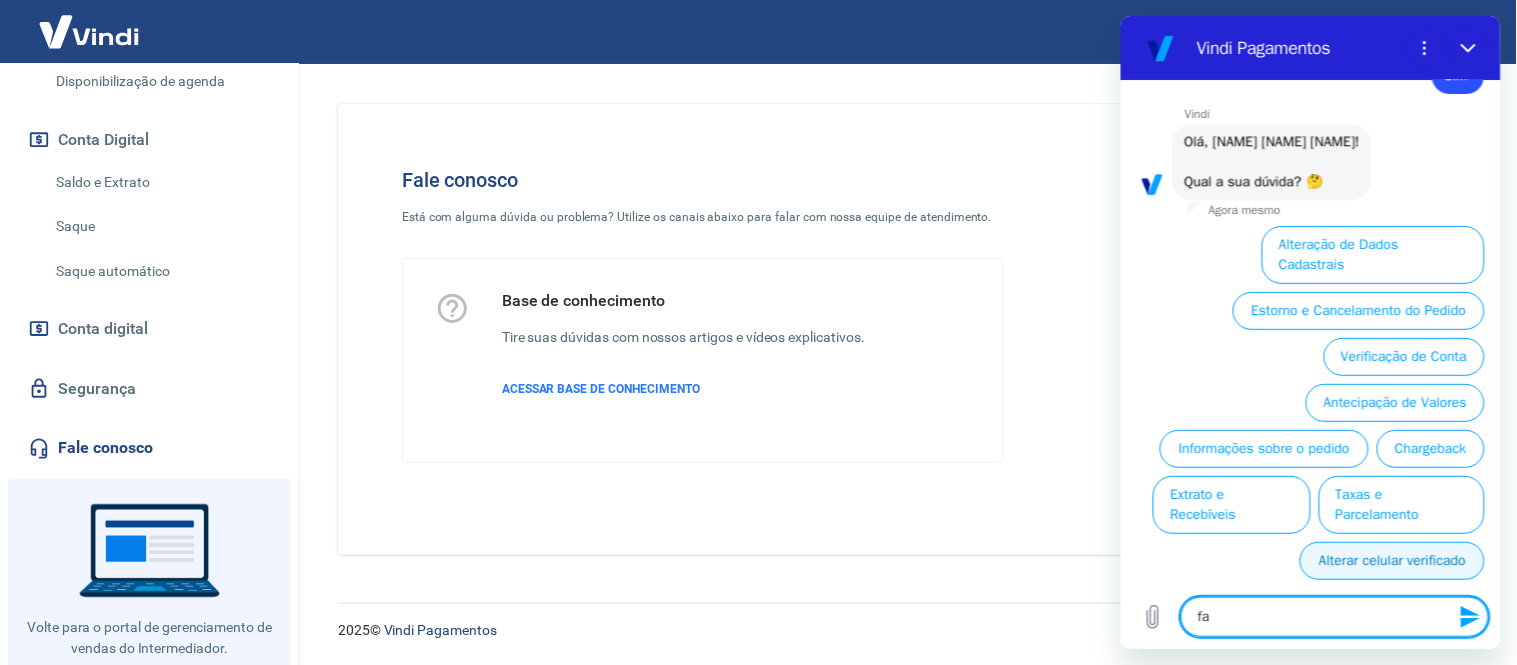type on "faa" 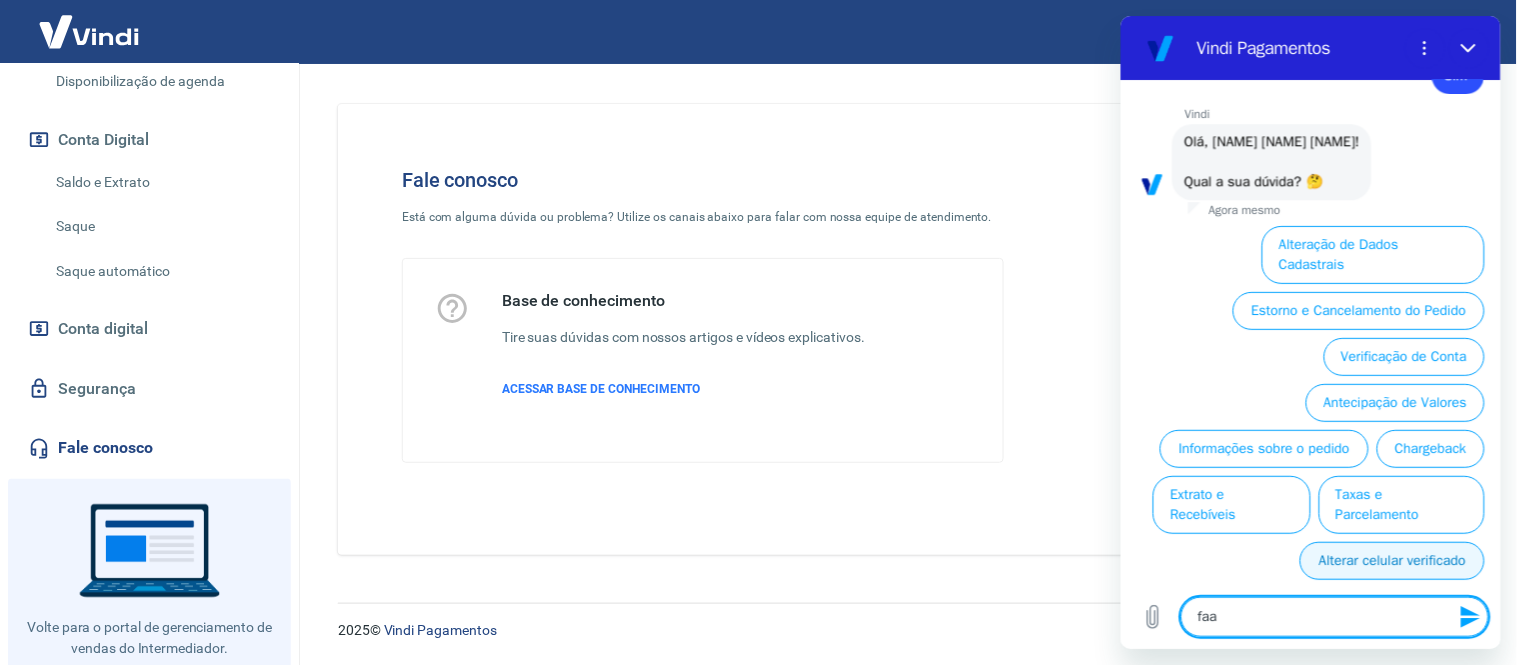 type on "fa" 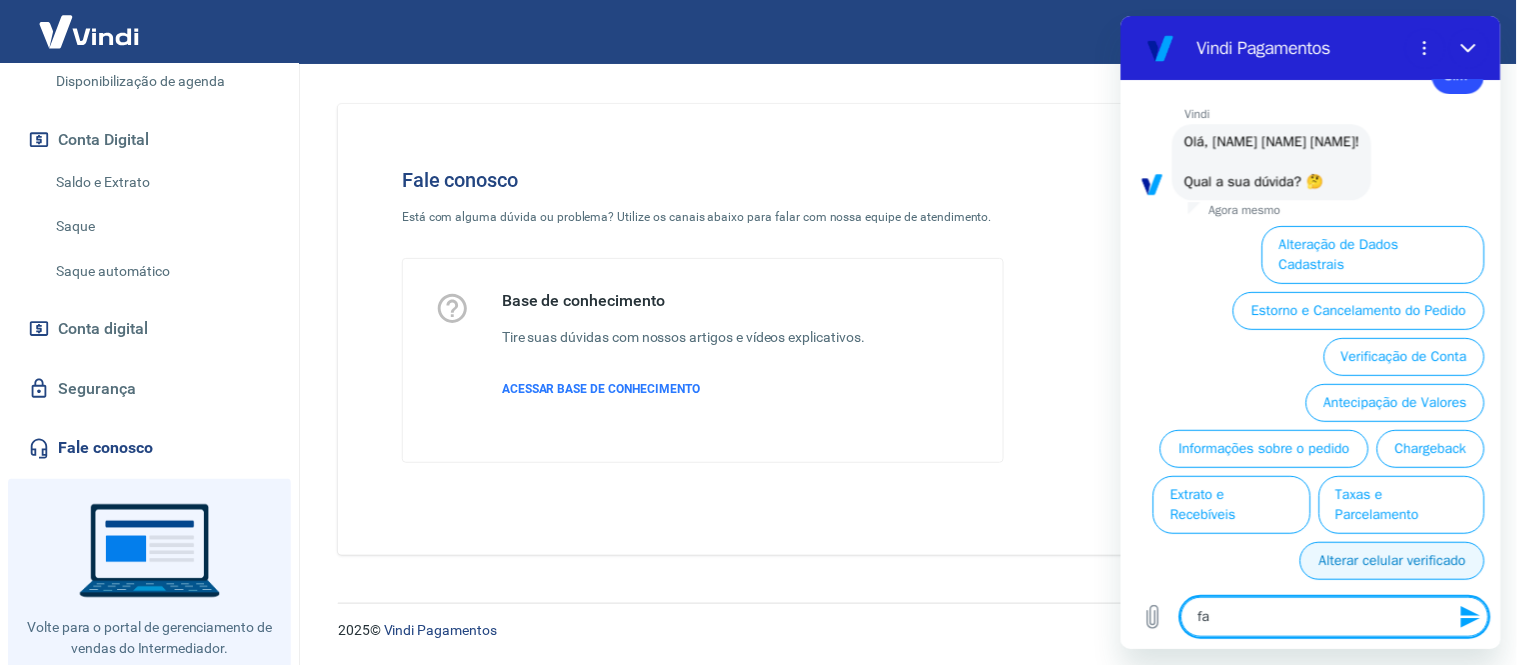 type on "fal" 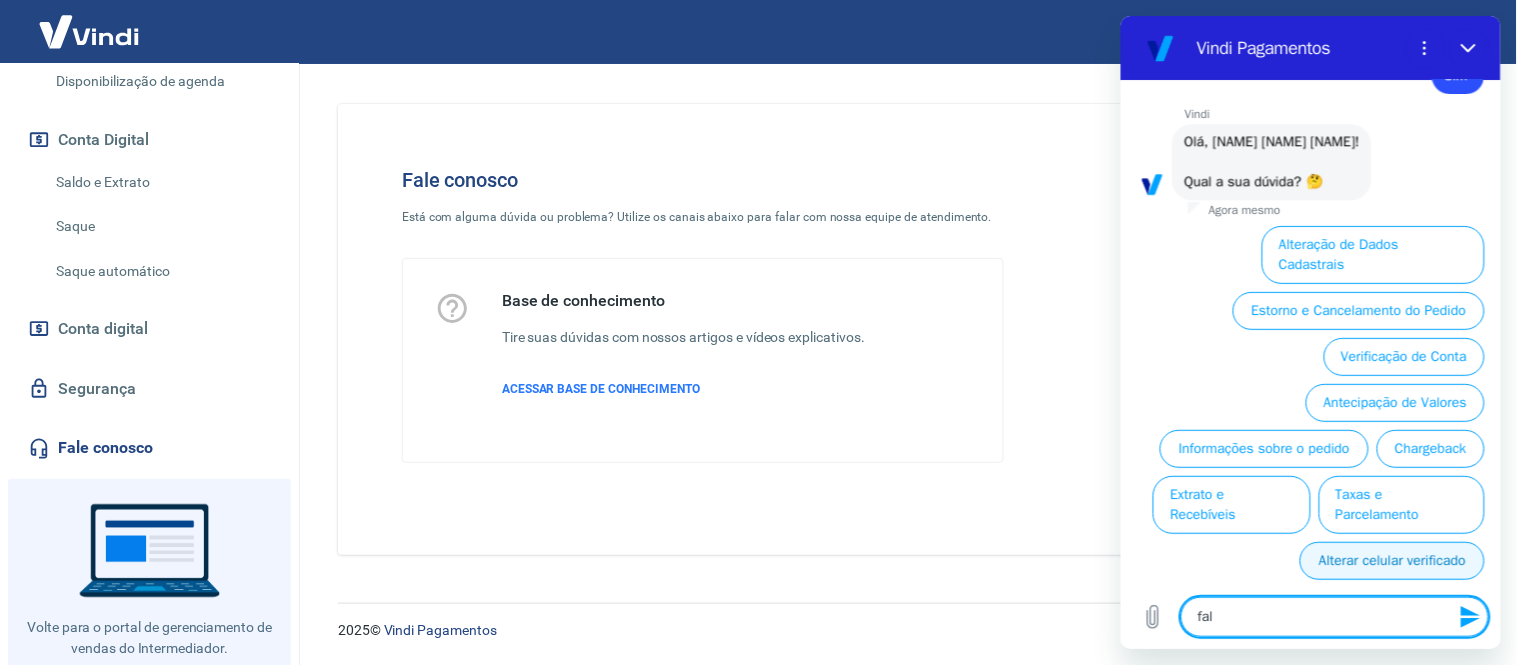 type on "fala" 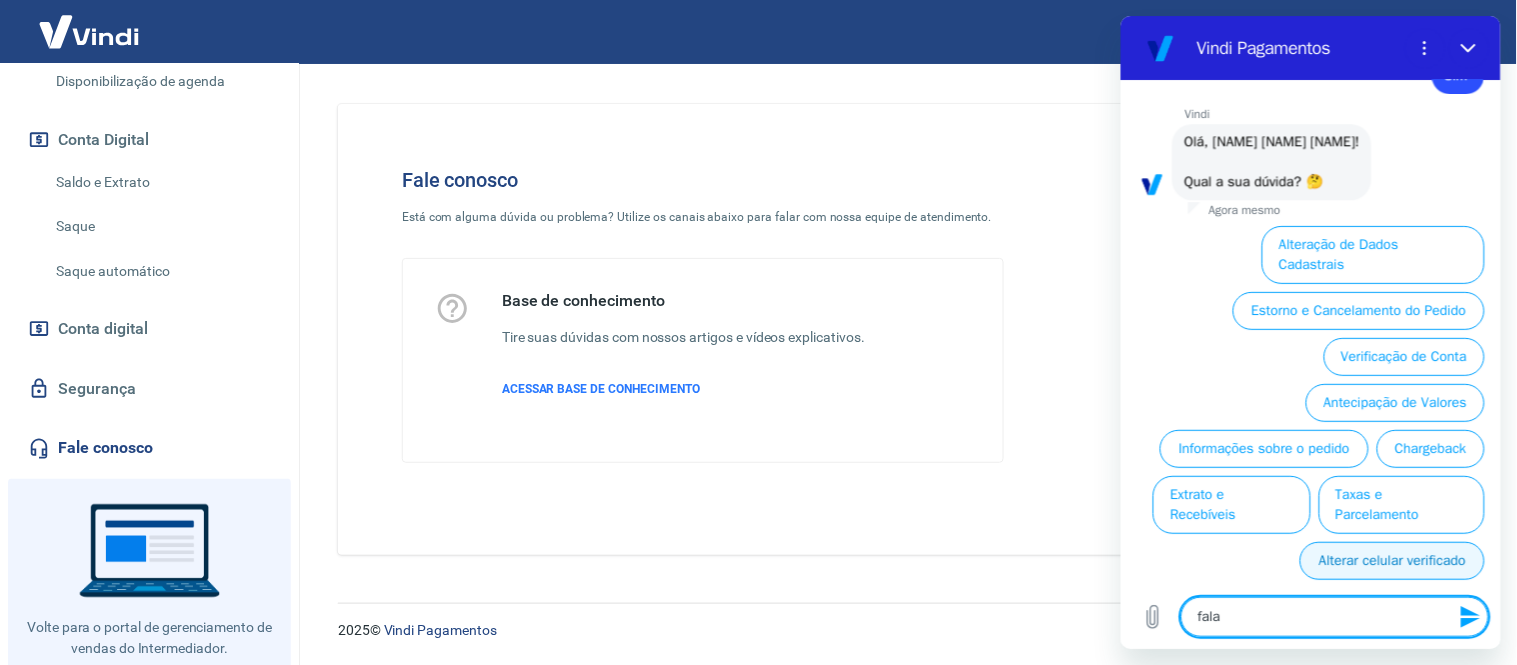 type on "fala" 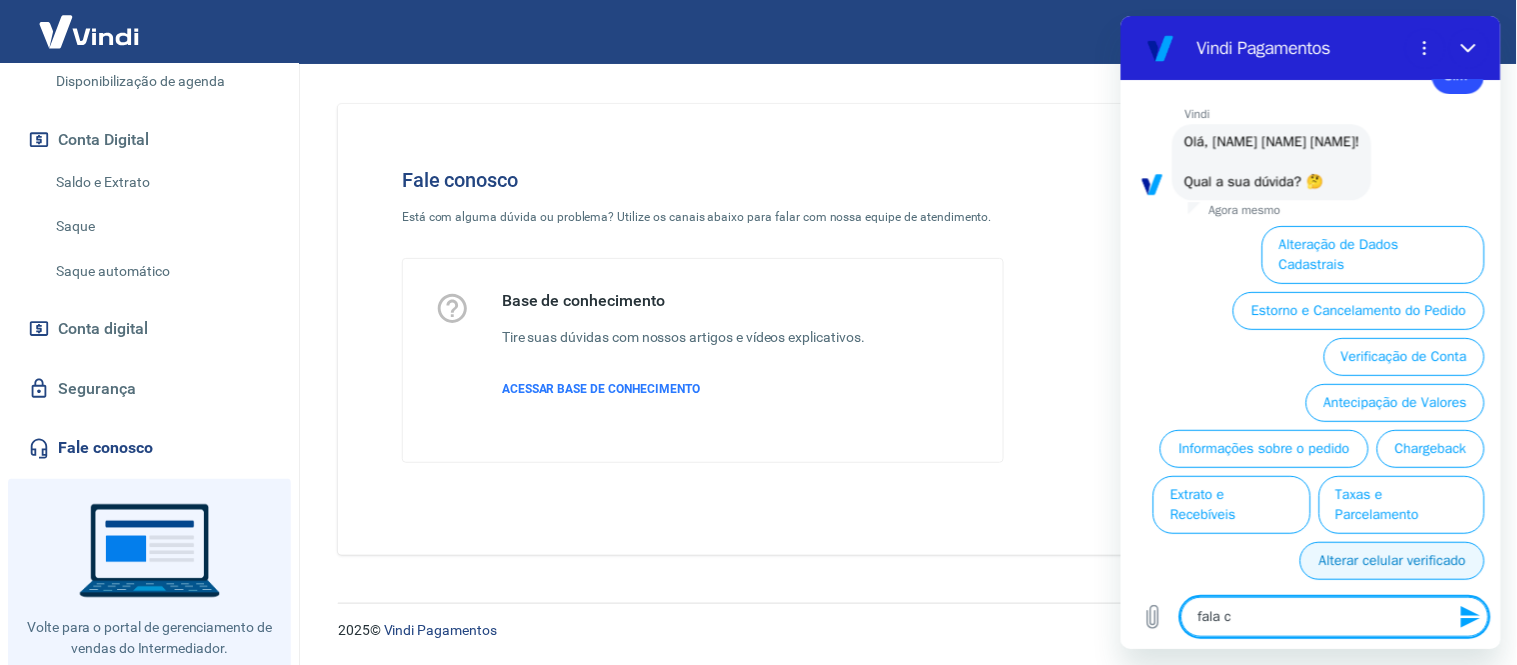 type on "fala co" 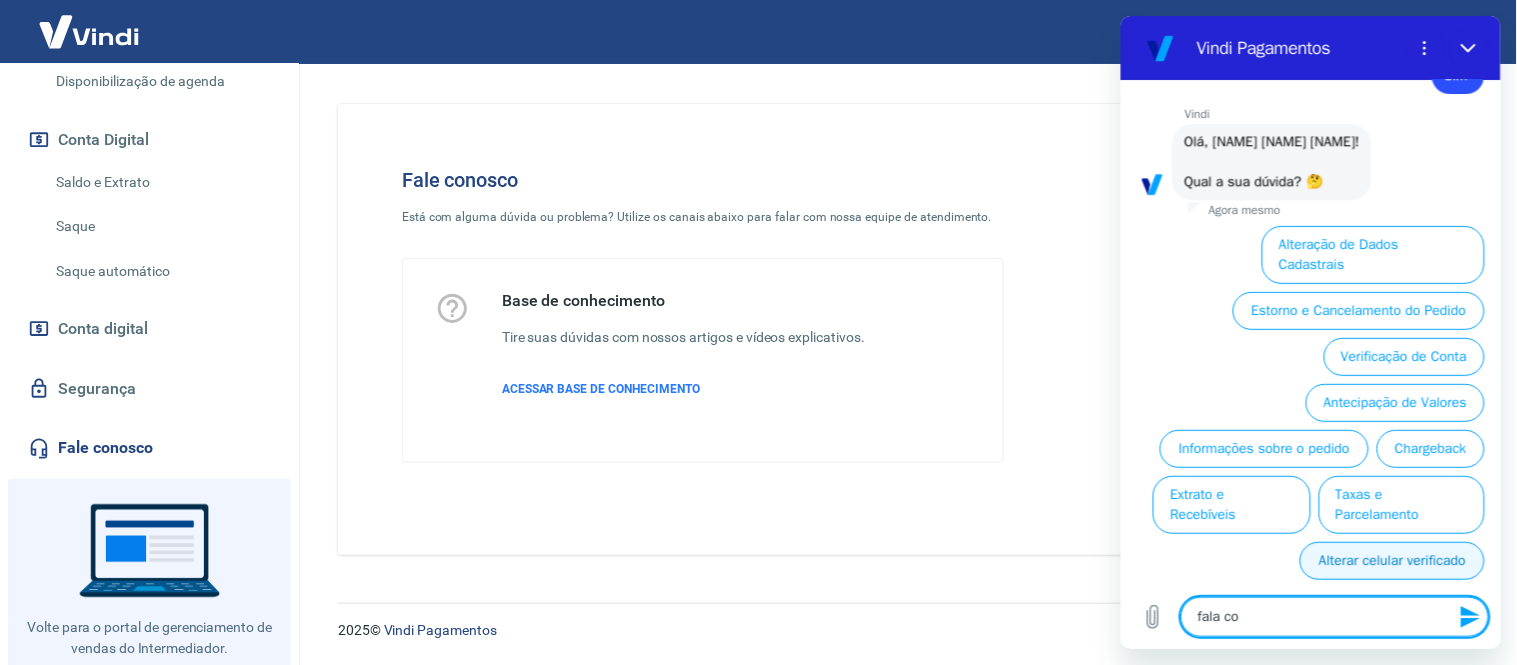 type on "fala com" 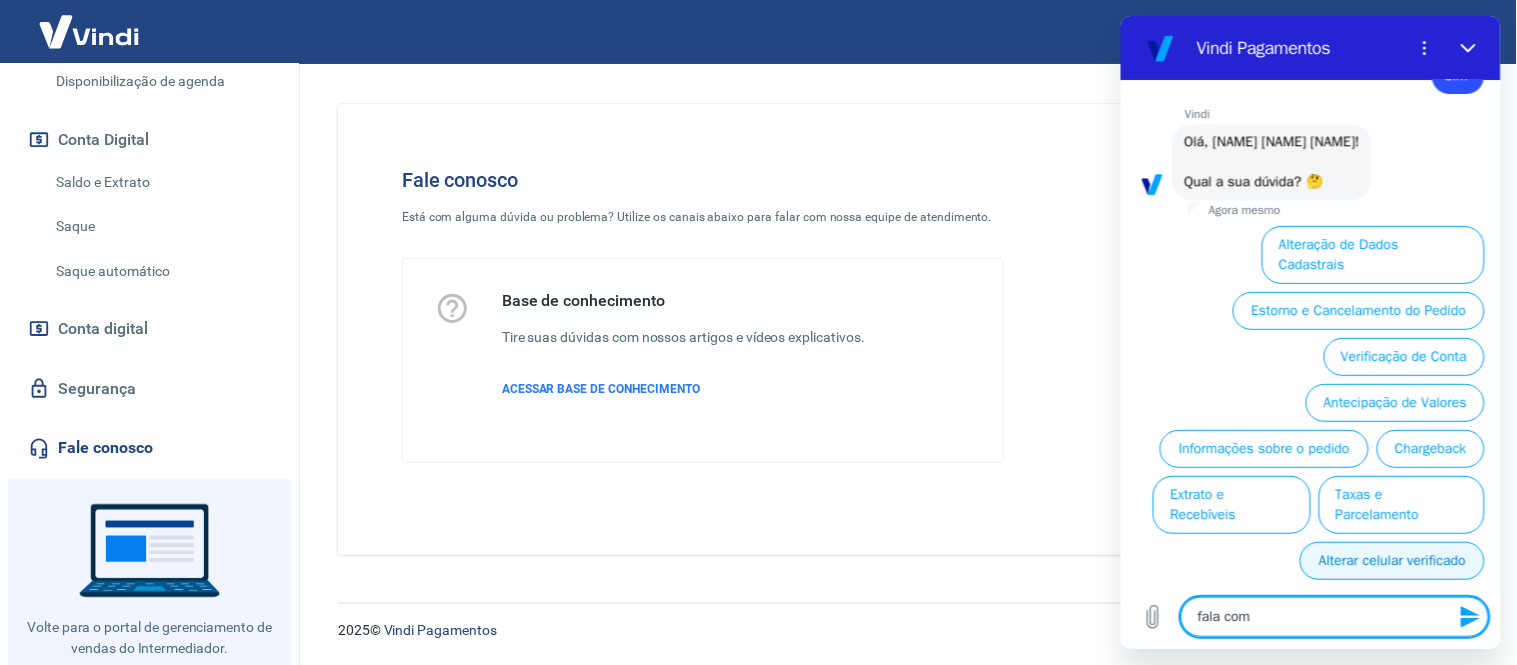type on "fala com" 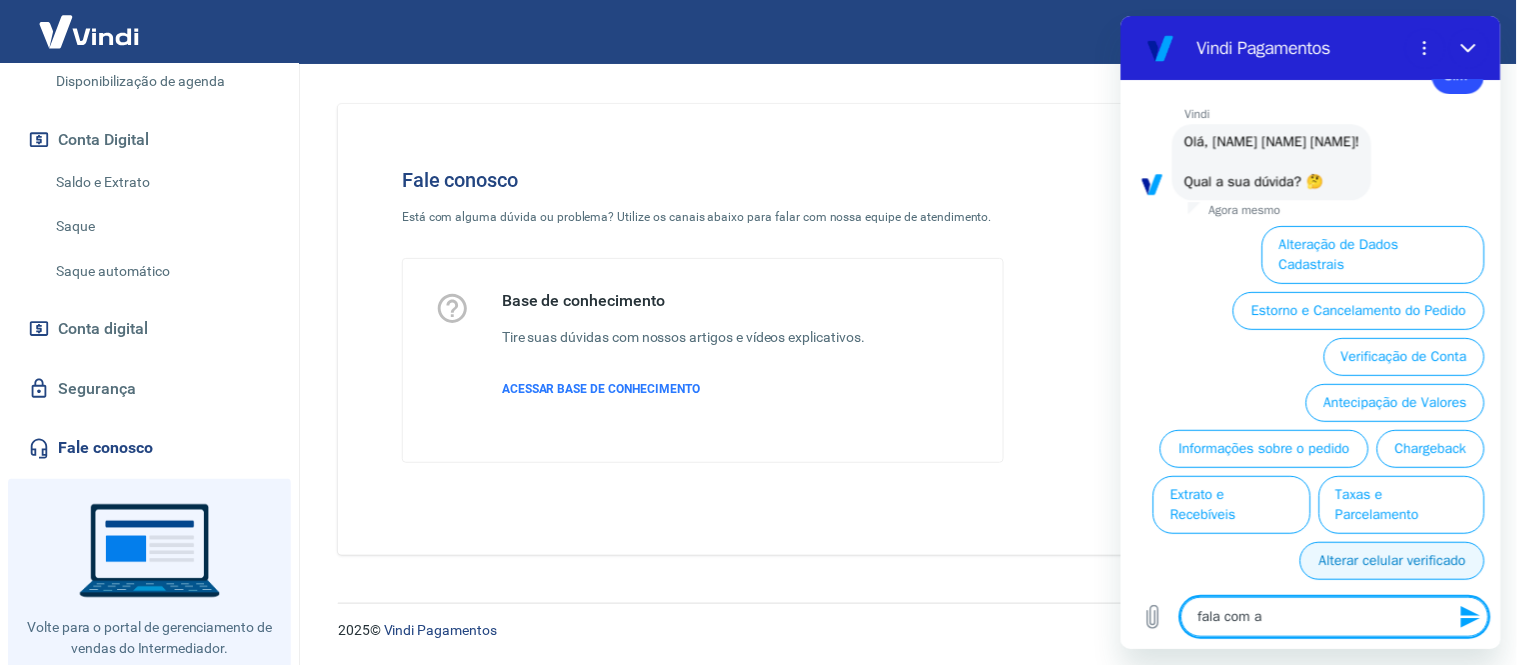 type on "fala com an" 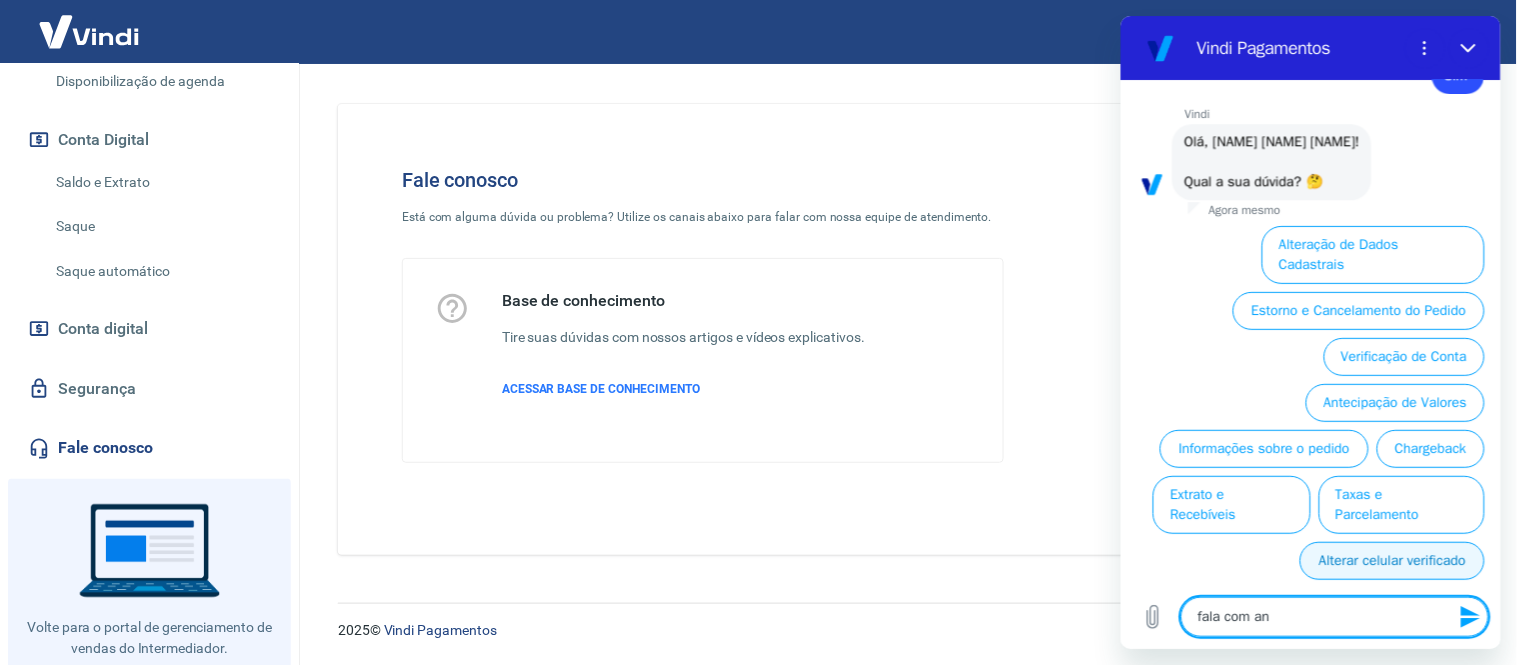 type on "fala com ane" 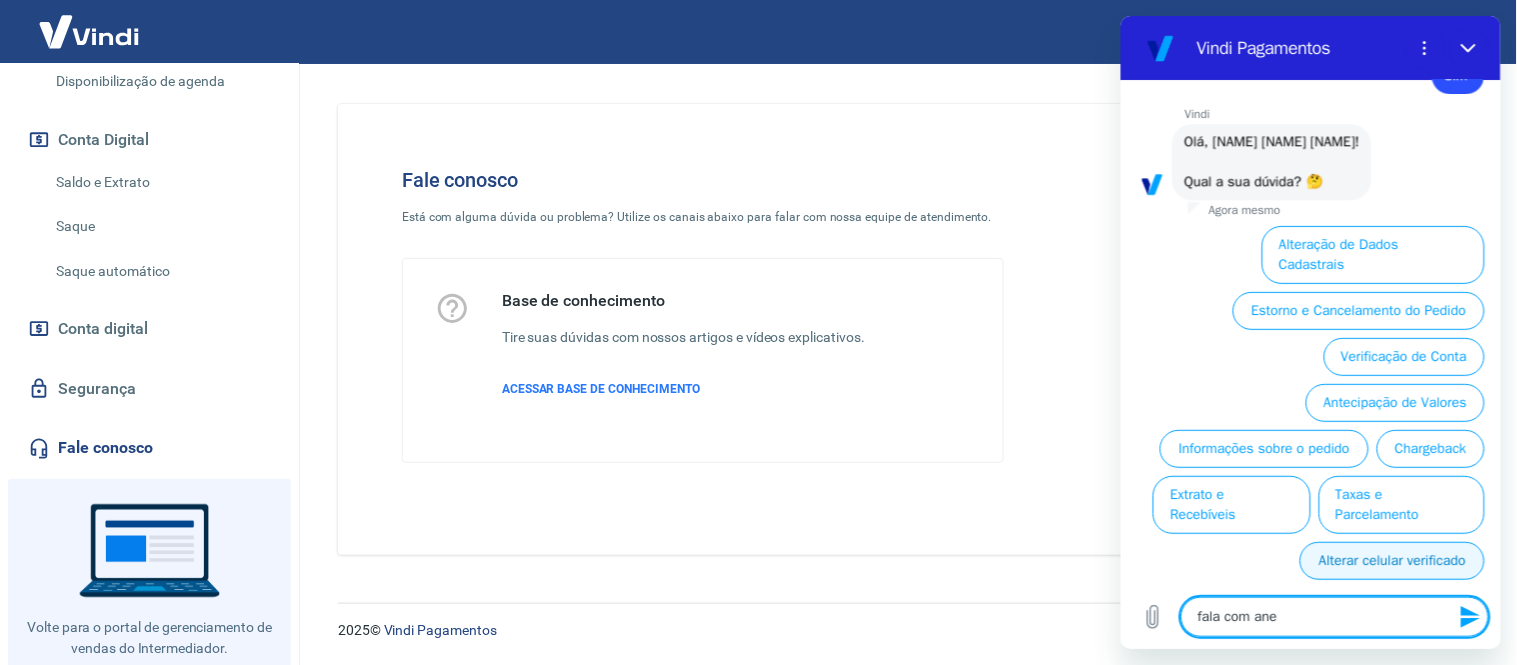type on "fala com anen" 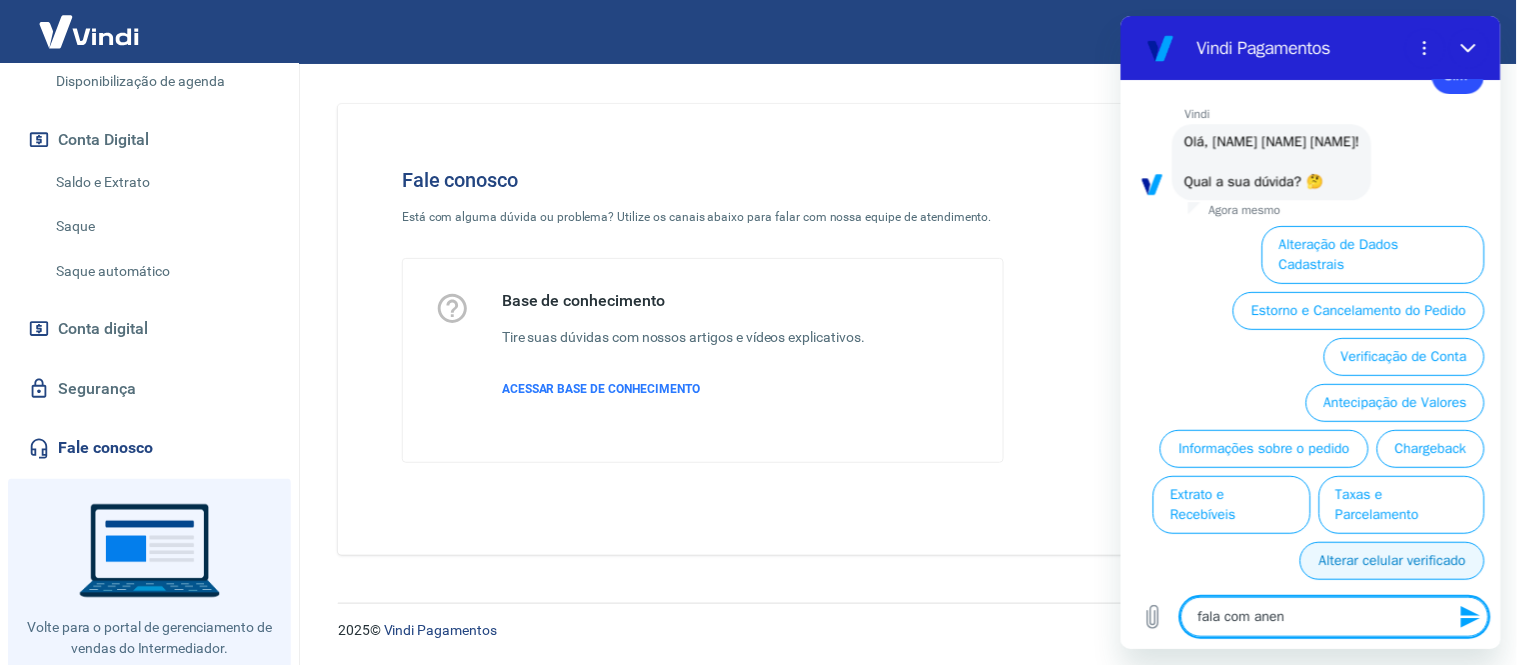 type on "fala com anend" 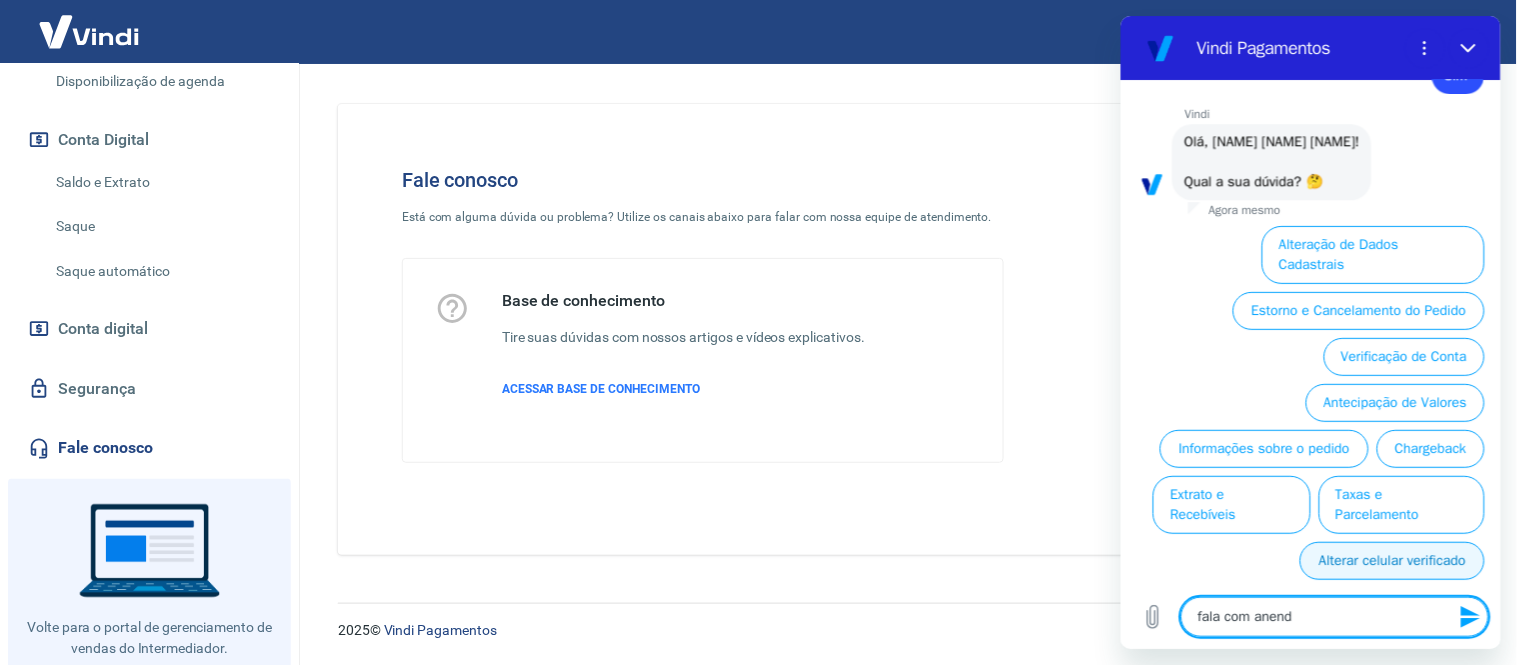 type on "fala com anende" 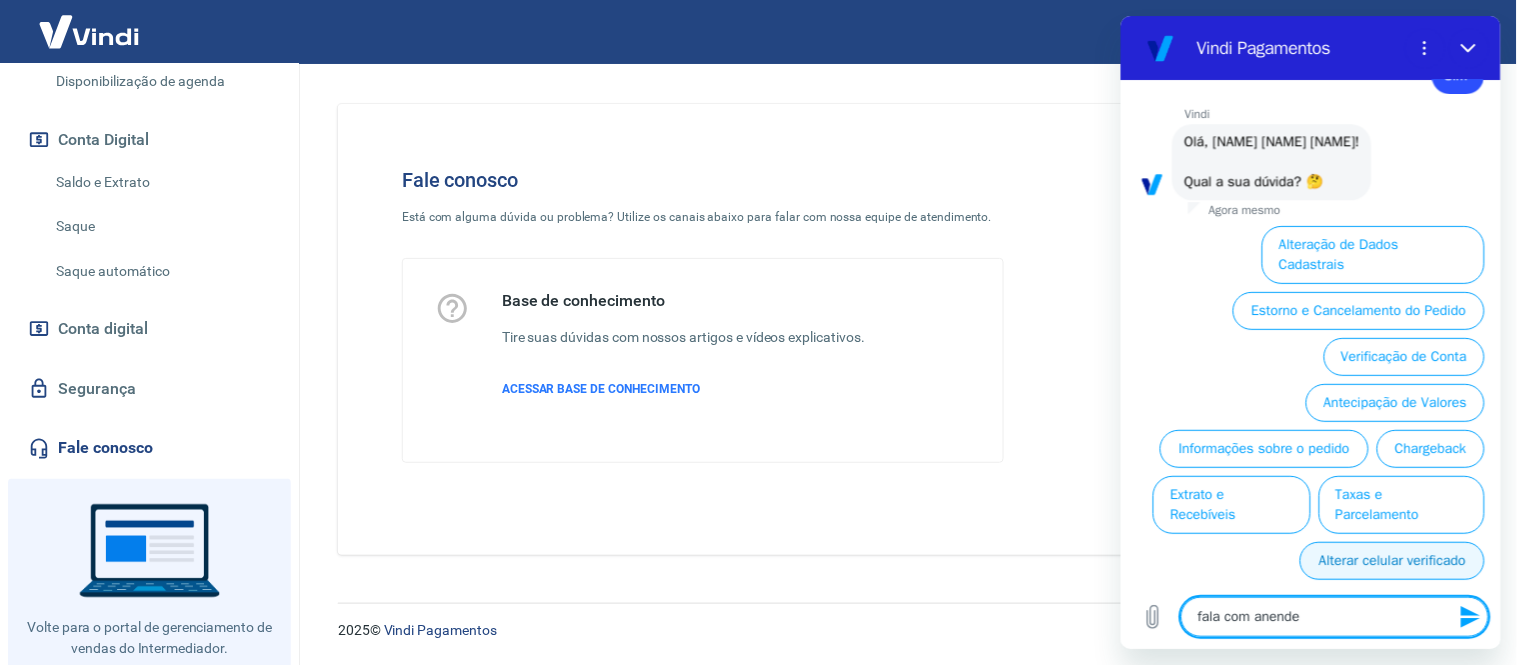 type on "fala com anenden" 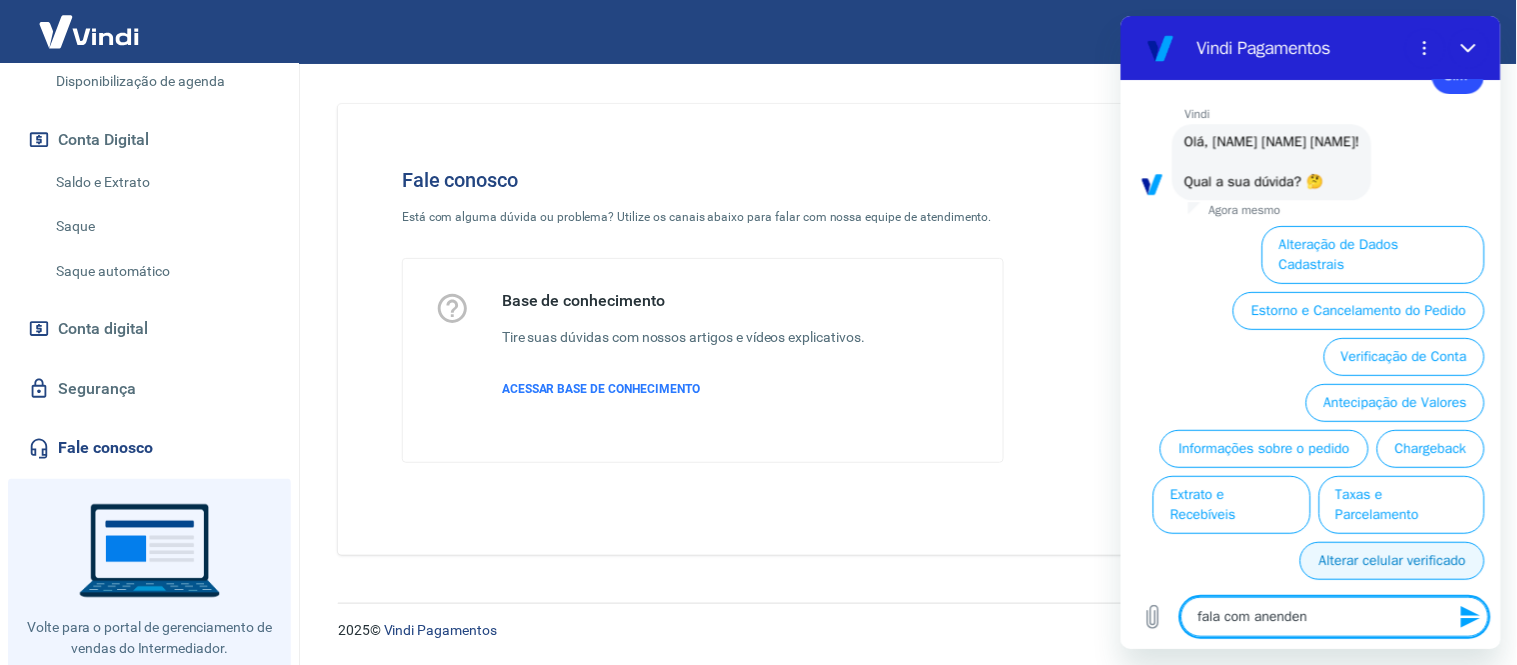type on "fala com anendent" 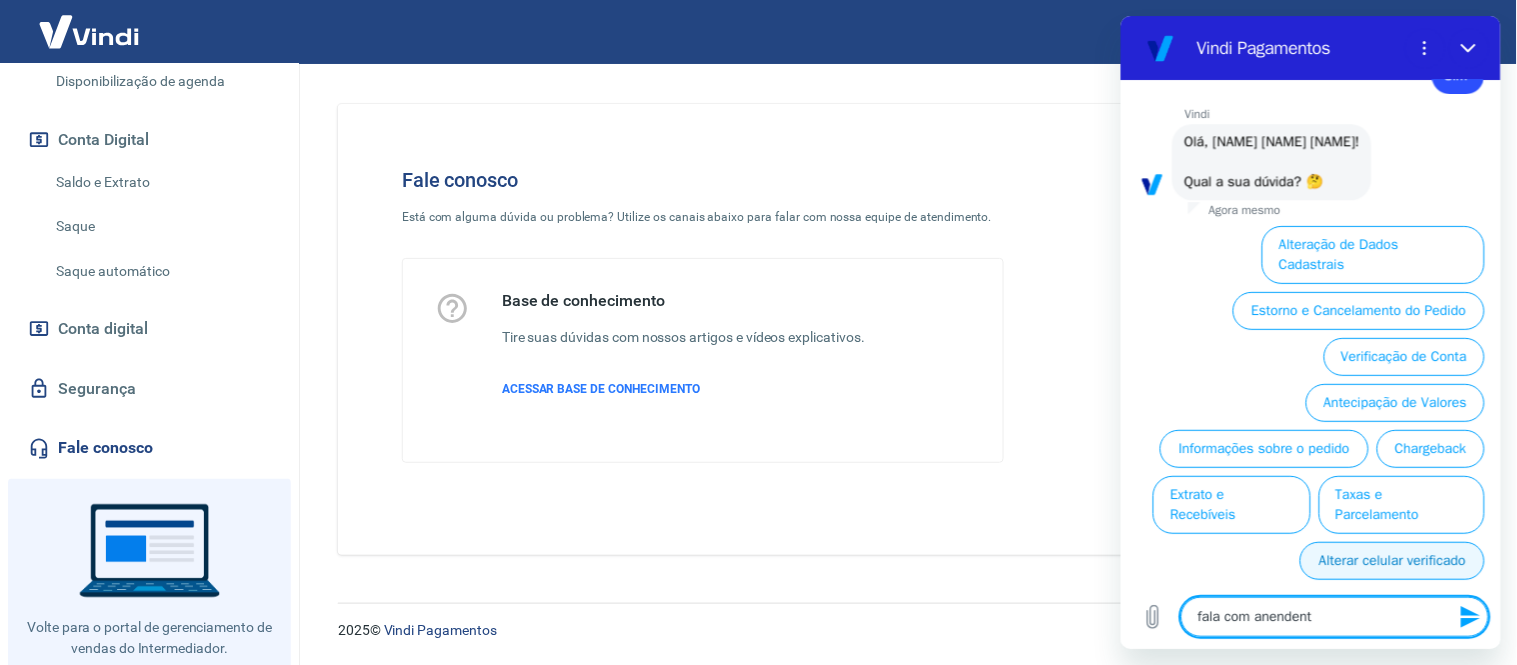 type on "fala com anendente" 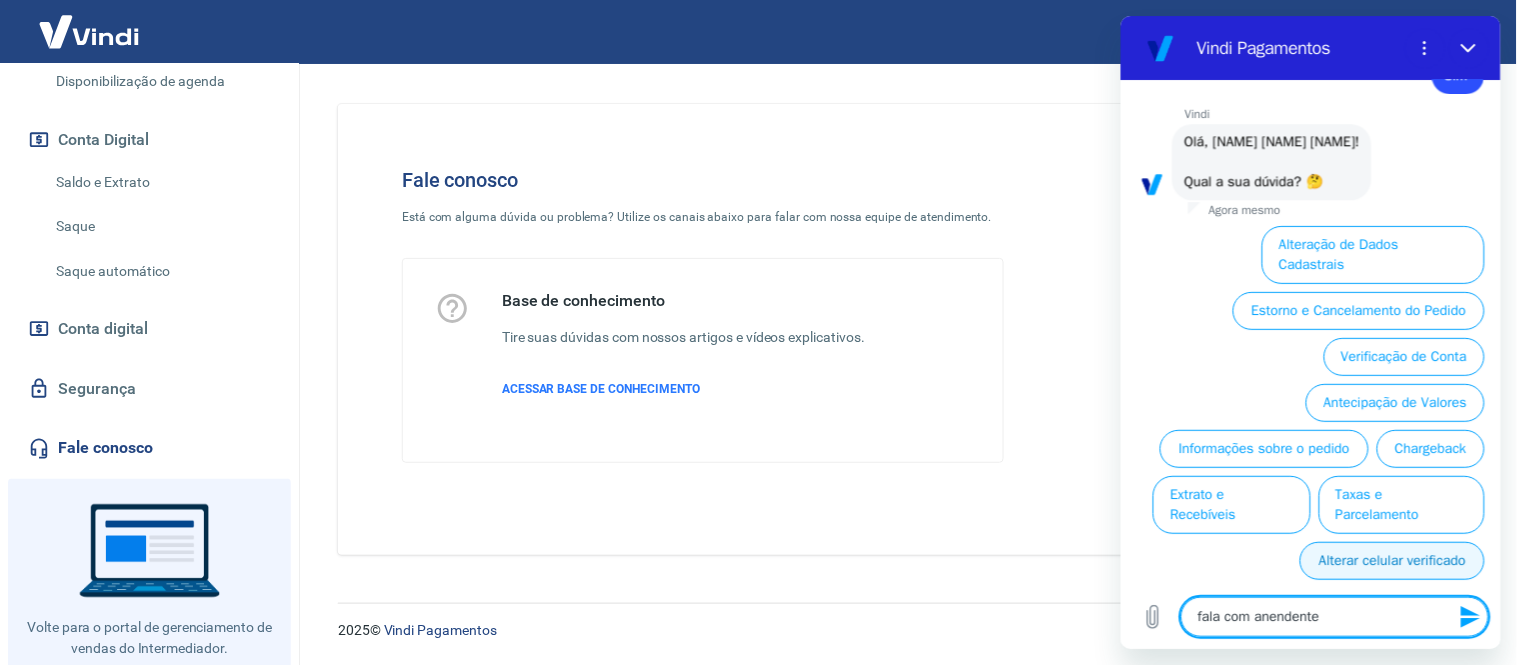 type 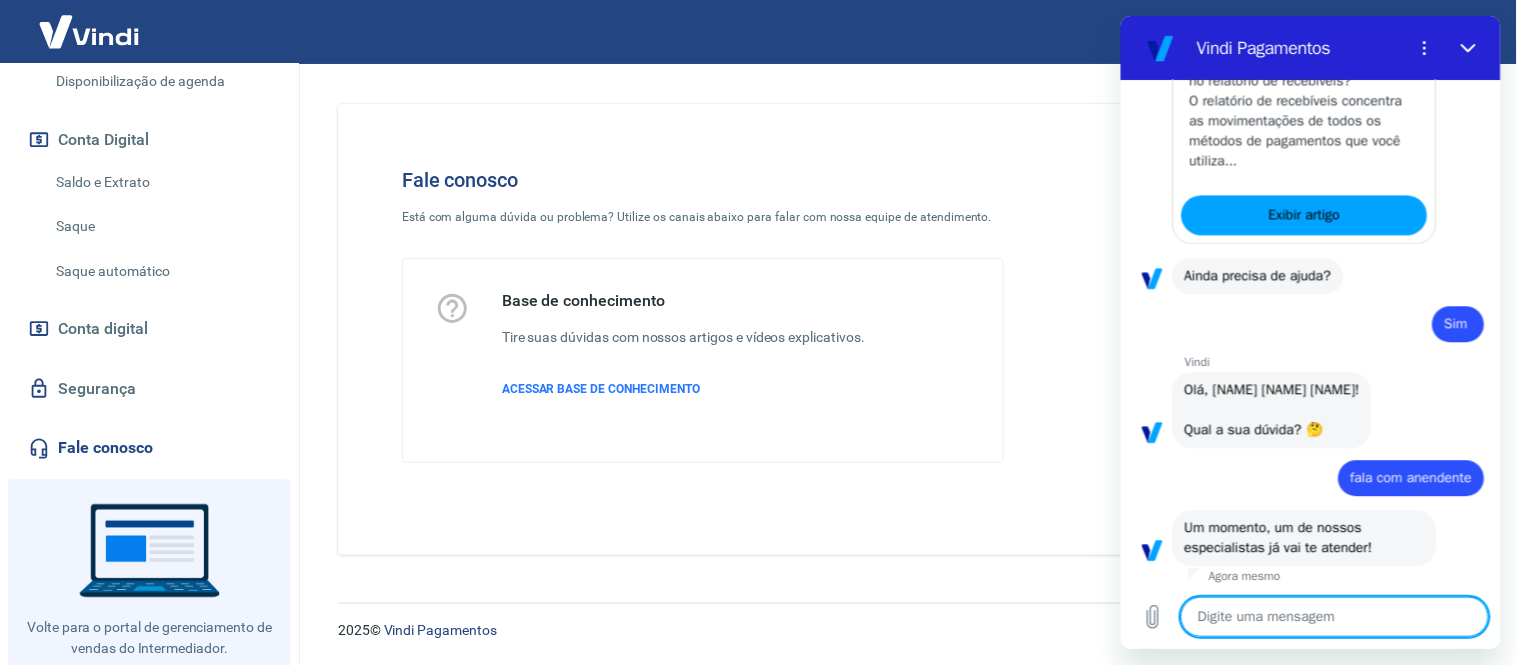 scroll, scrollTop: 1277, scrollLeft: 0, axis: vertical 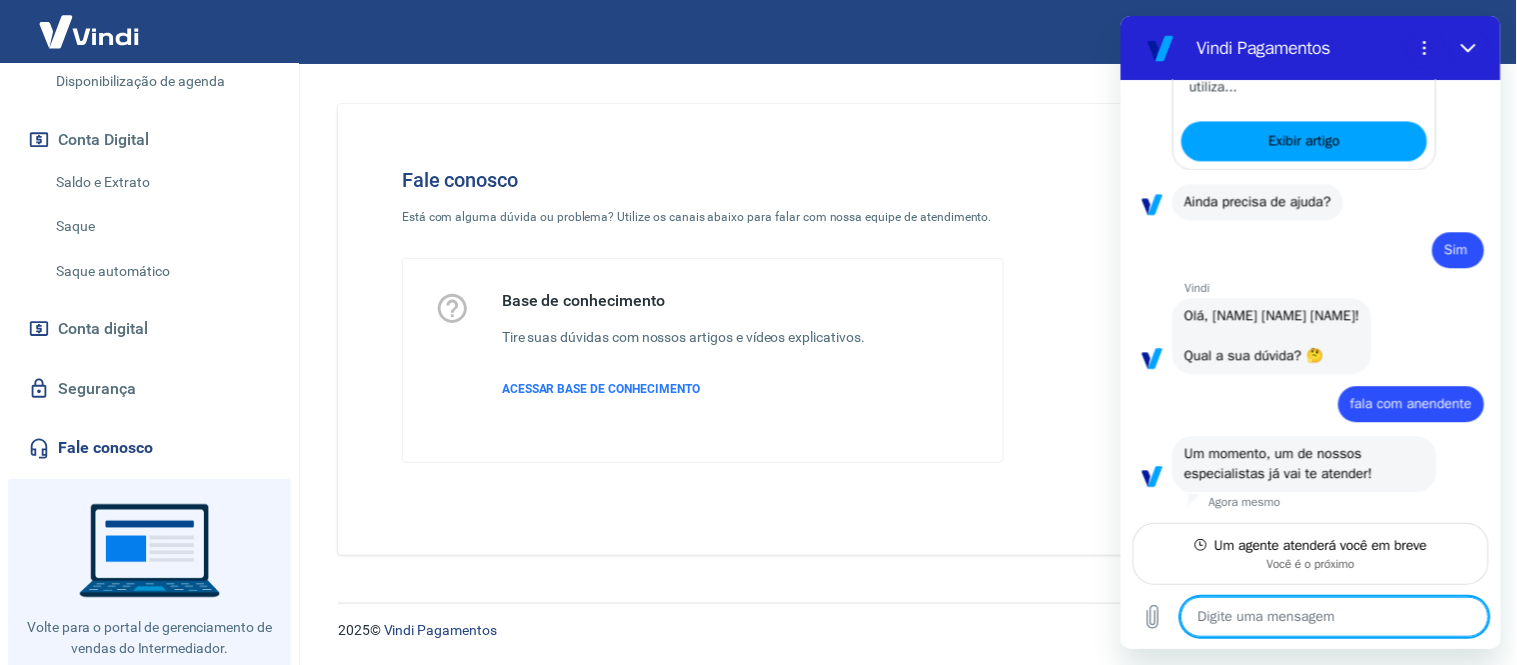 click at bounding box center [1334, 616] 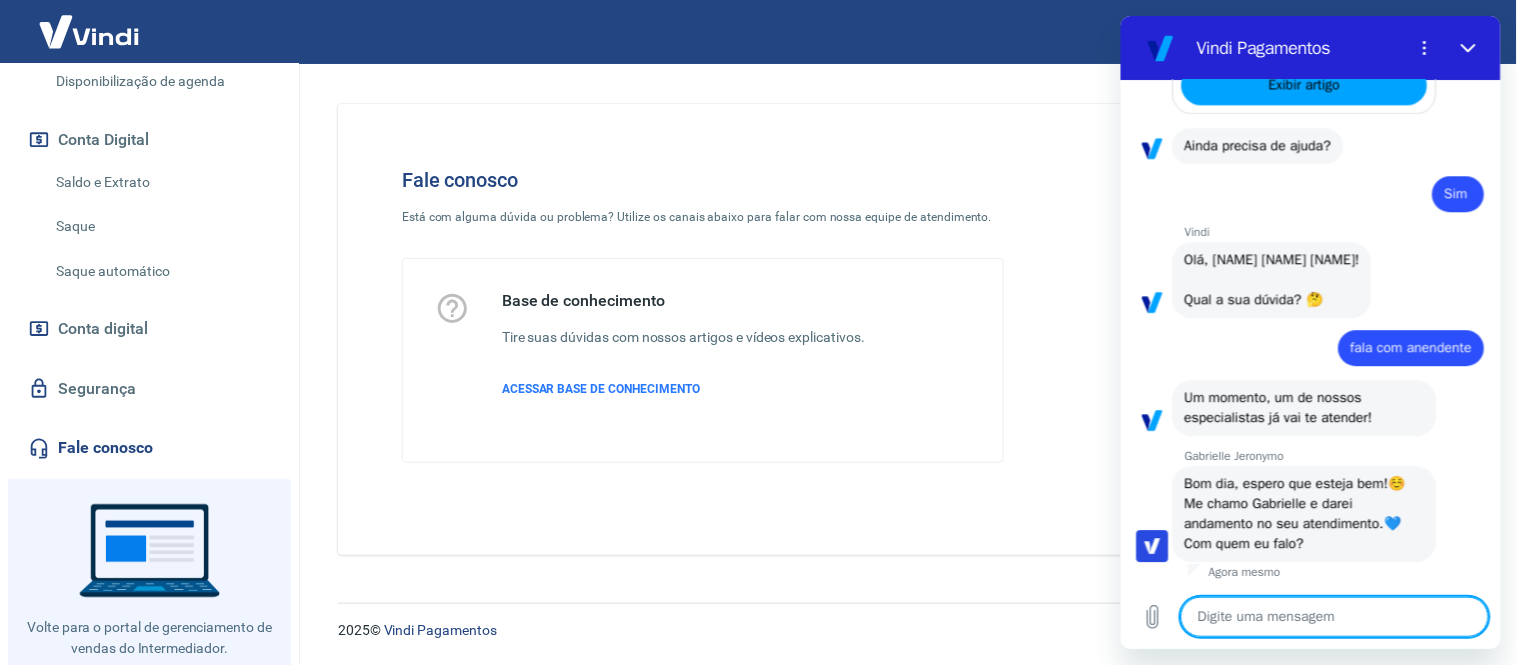 scroll, scrollTop: 1443, scrollLeft: 0, axis: vertical 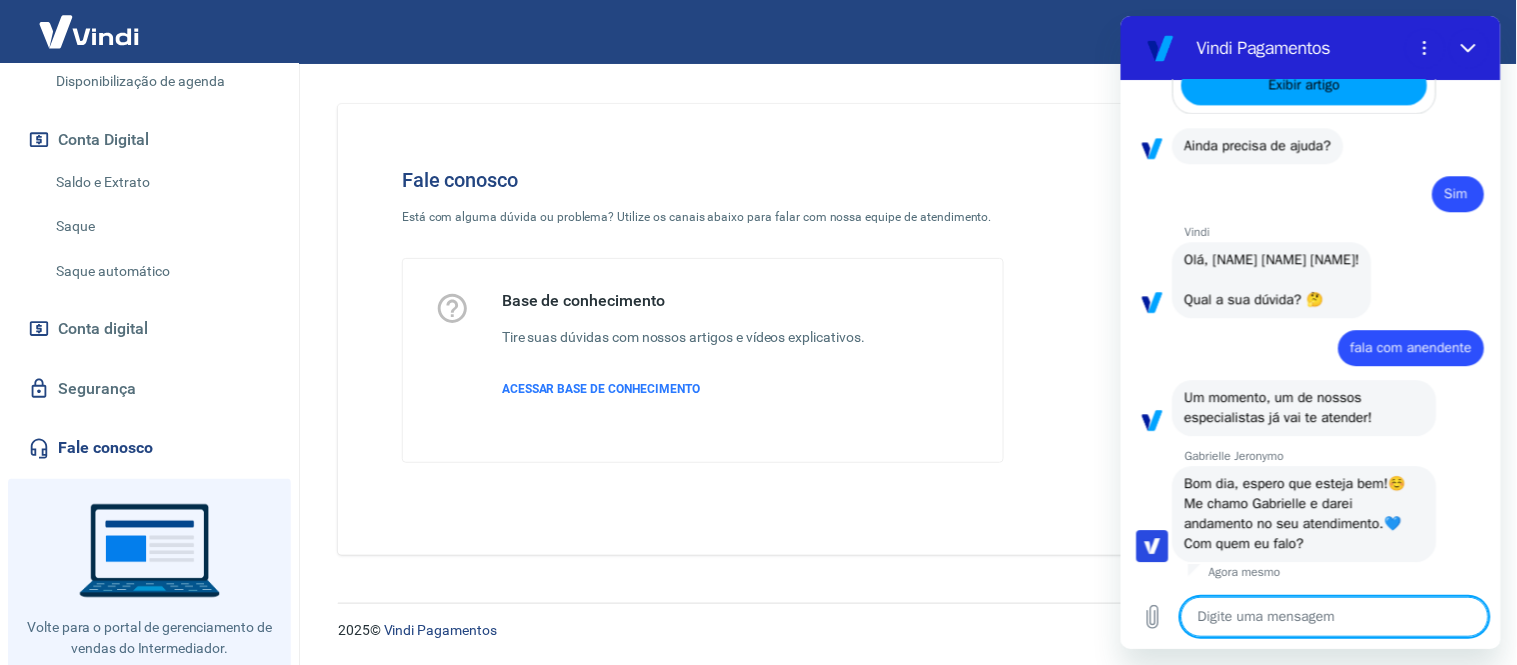 click at bounding box center [1334, 616] 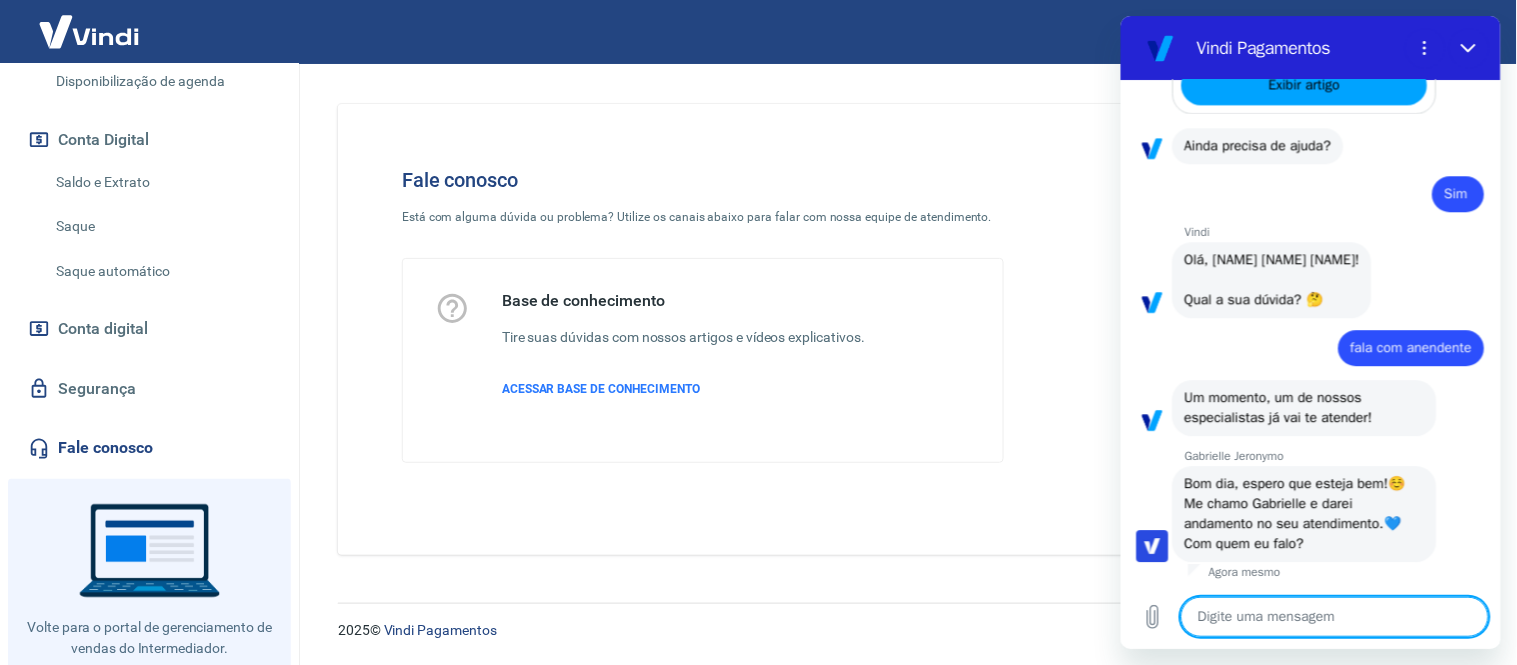 type on "O" 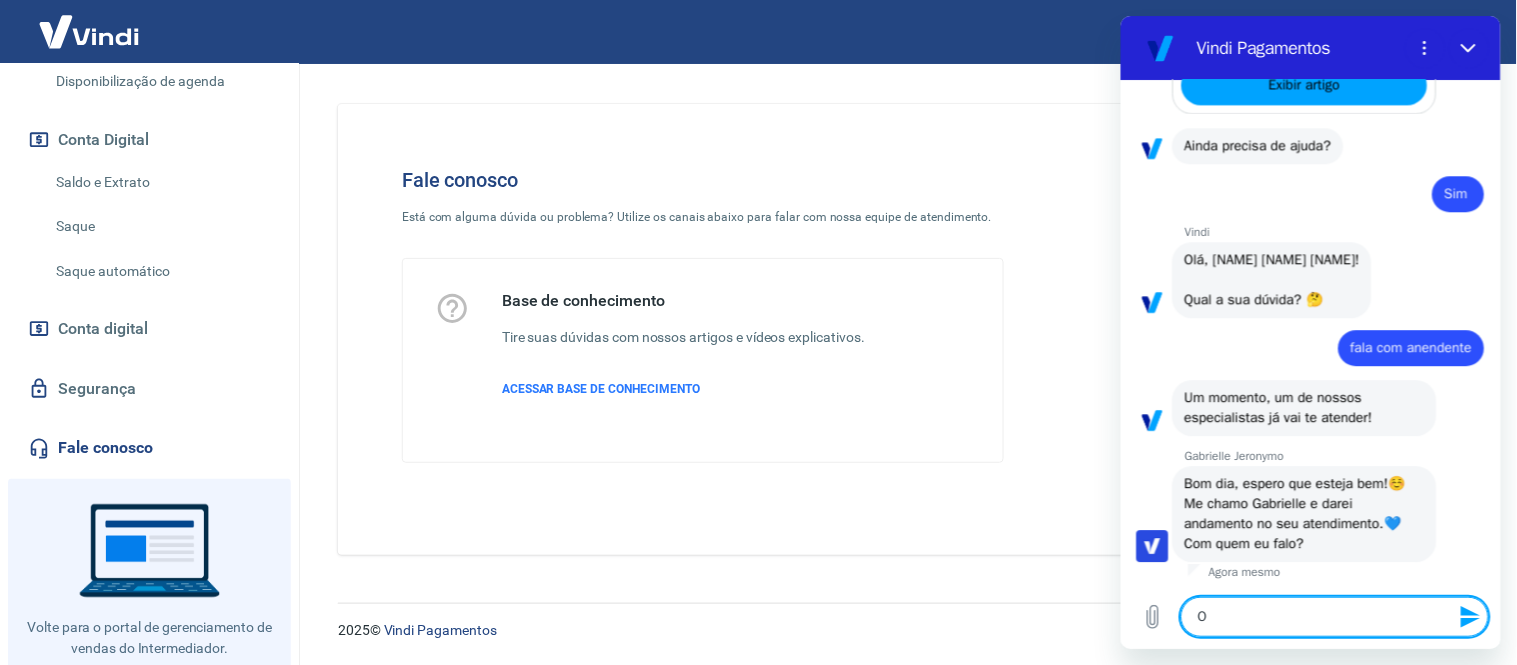 type on "Ol" 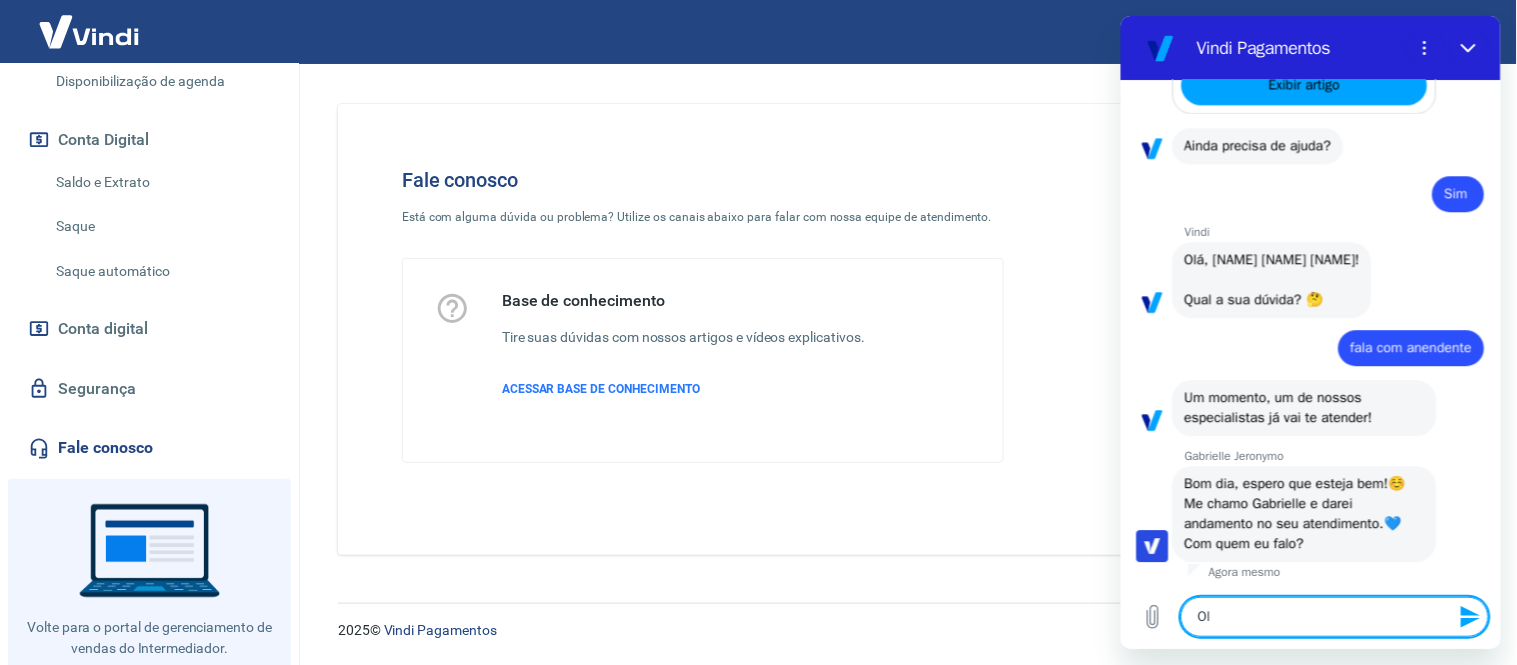 type on "Ola" 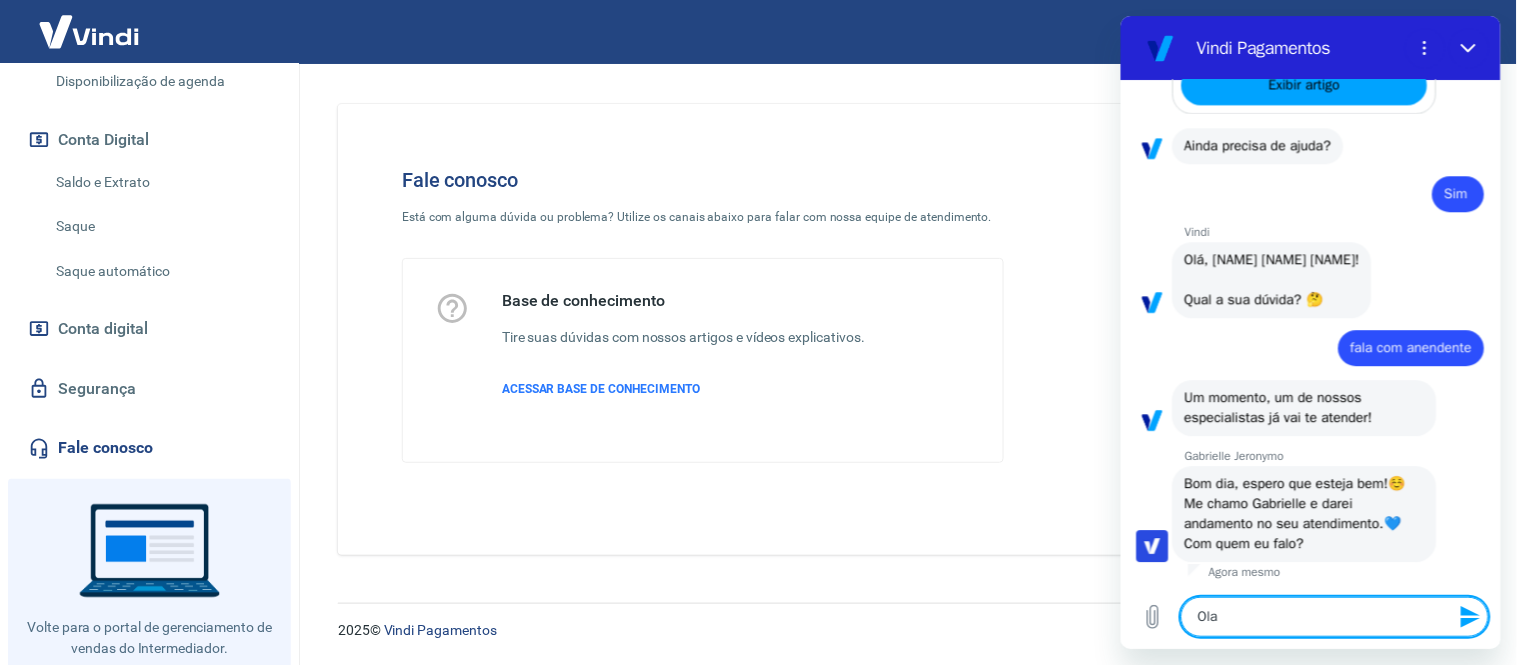 type on "Ola" 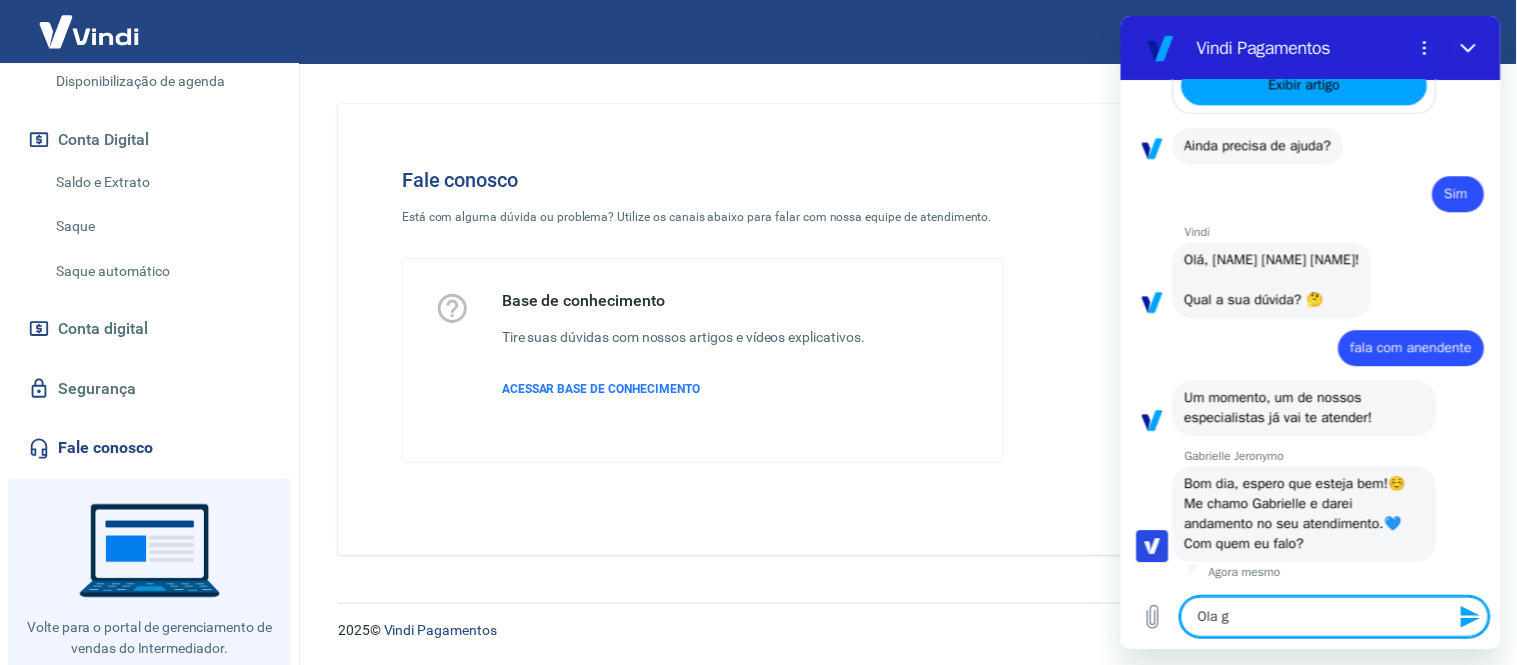 type on "Ola [NAME]" 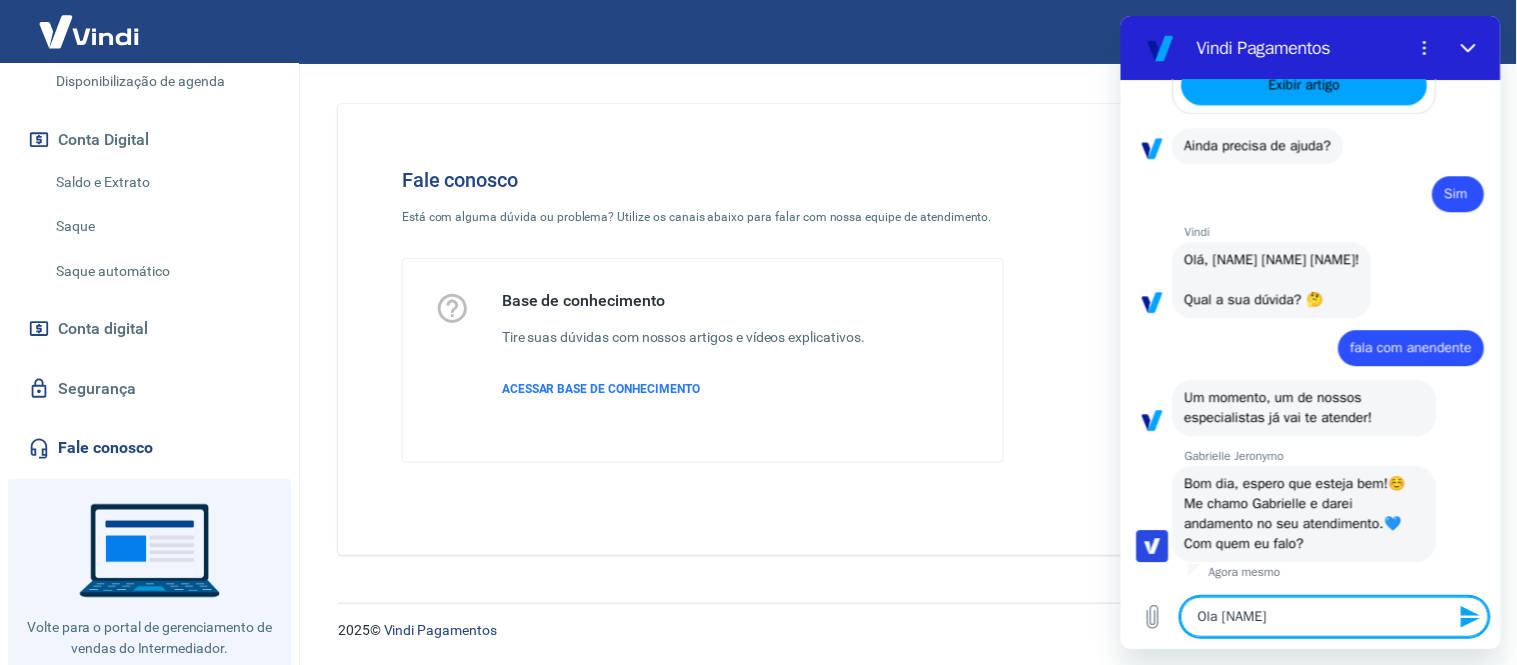 type on "Ola [NAME]" 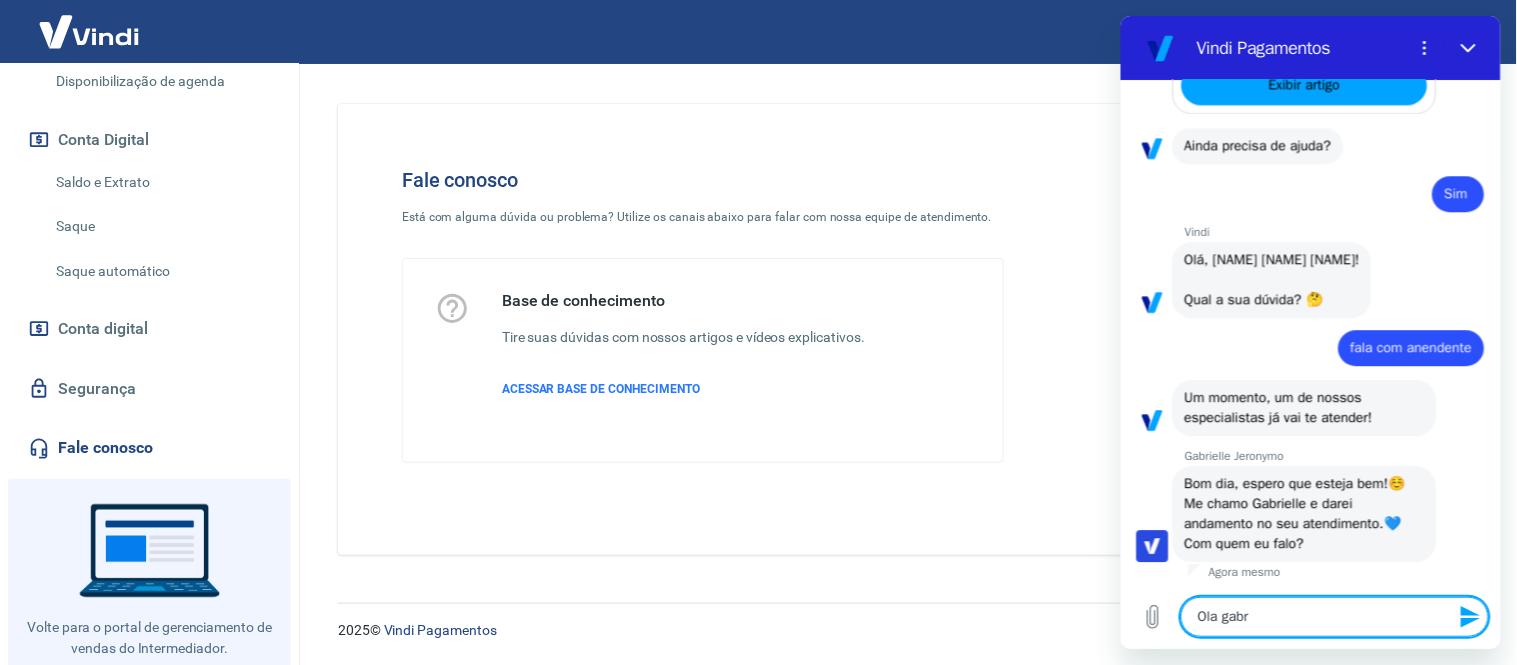 type on "Ola gabri" 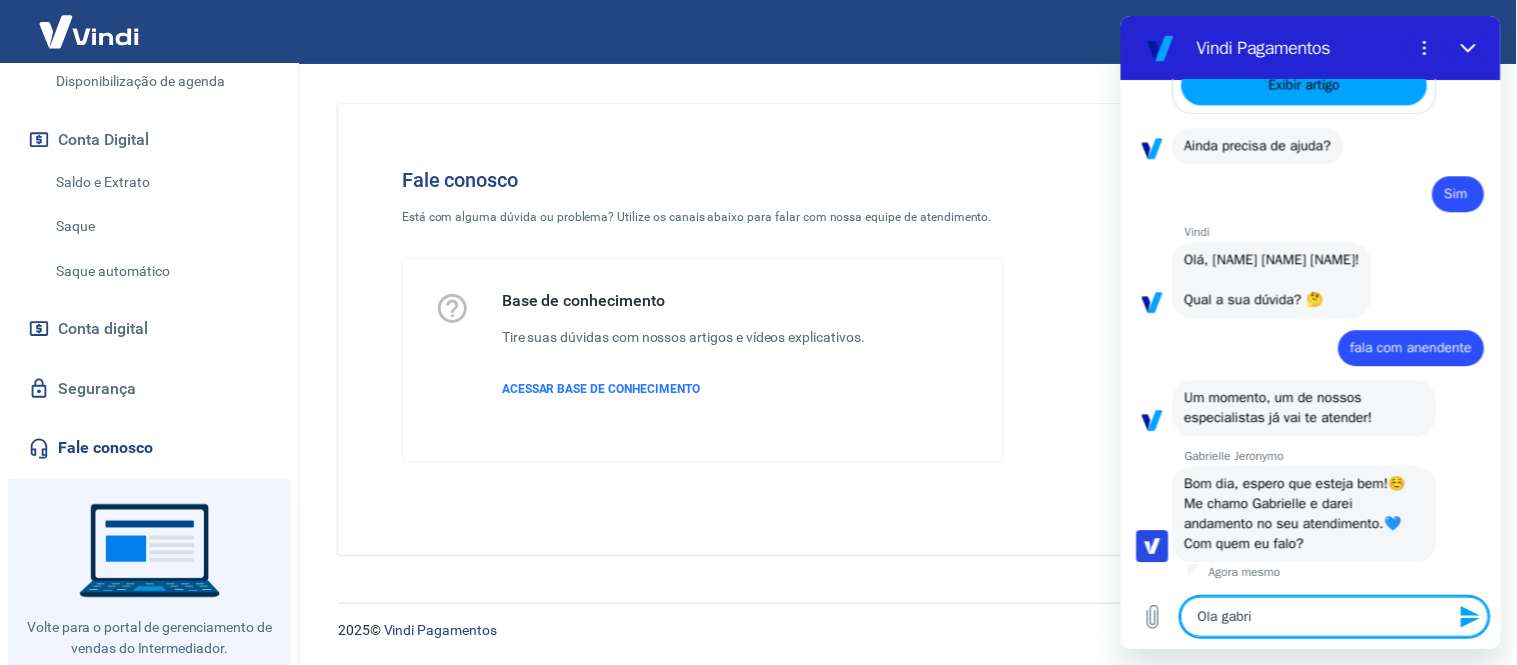 type on "Ola gabrie" 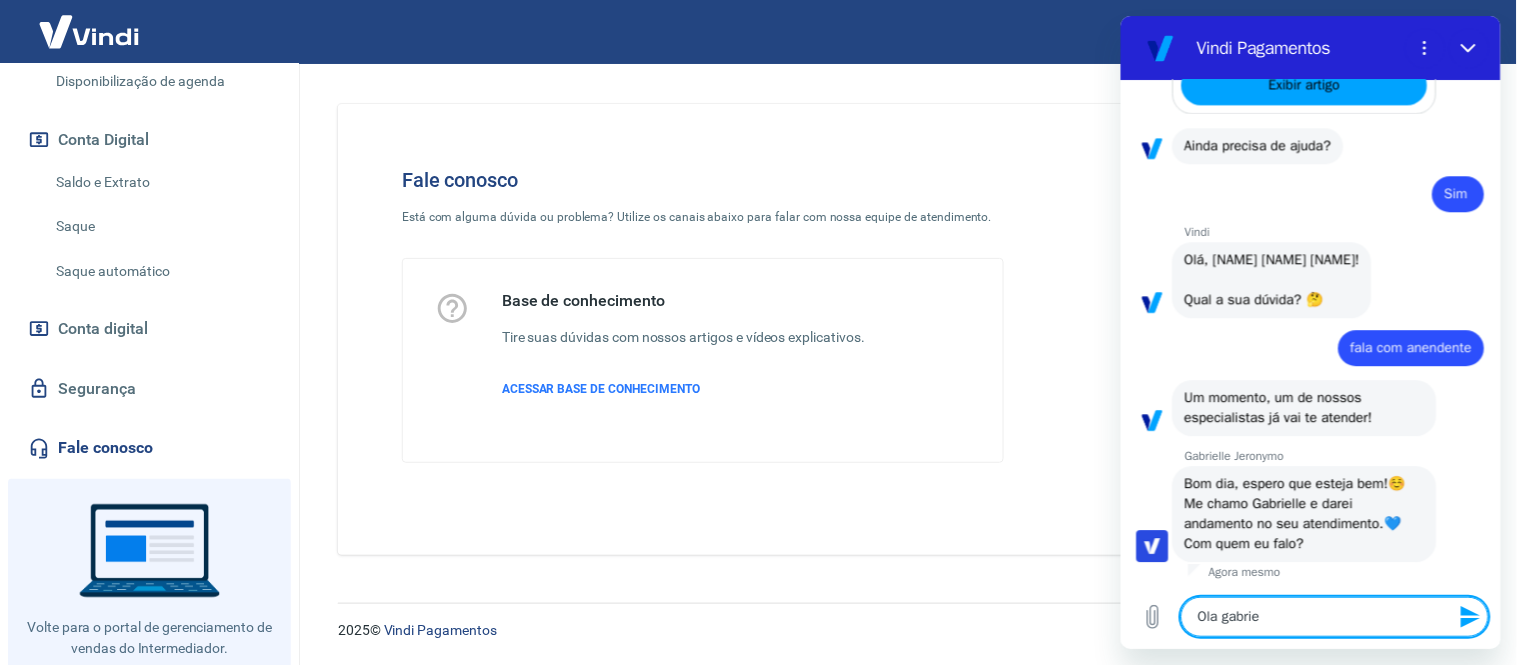 type on "Ola [NAME]" 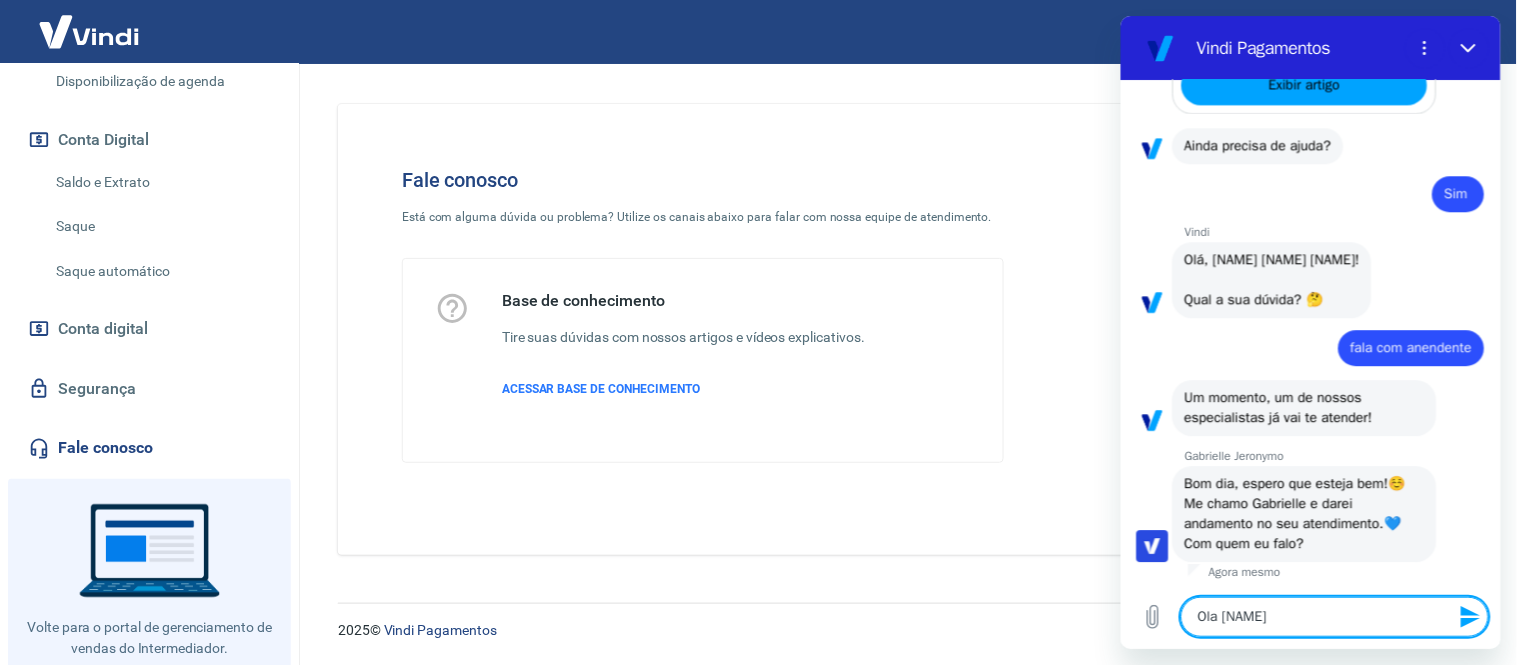 type on "Ola [NAME]" 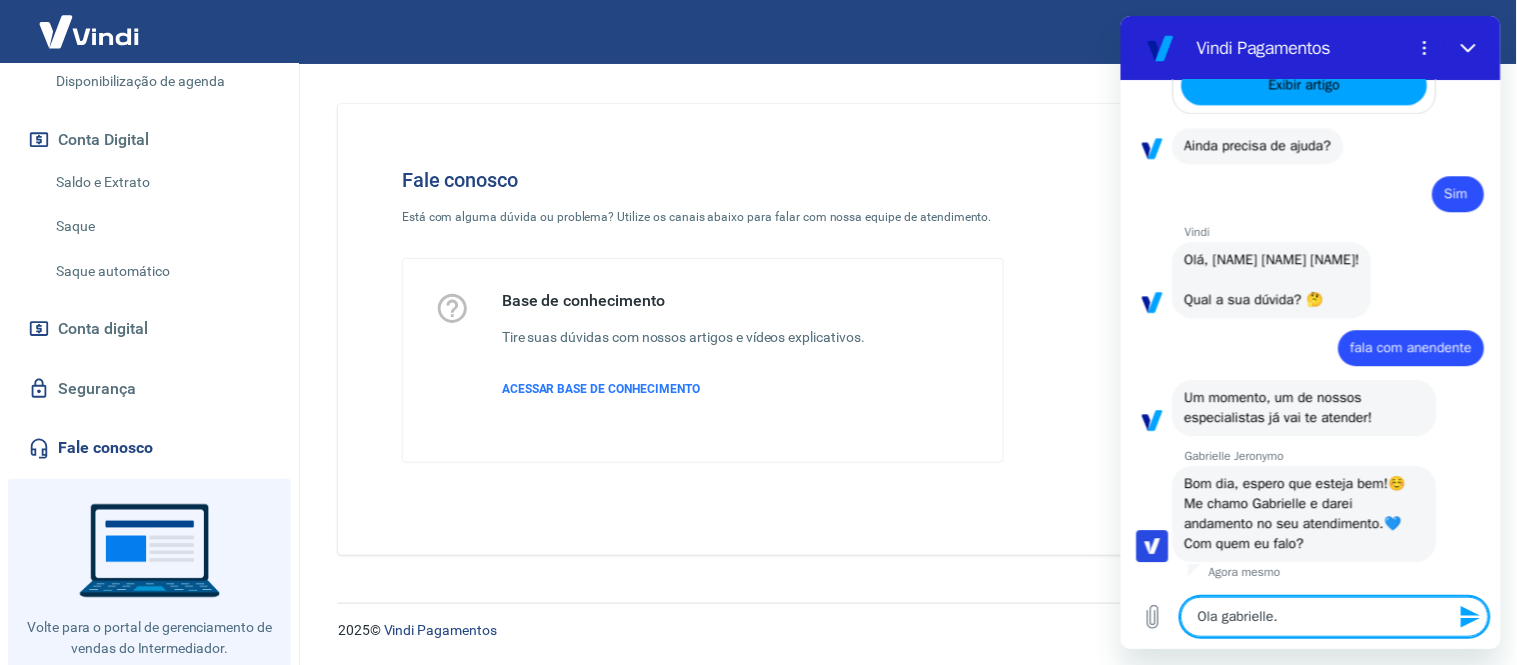 type on "Ola [NAME].." 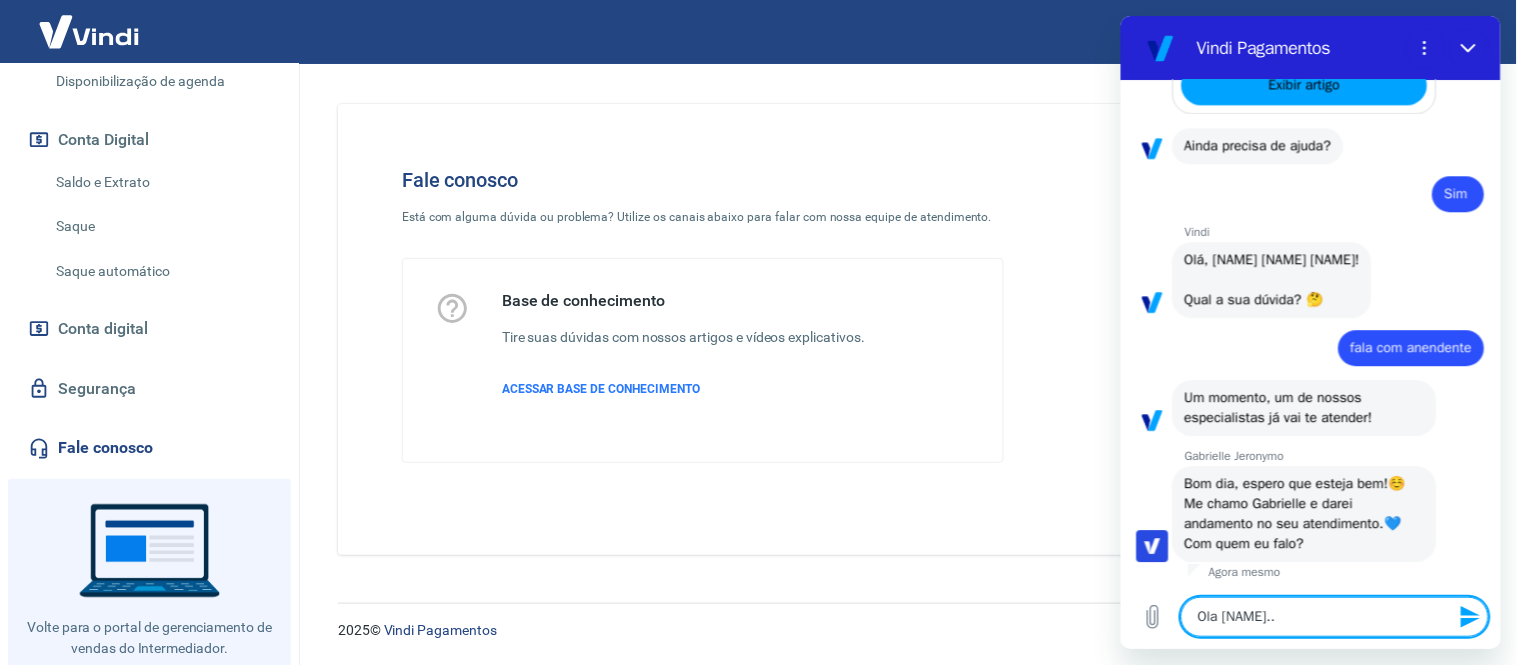 type on "Ola [NAME].." 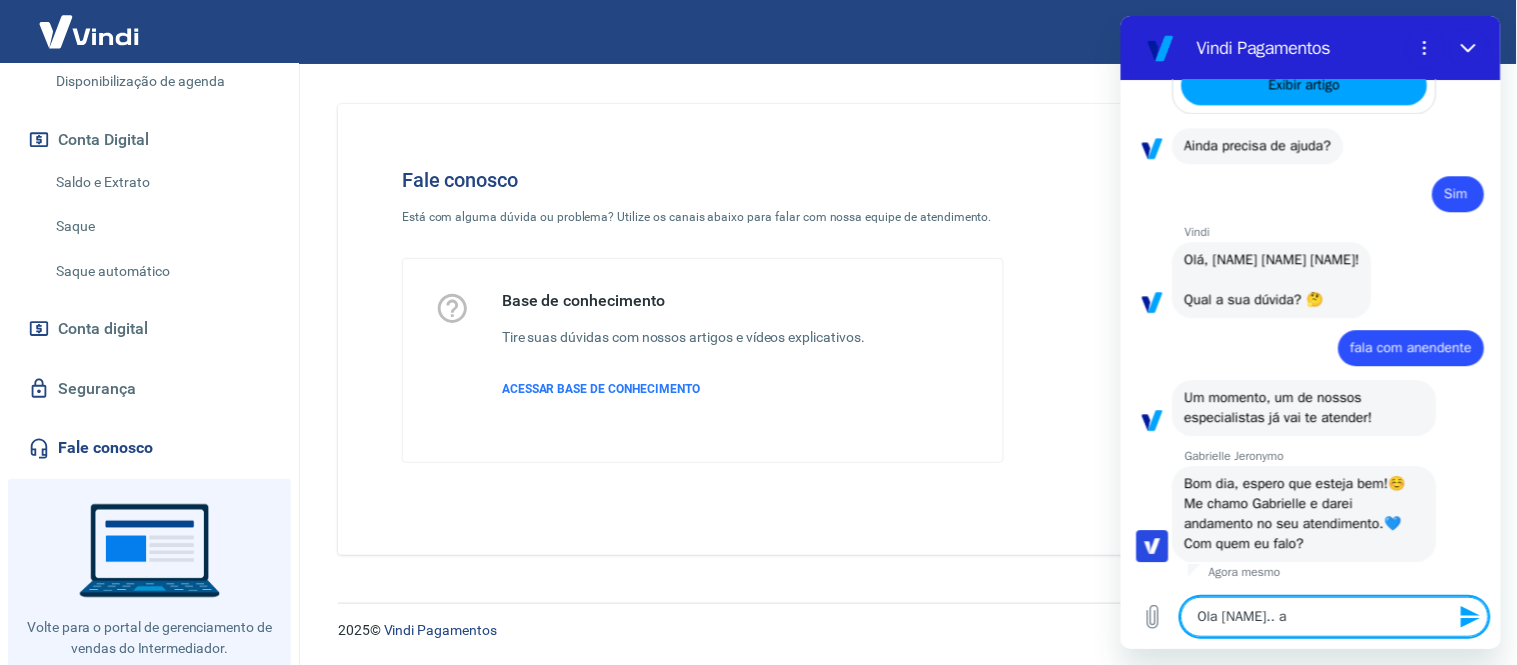 type on "Ola [NAME].. aq" 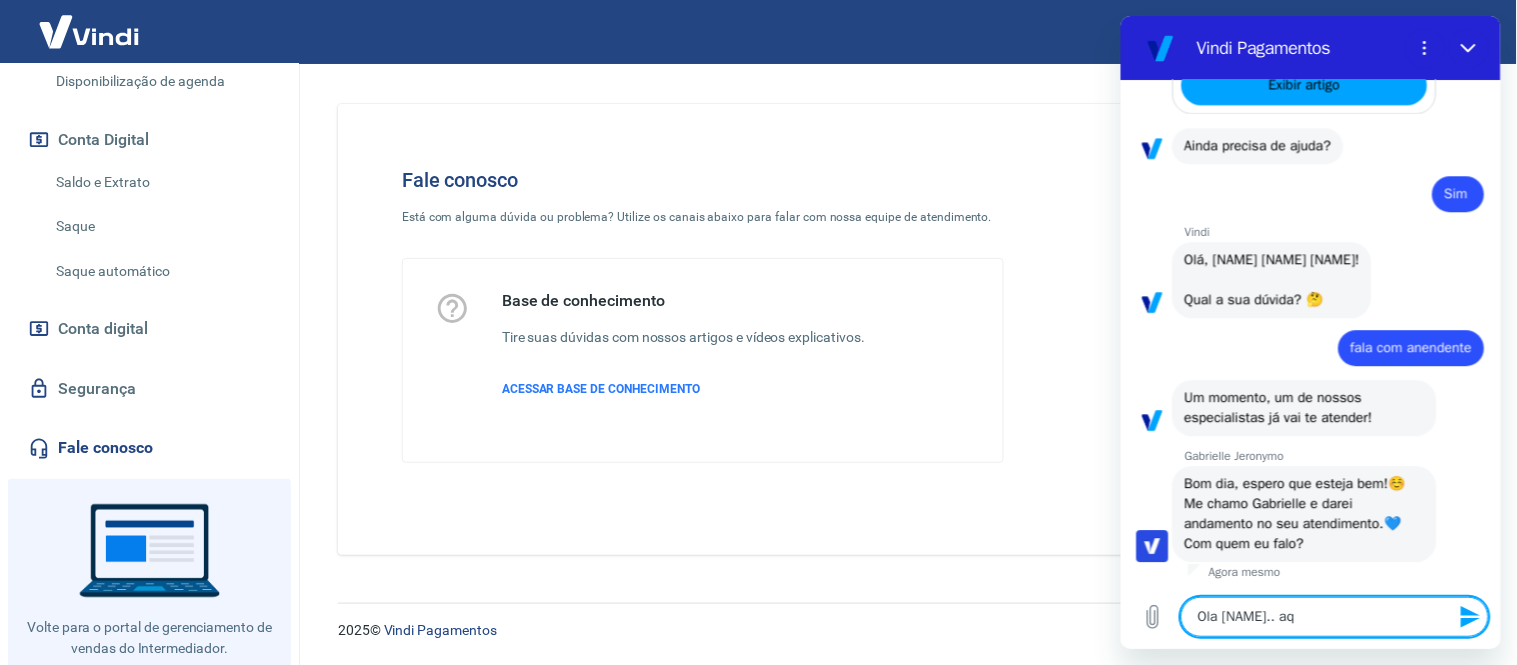 type on "Ola [NAME].. aqu" 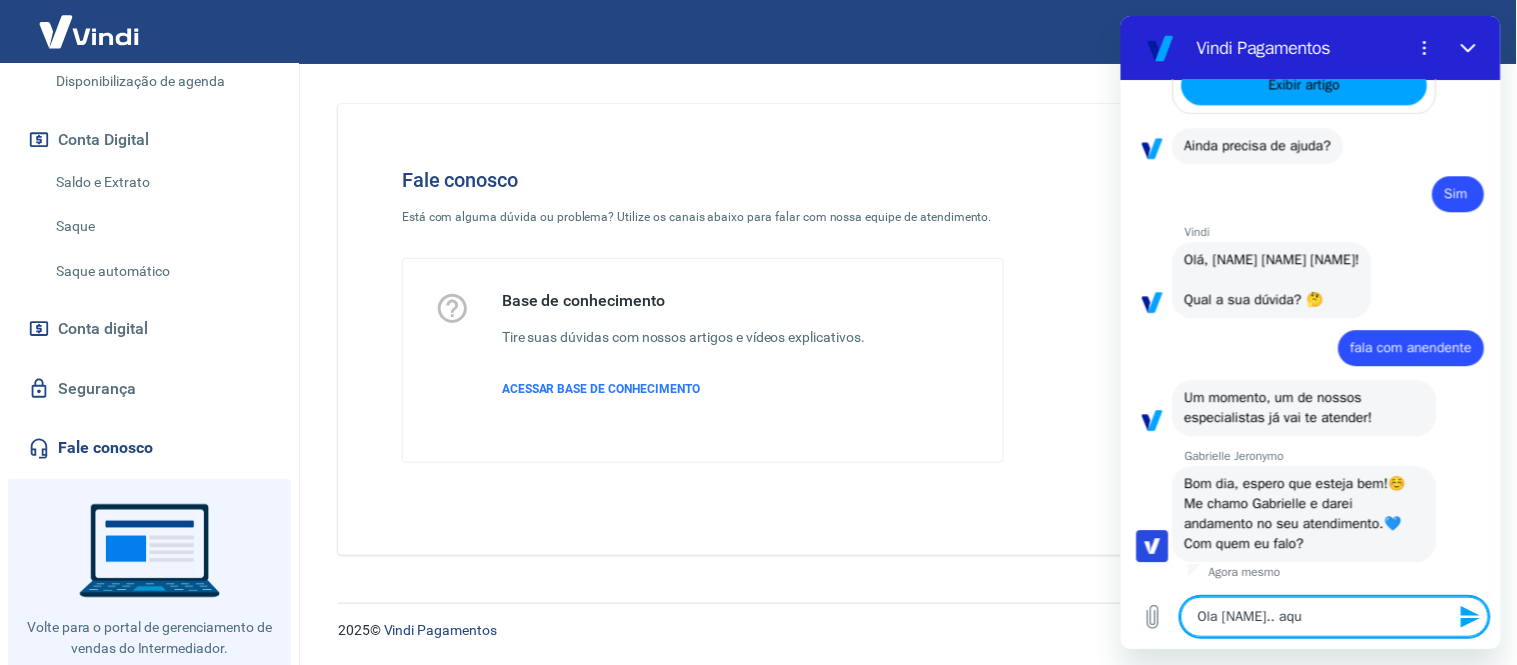 type on "Ola gabrielle.. aqui" 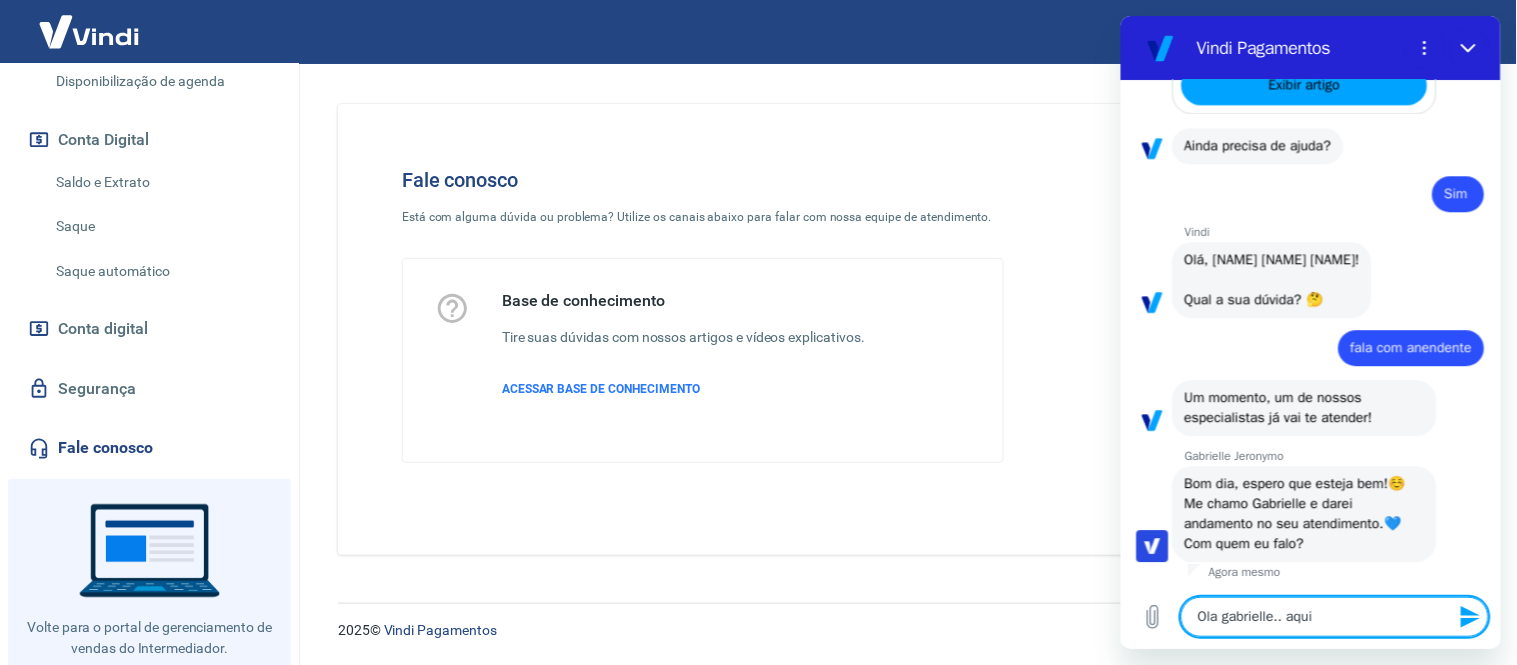type on "Ola gabrielle.. aqui" 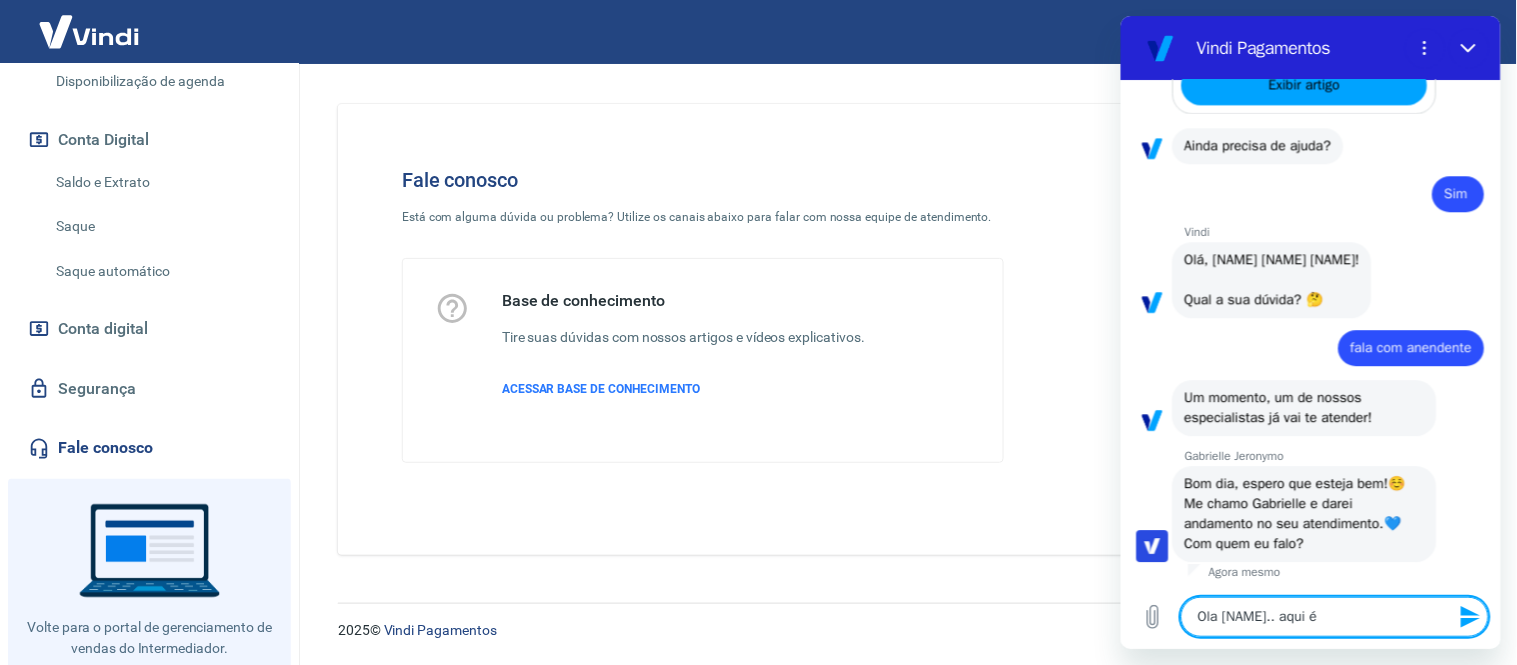 type on "Ola [NAME].. aqui é" 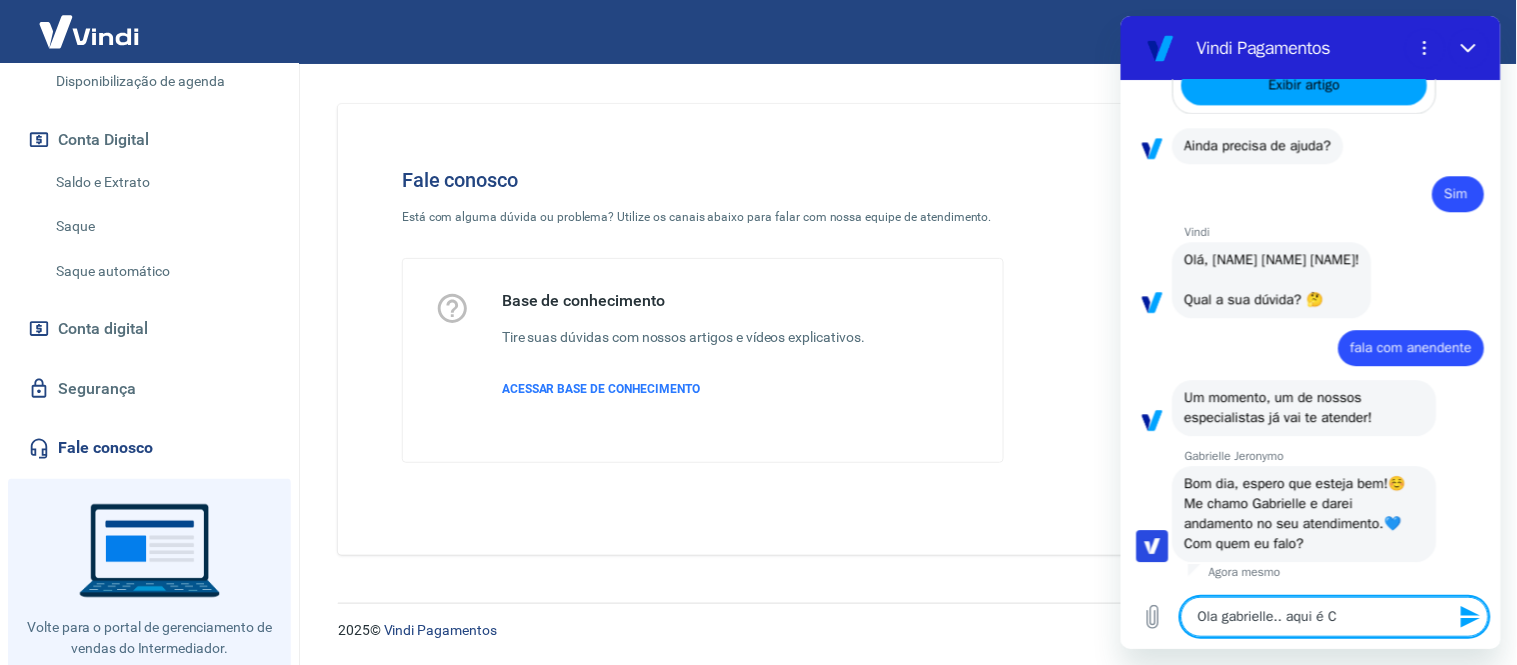 type on "Ola gabrielle.. aqui é Cl" 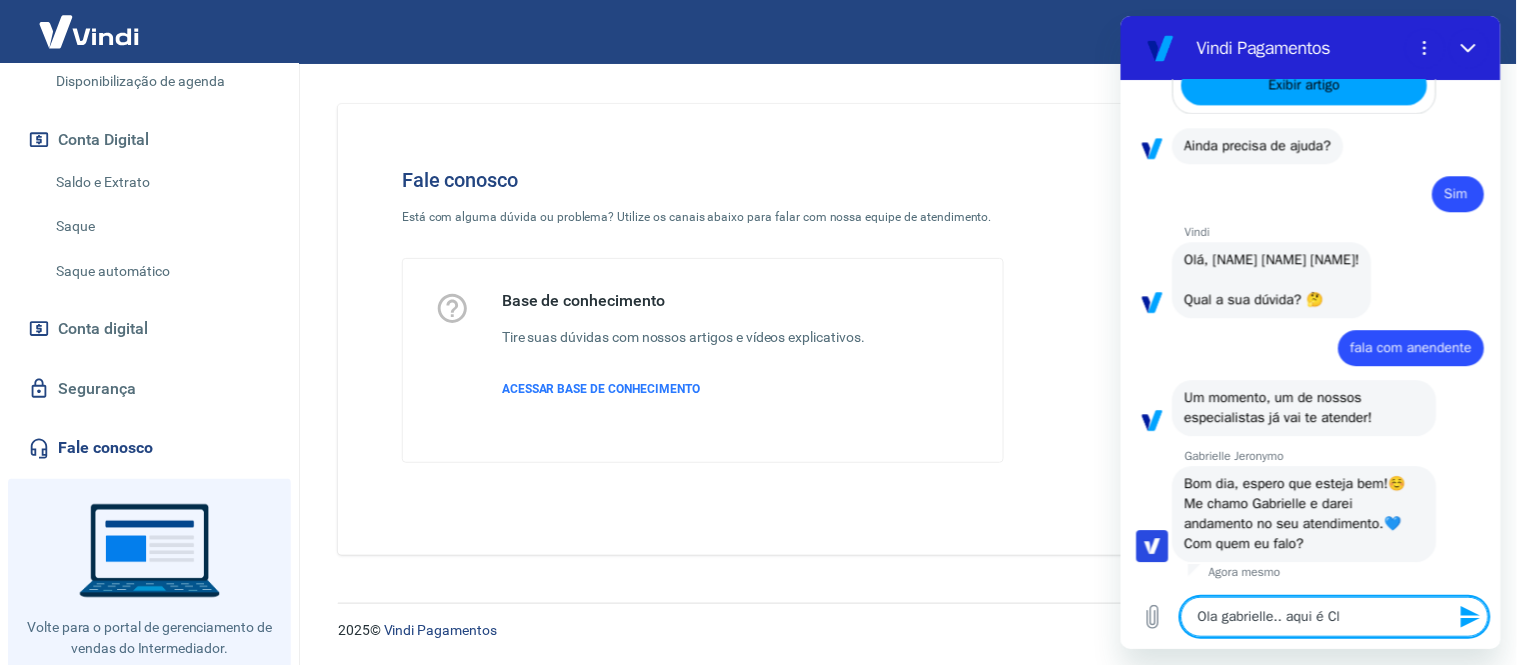 type on "Ola [NAME].. aqui é [NAME]" 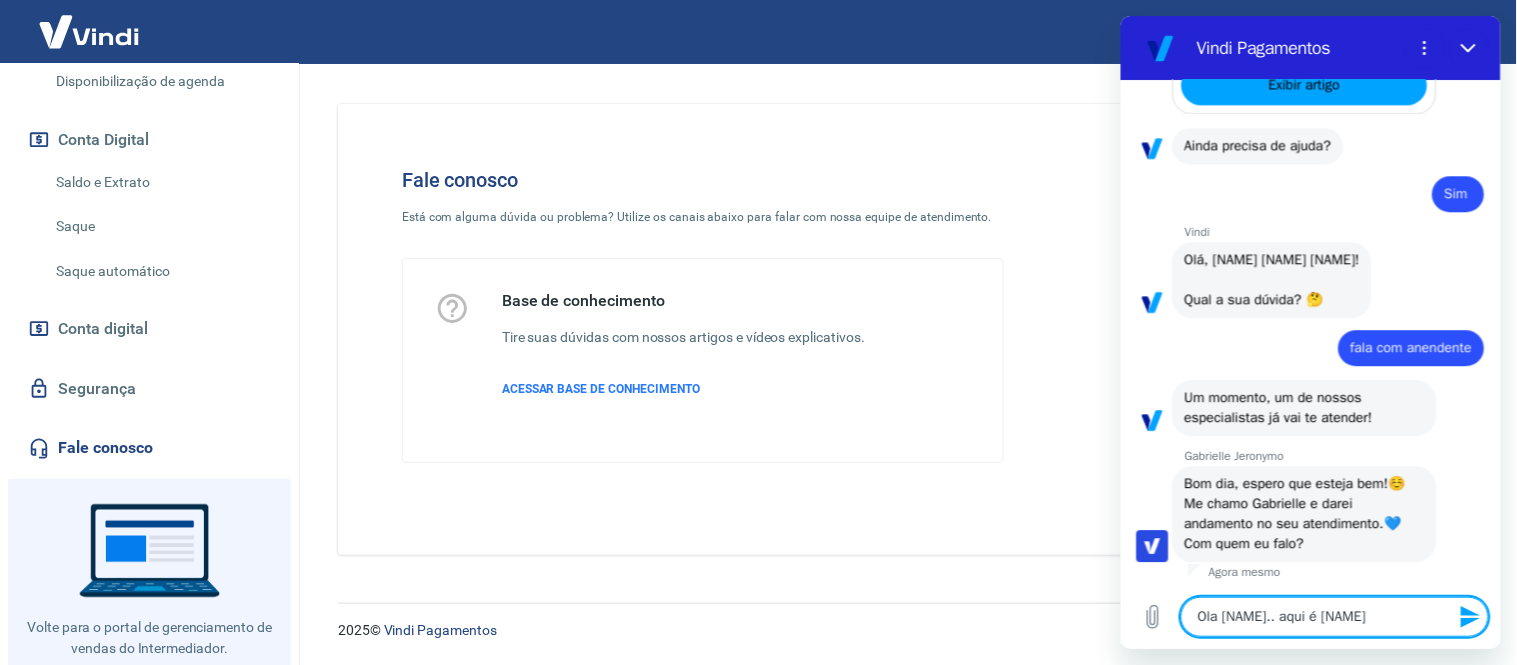 type on "Ola [NAME].. aqui é [NAME]" 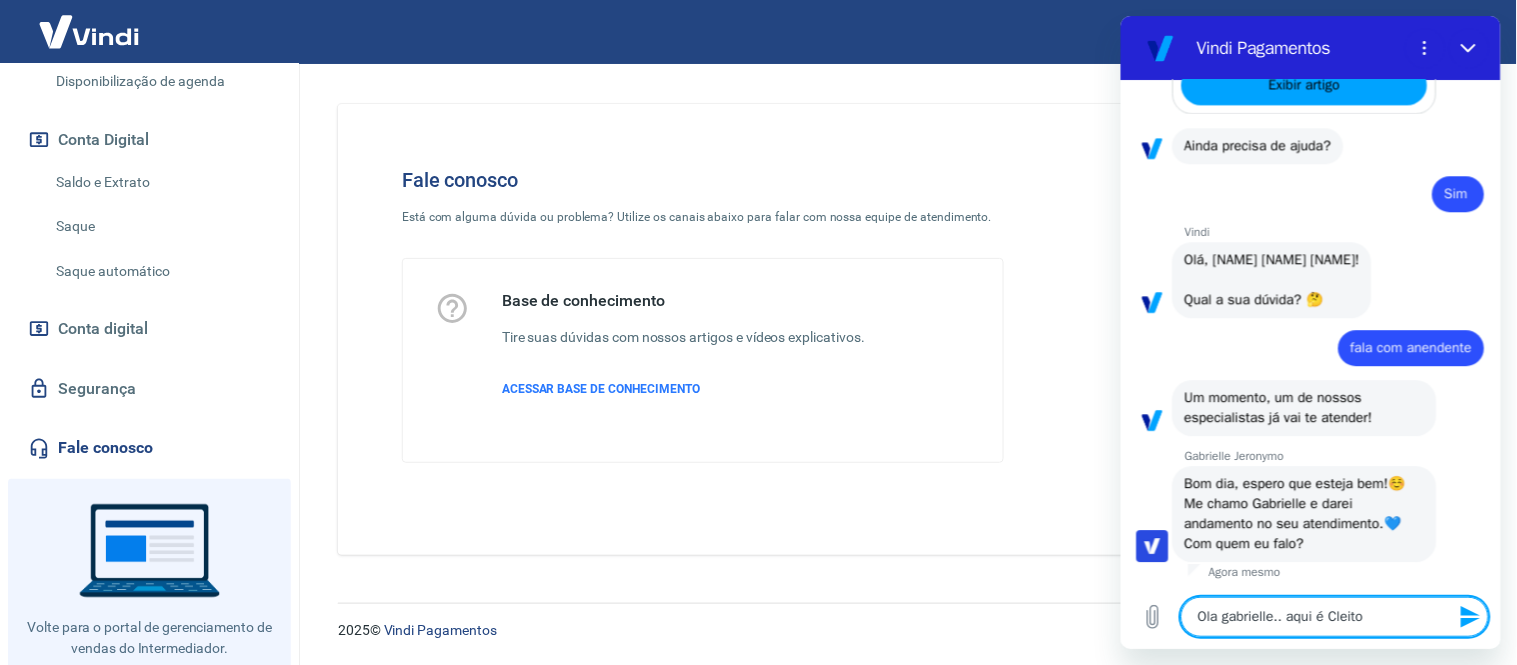 type on "Ola gabrielle.. aqui é [NAME]" 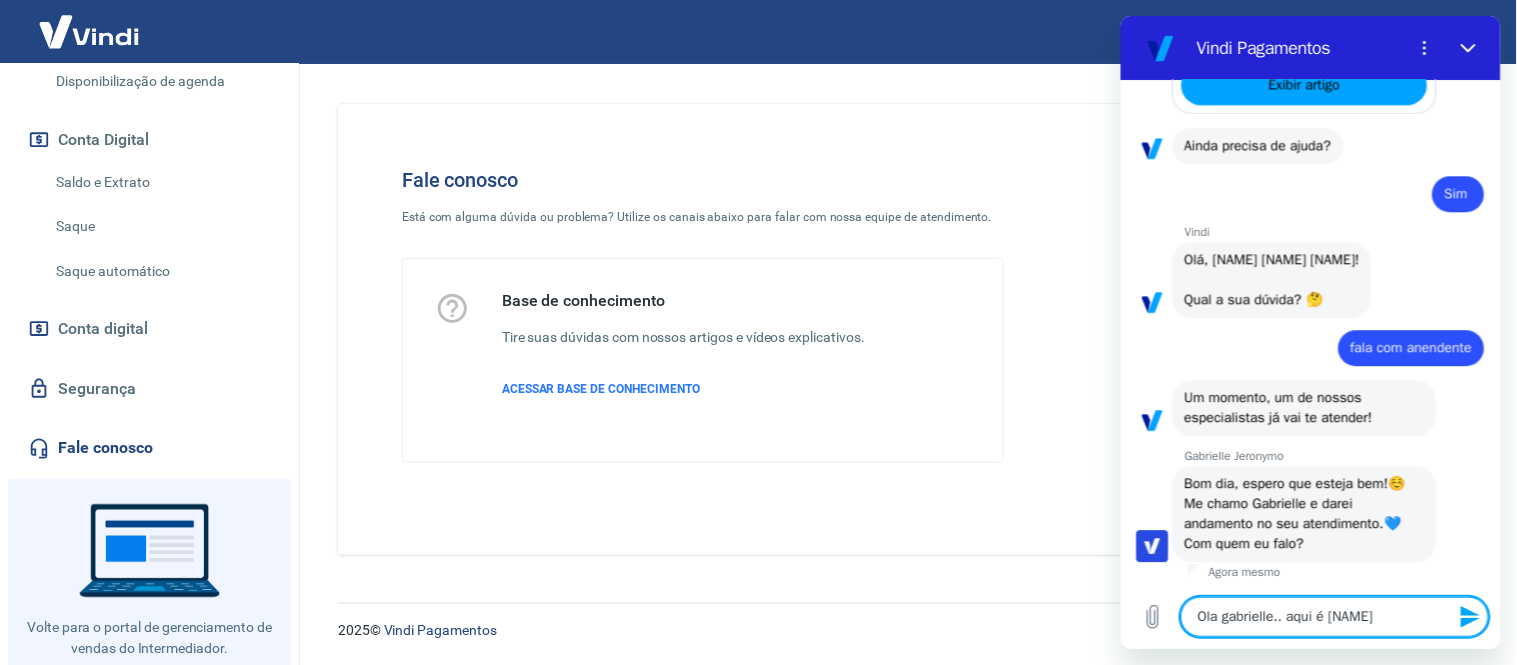 type 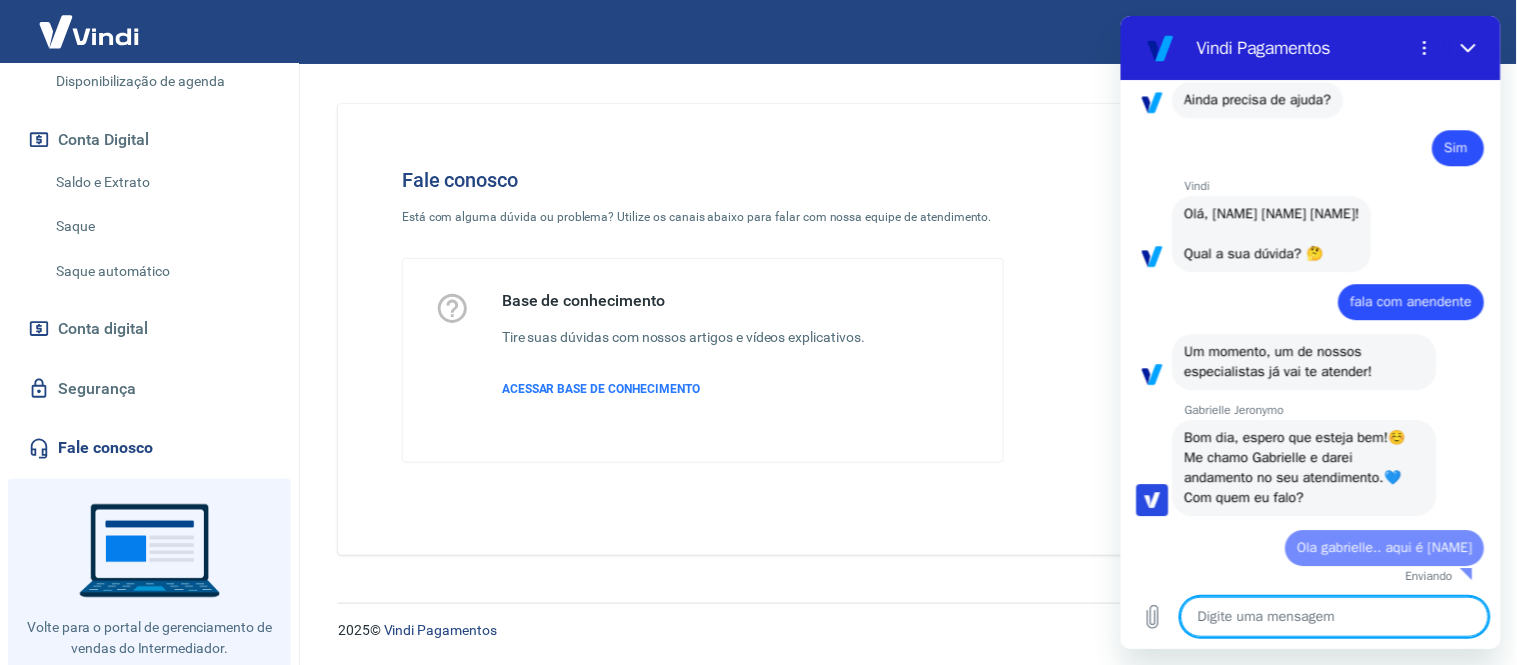 type on "x" 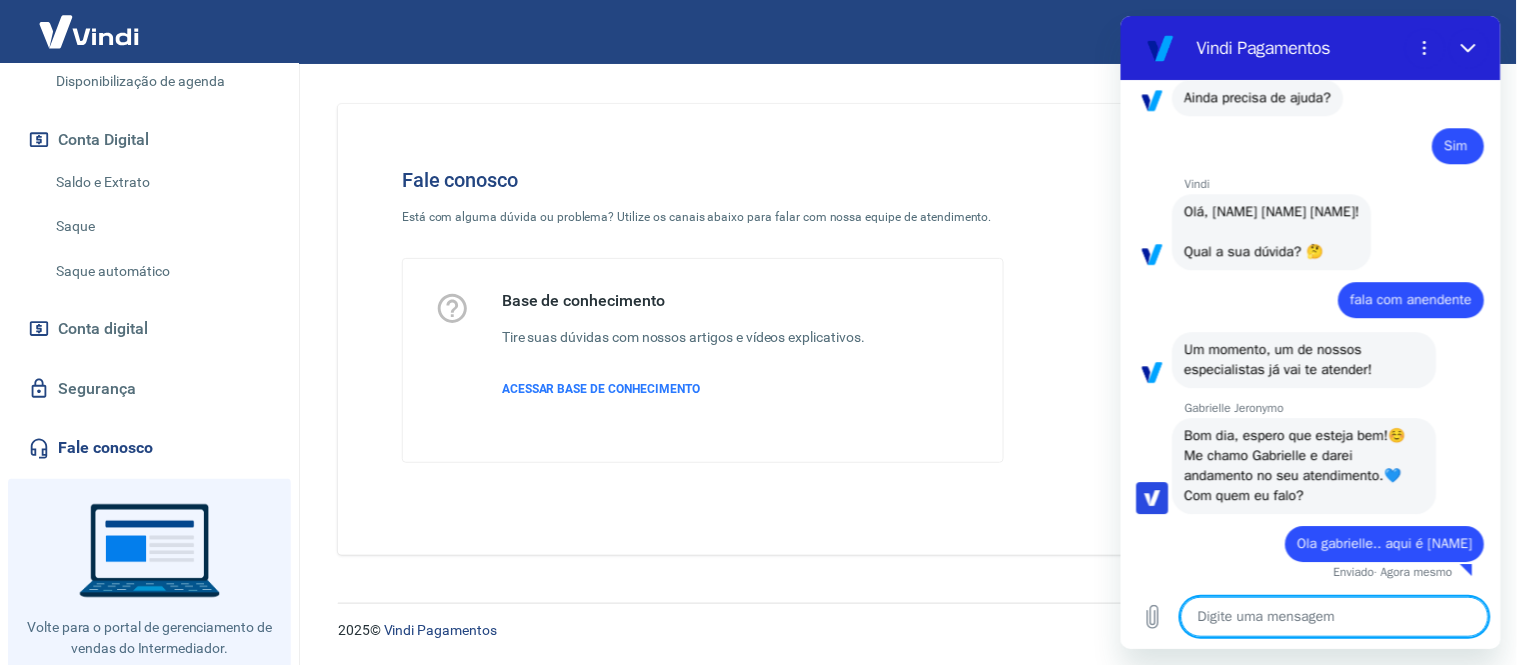 scroll, scrollTop: 1491, scrollLeft: 0, axis: vertical 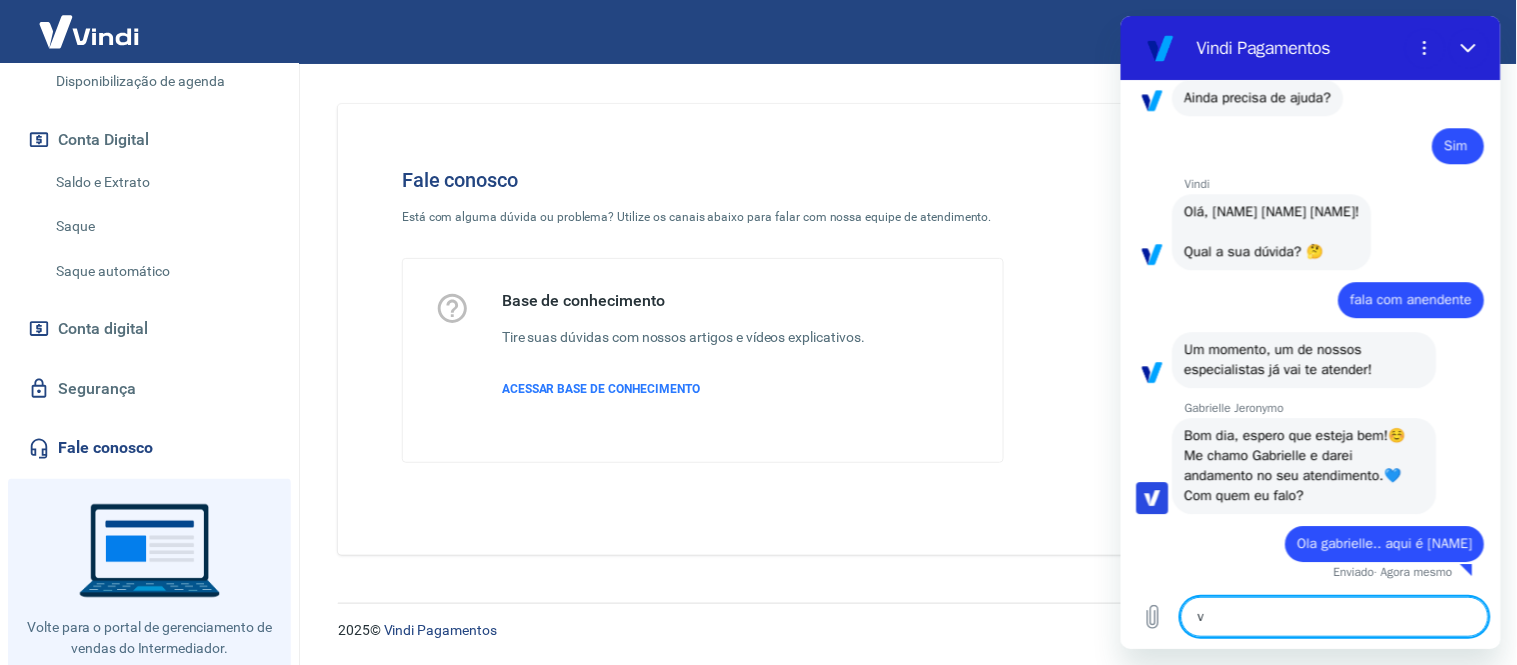 type on "vc" 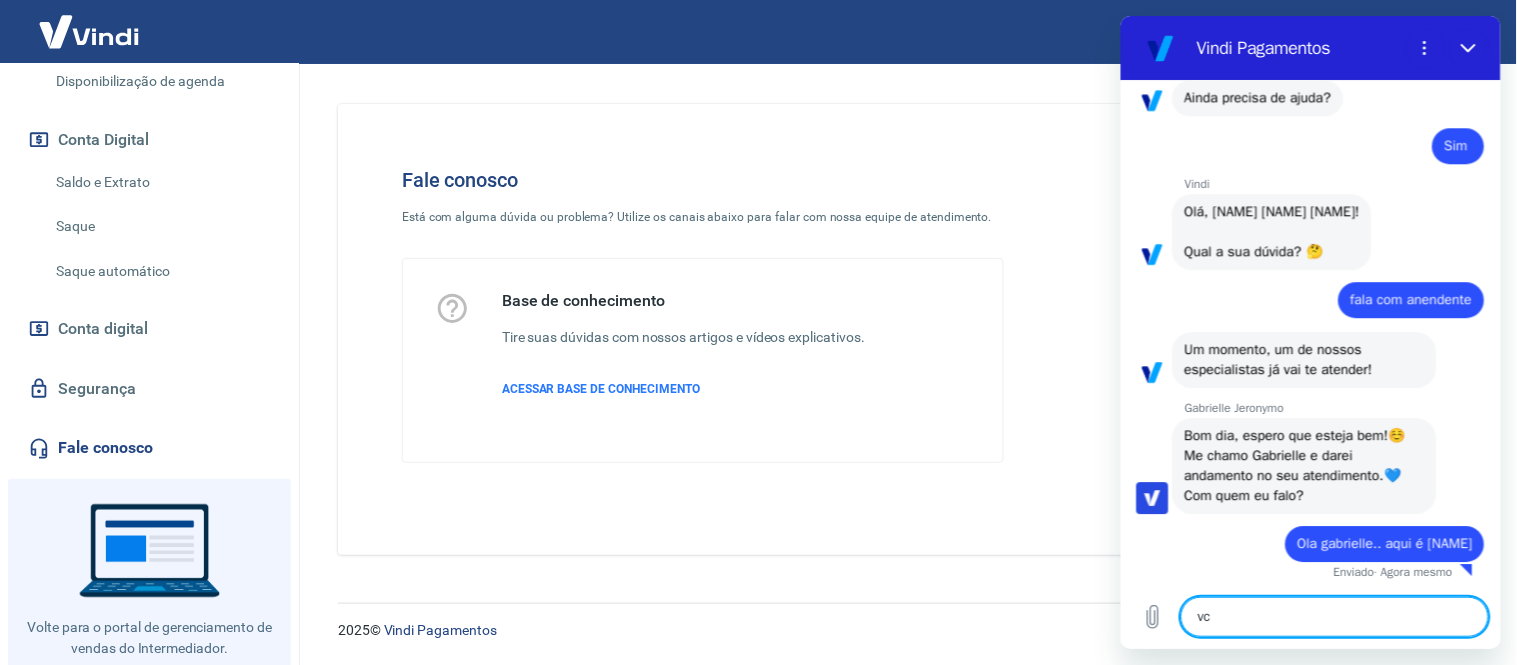 type on "vc" 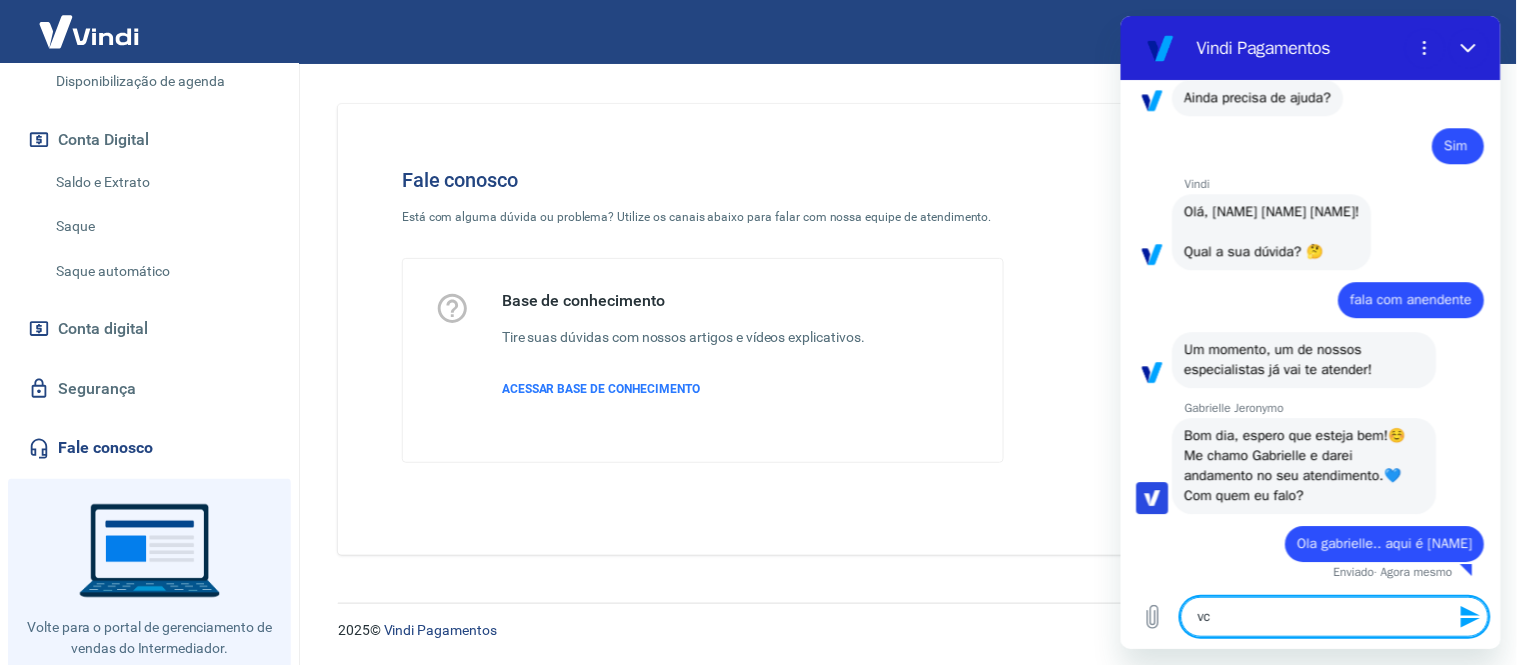 type on "vc t" 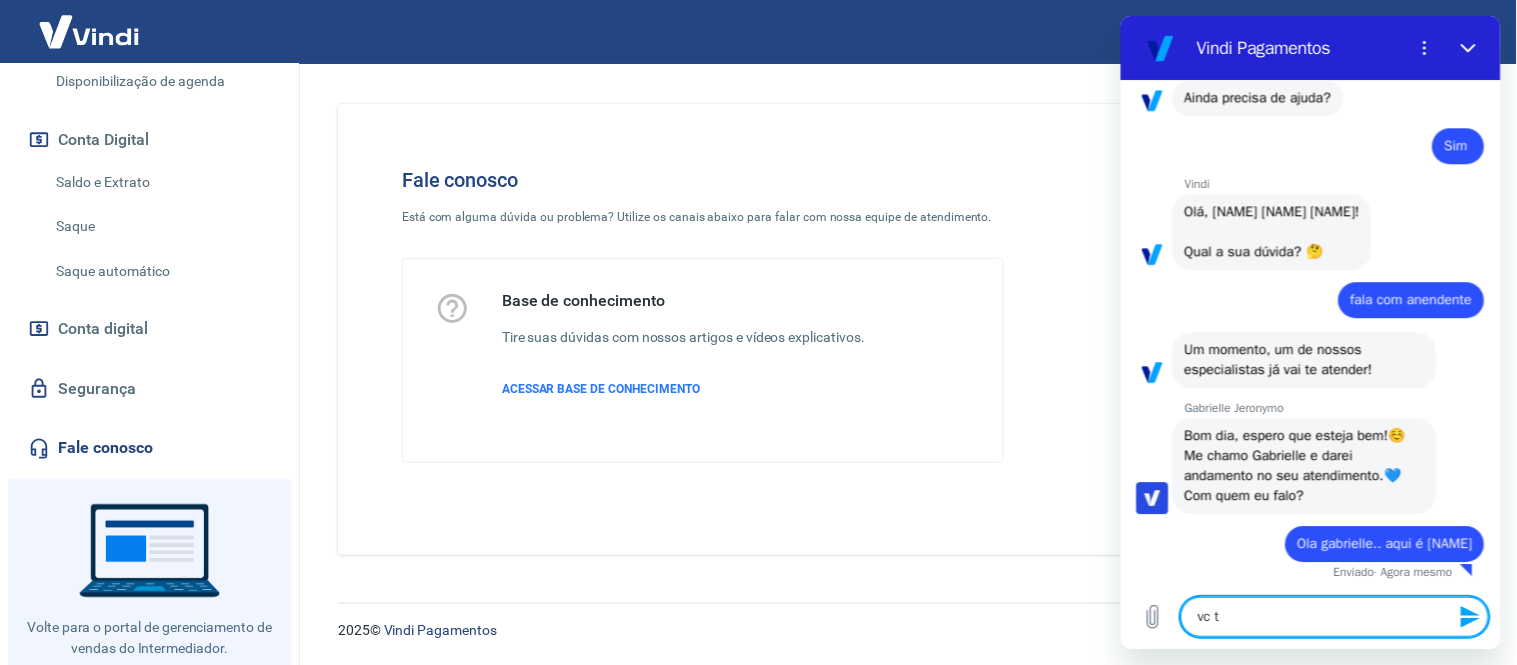 type on "vc tr" 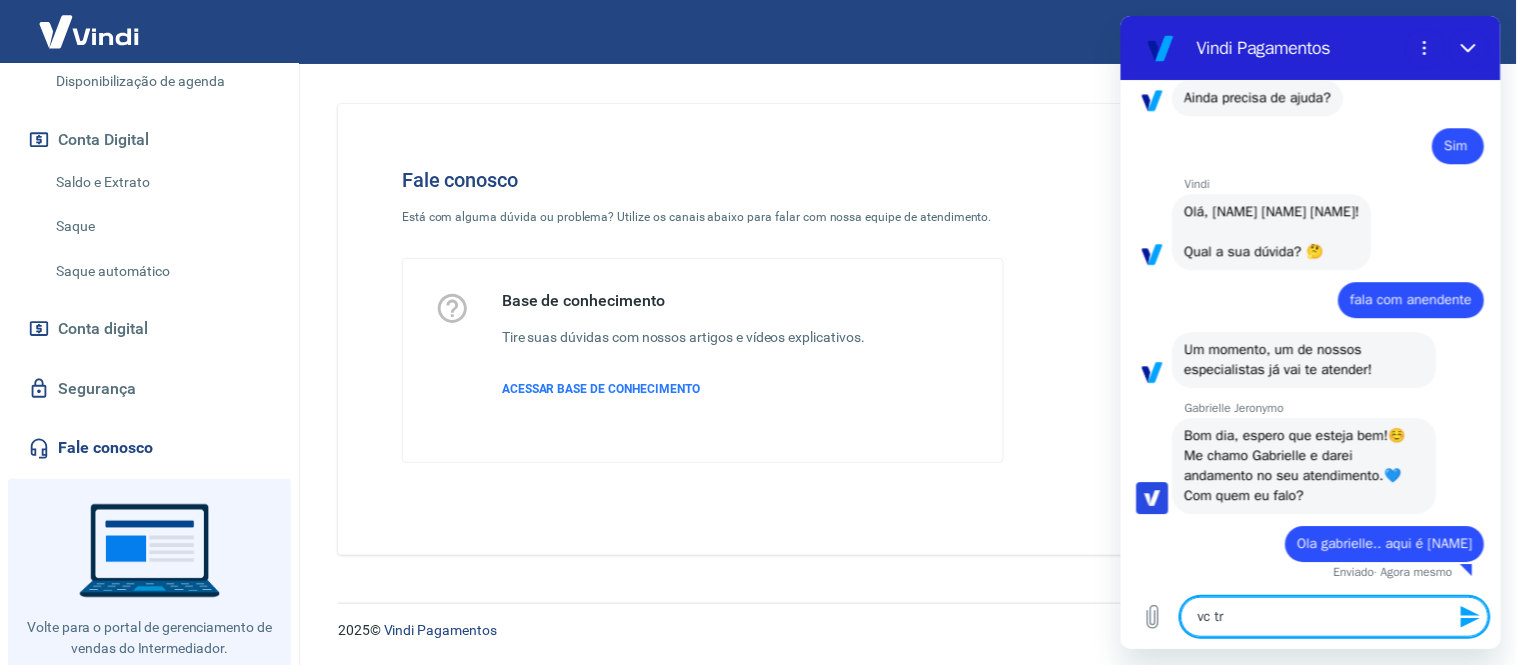 type on "vc tre" 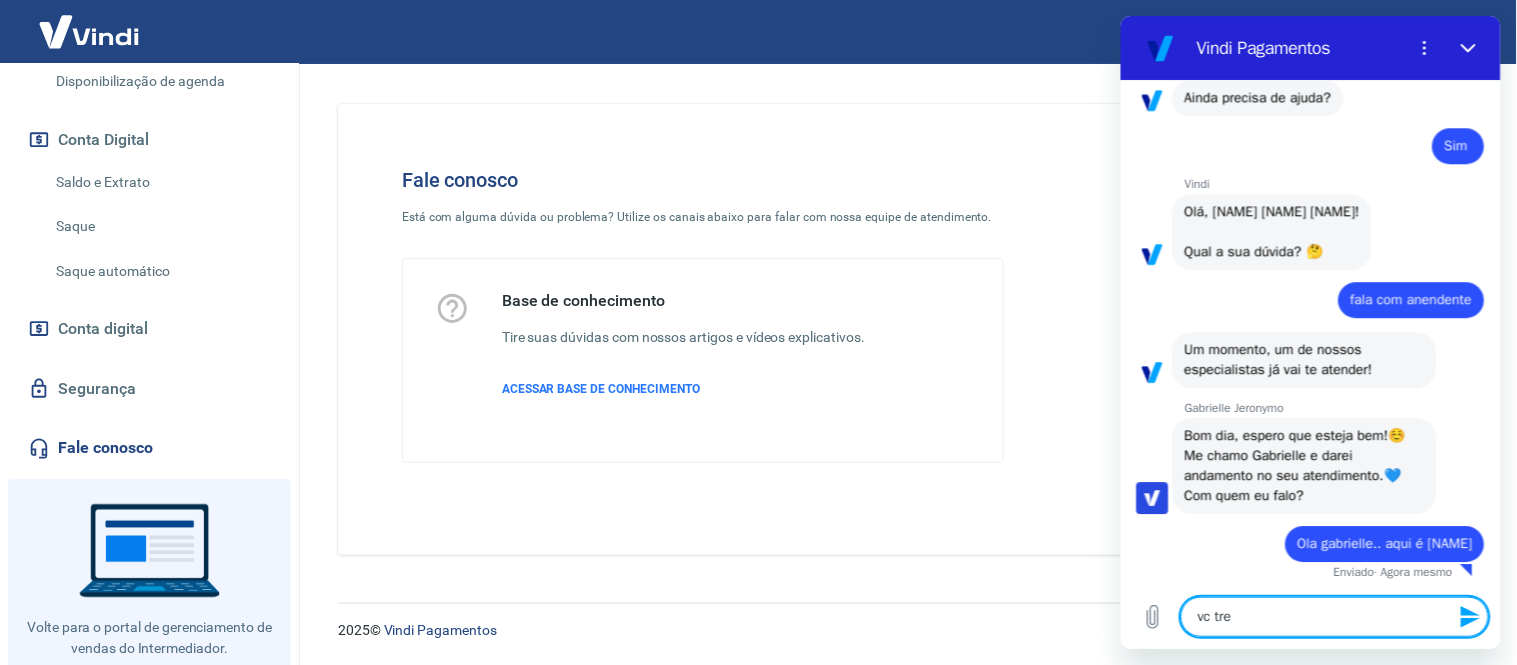 type on "x" 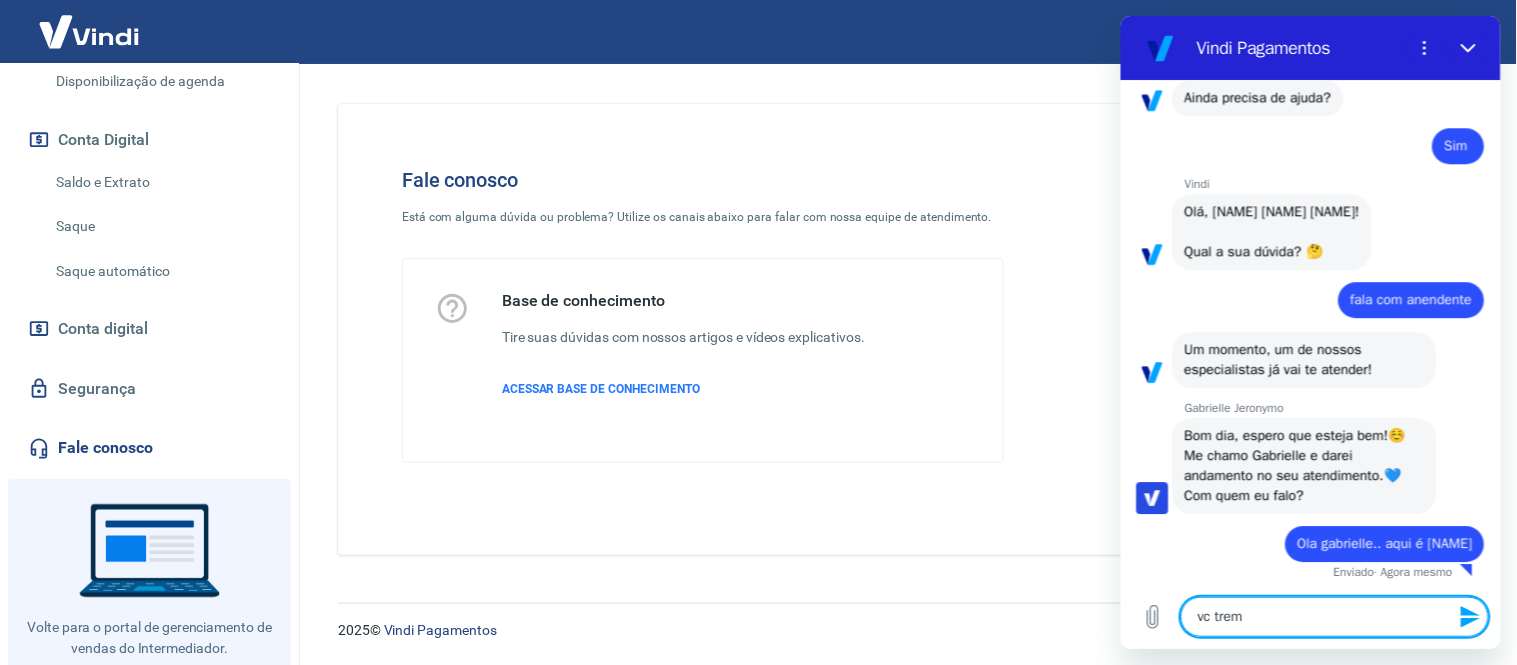 type on "vc trem" 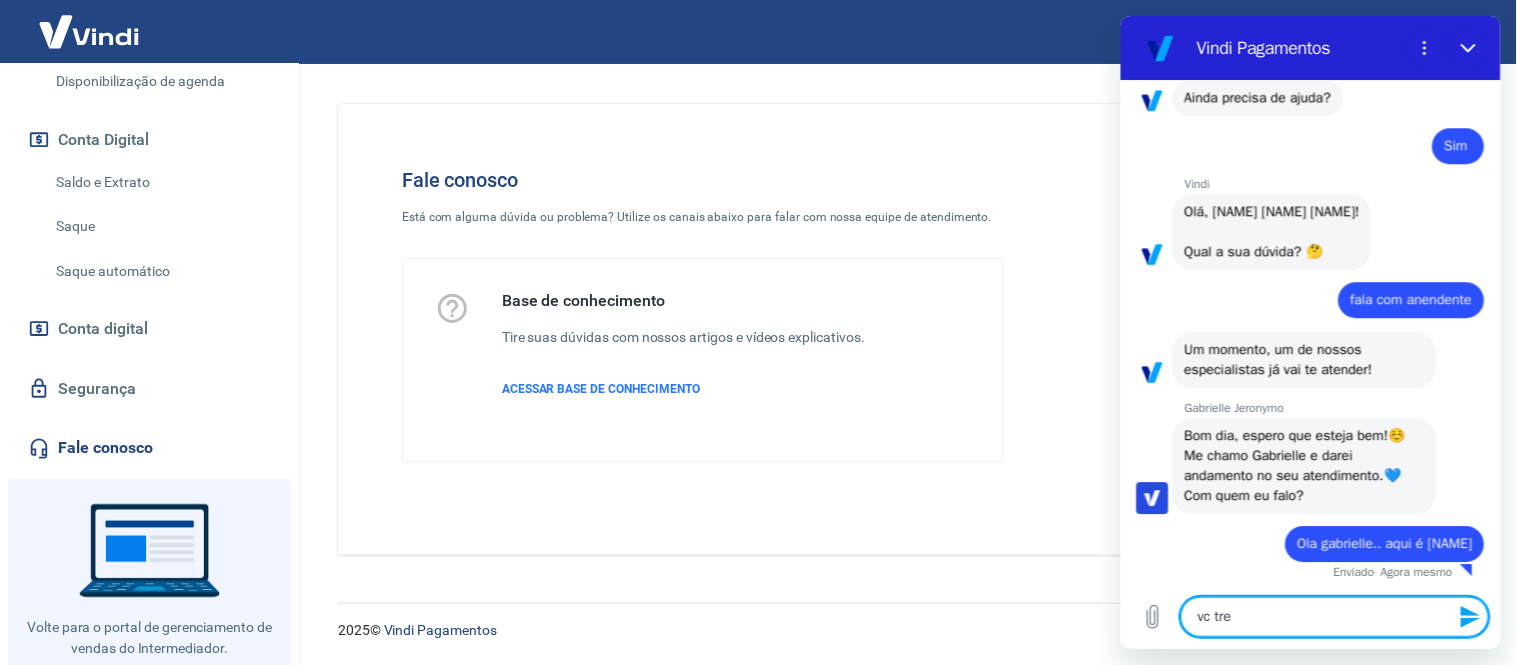 type on "vc tr" 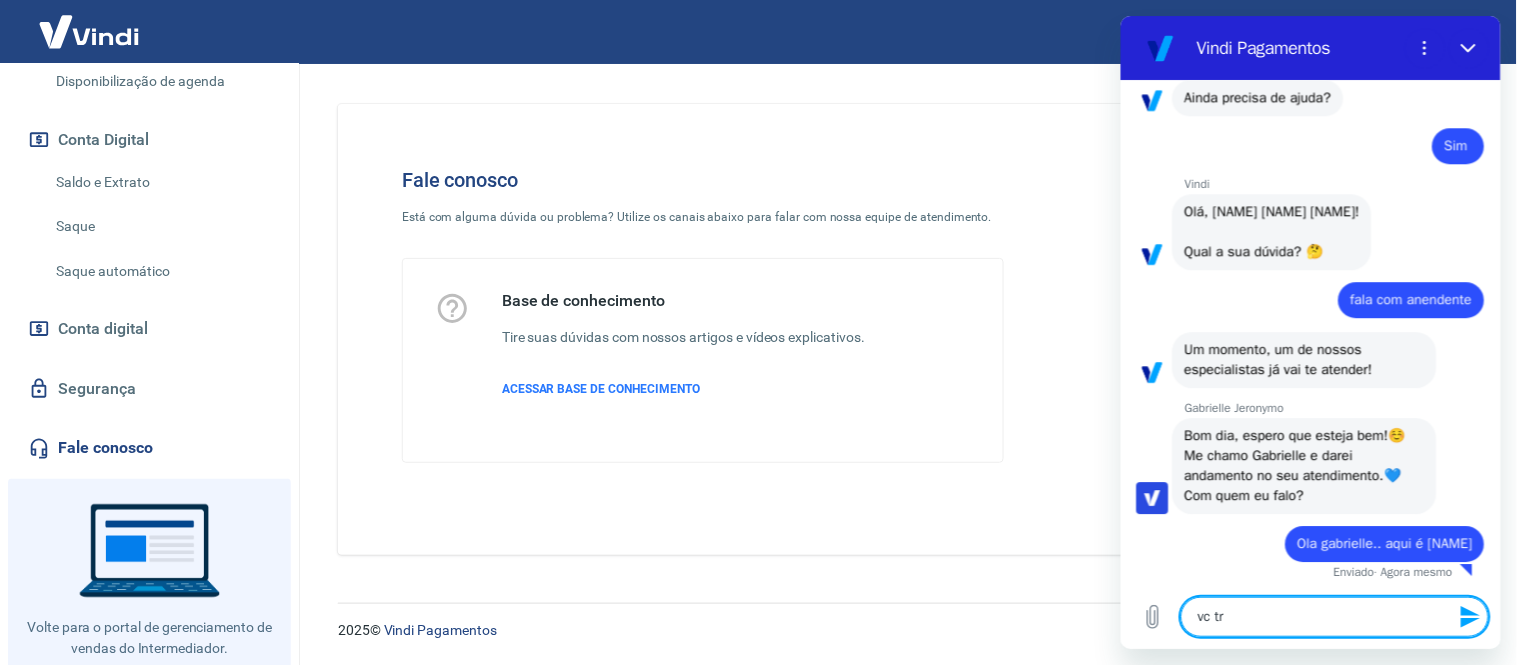 type on "vc t" 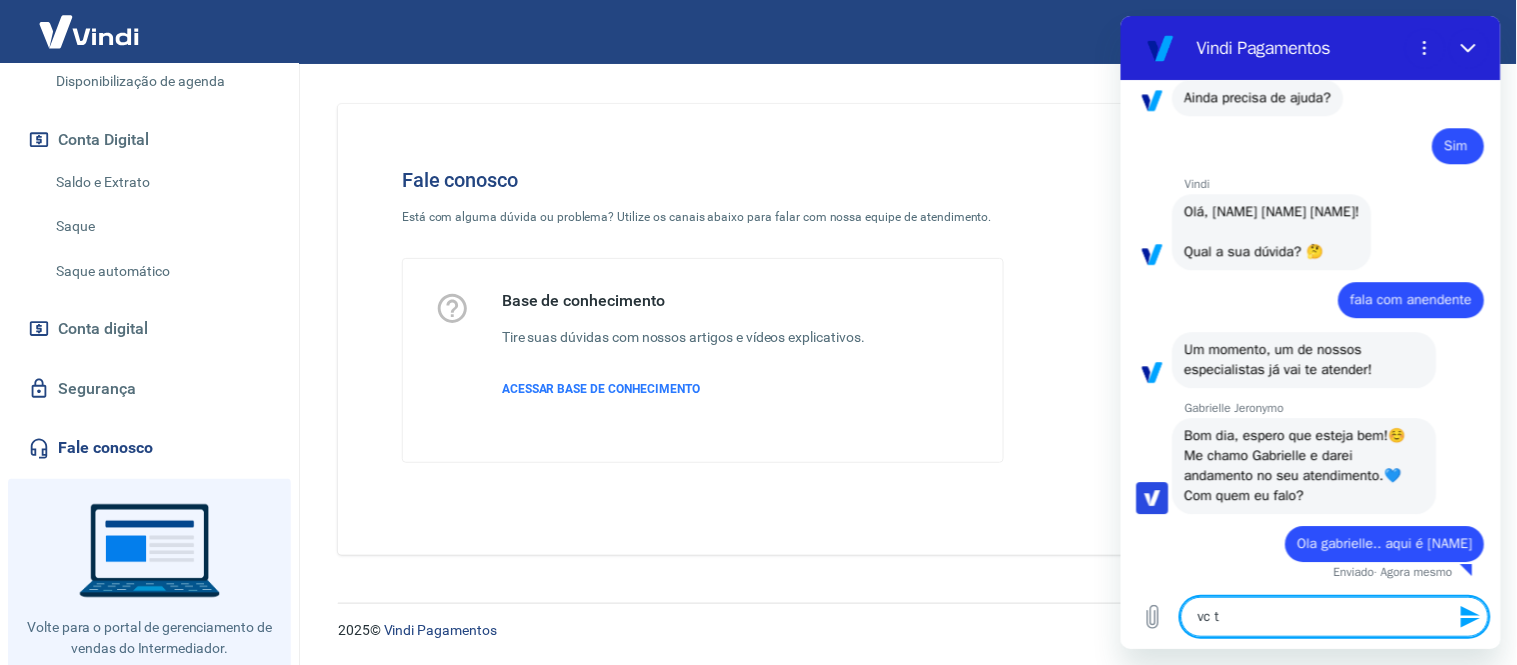 type on "vc" 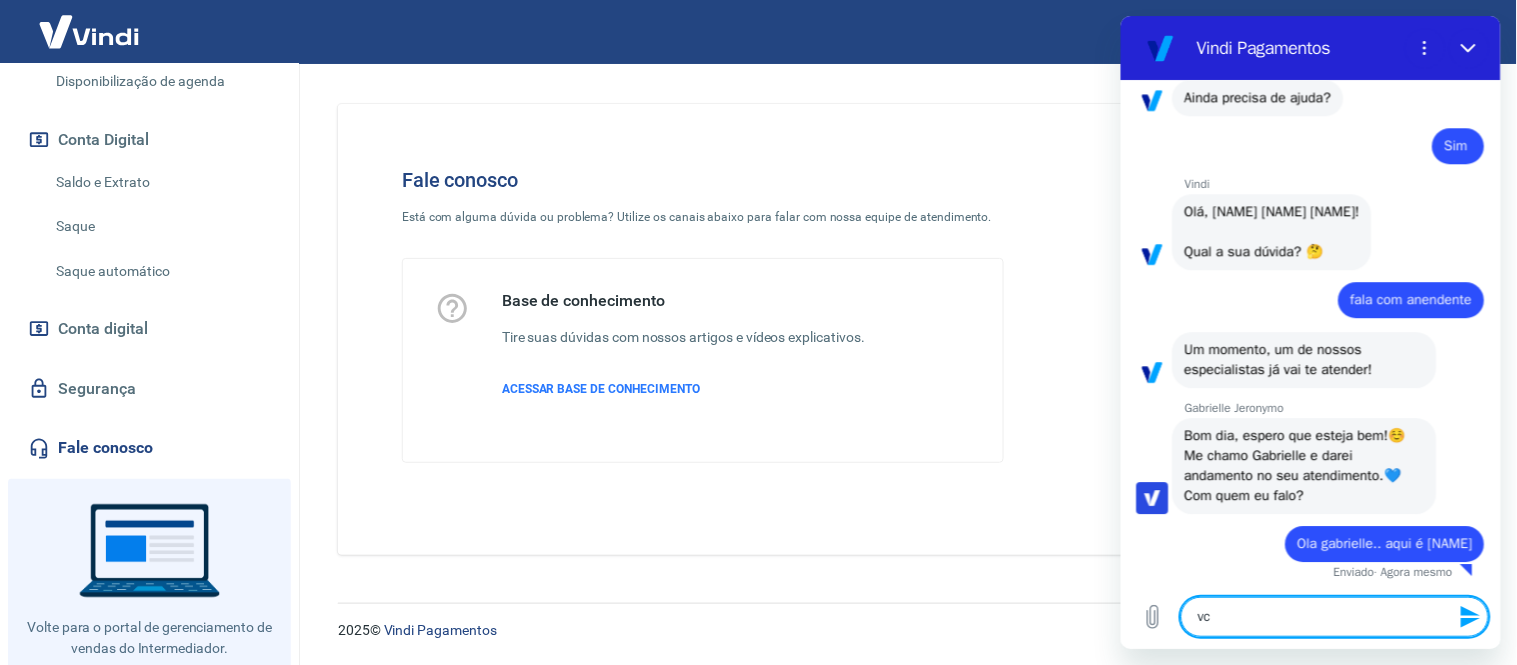 type on "vc" 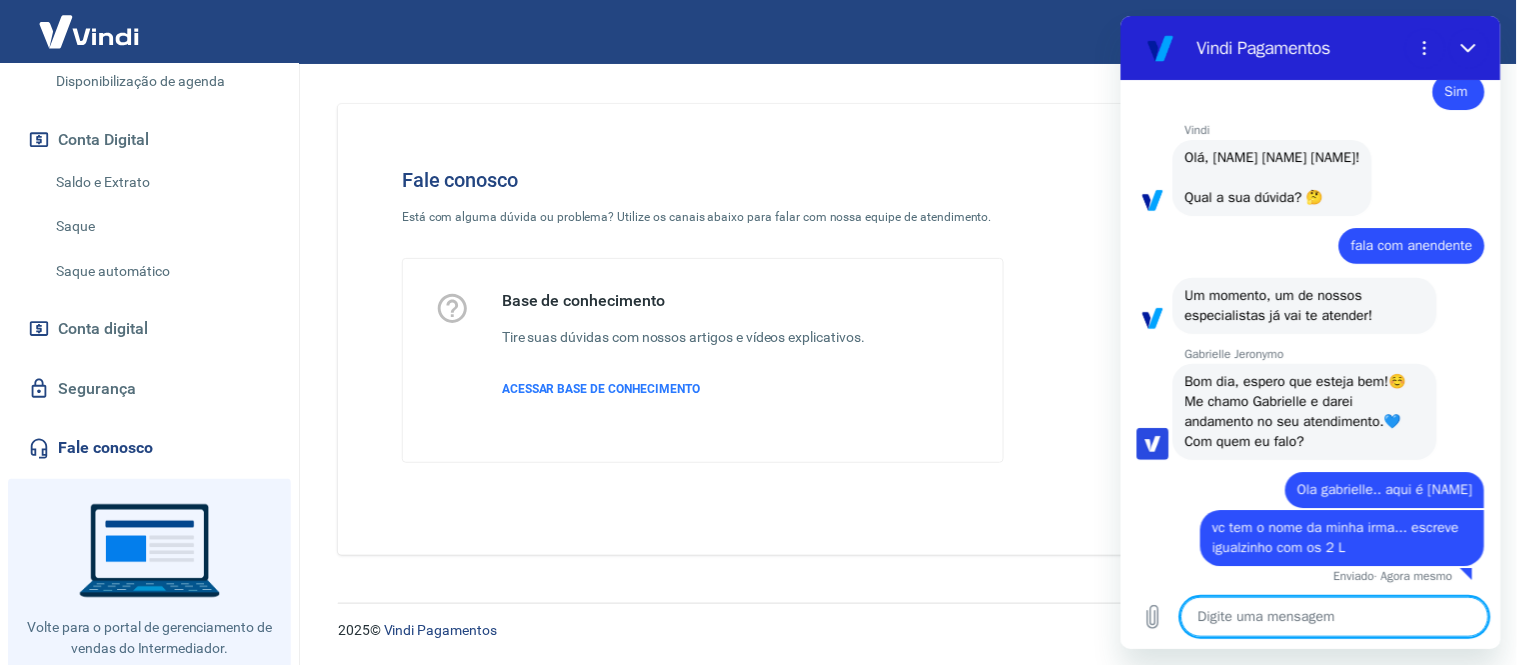 scroll, scrollTop: 1548, scrollLeft: 0, axis: vertical 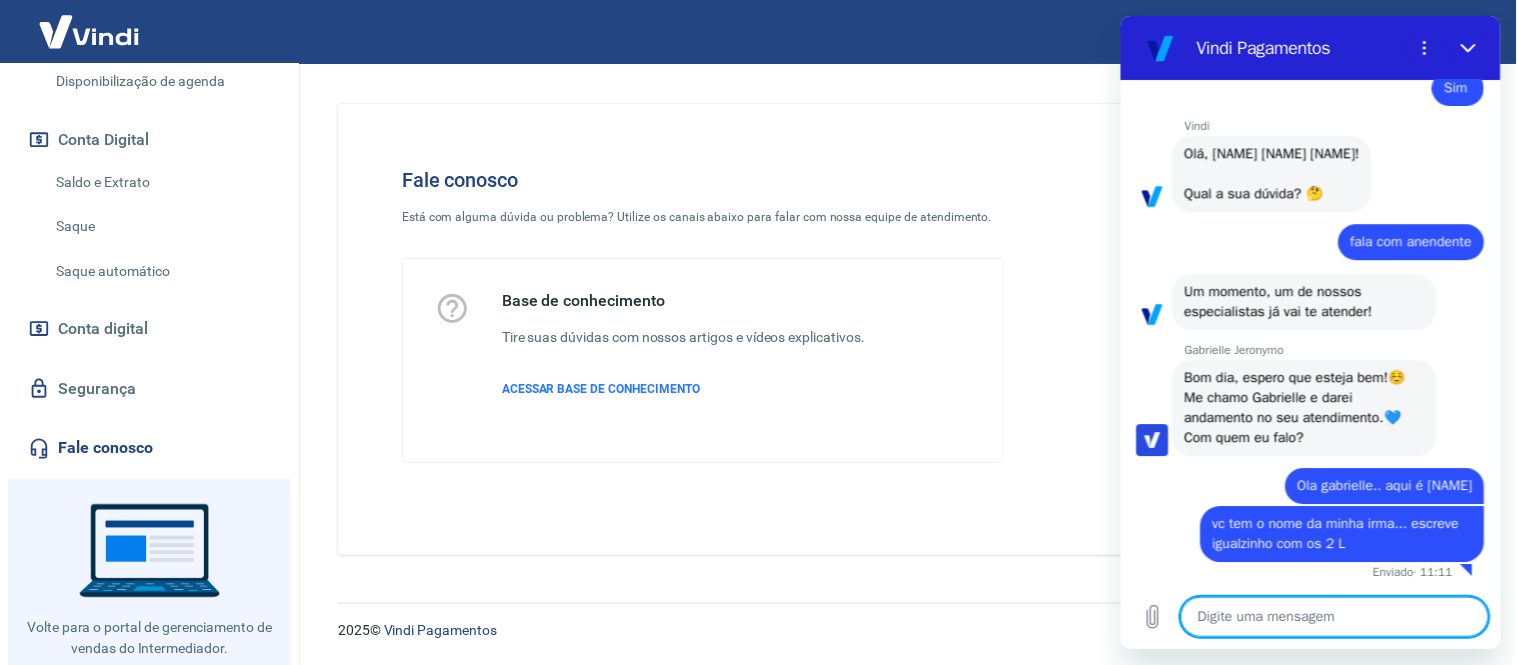 click at bounding box center (1334, 616) 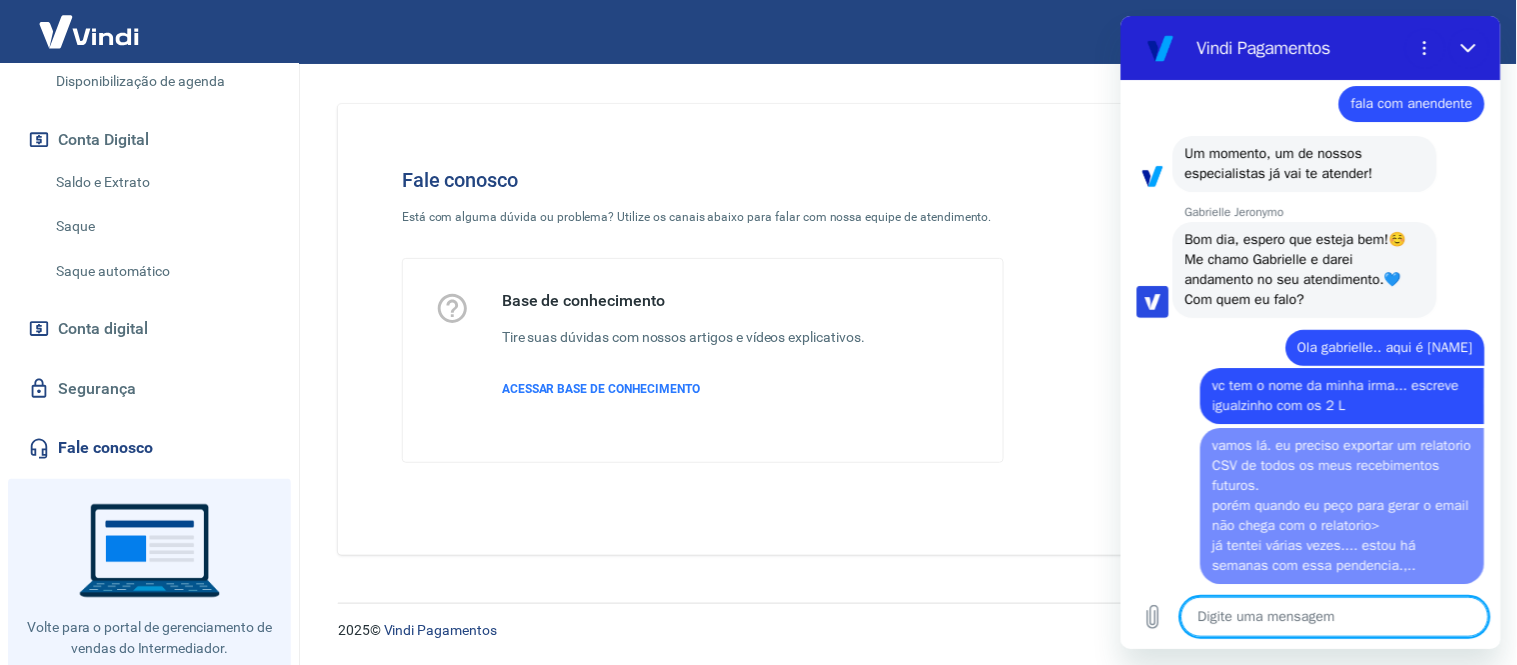 scroll, scrollTop: 0, scrollLeft: 0, axis: both 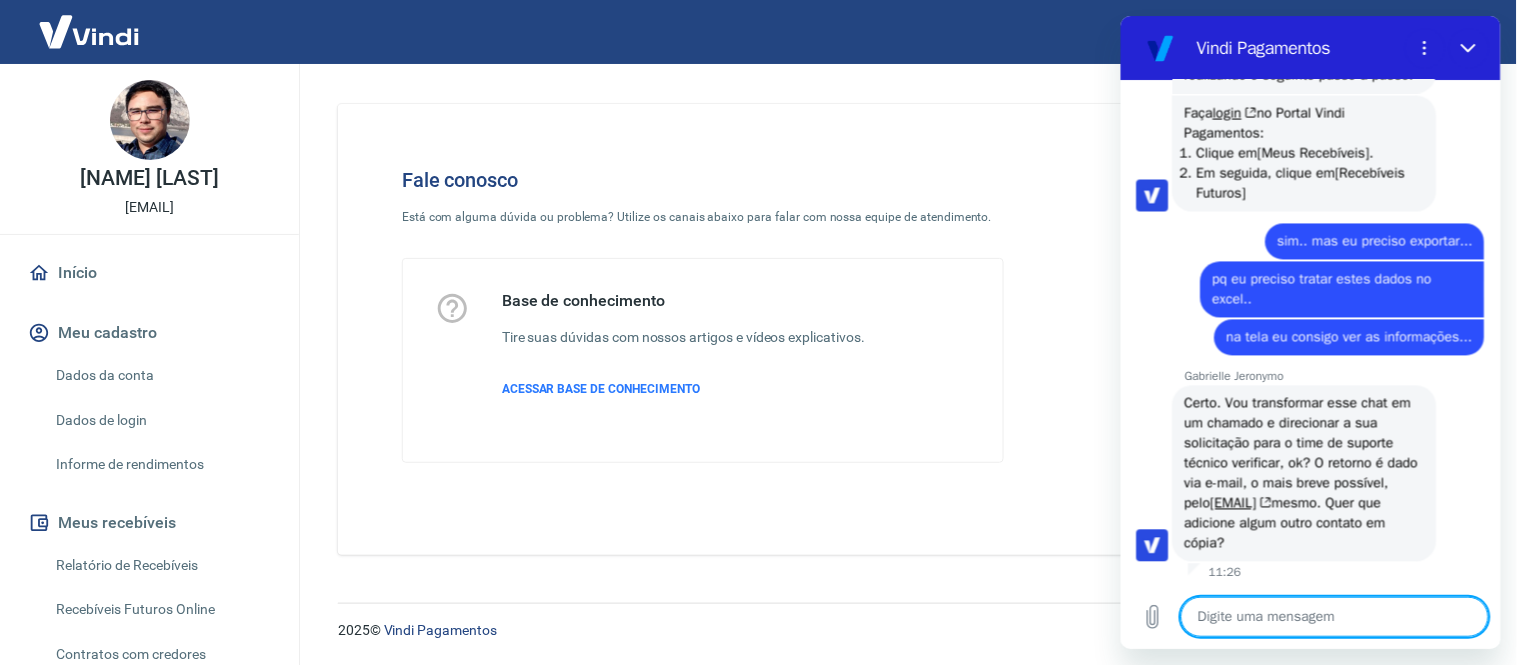 click at bounding box center (1334, 616) 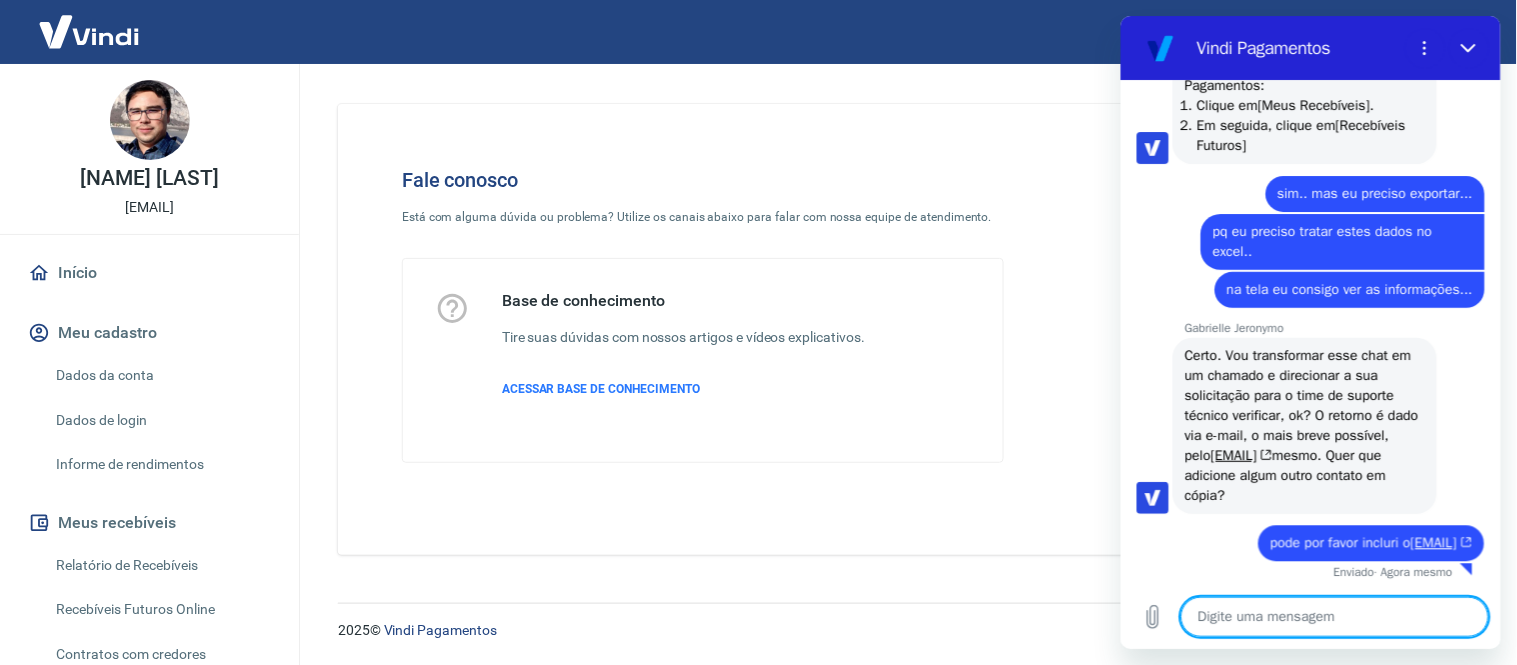 scroll, scrollTop: 3118, scrollLeft: 0, axis: vertical 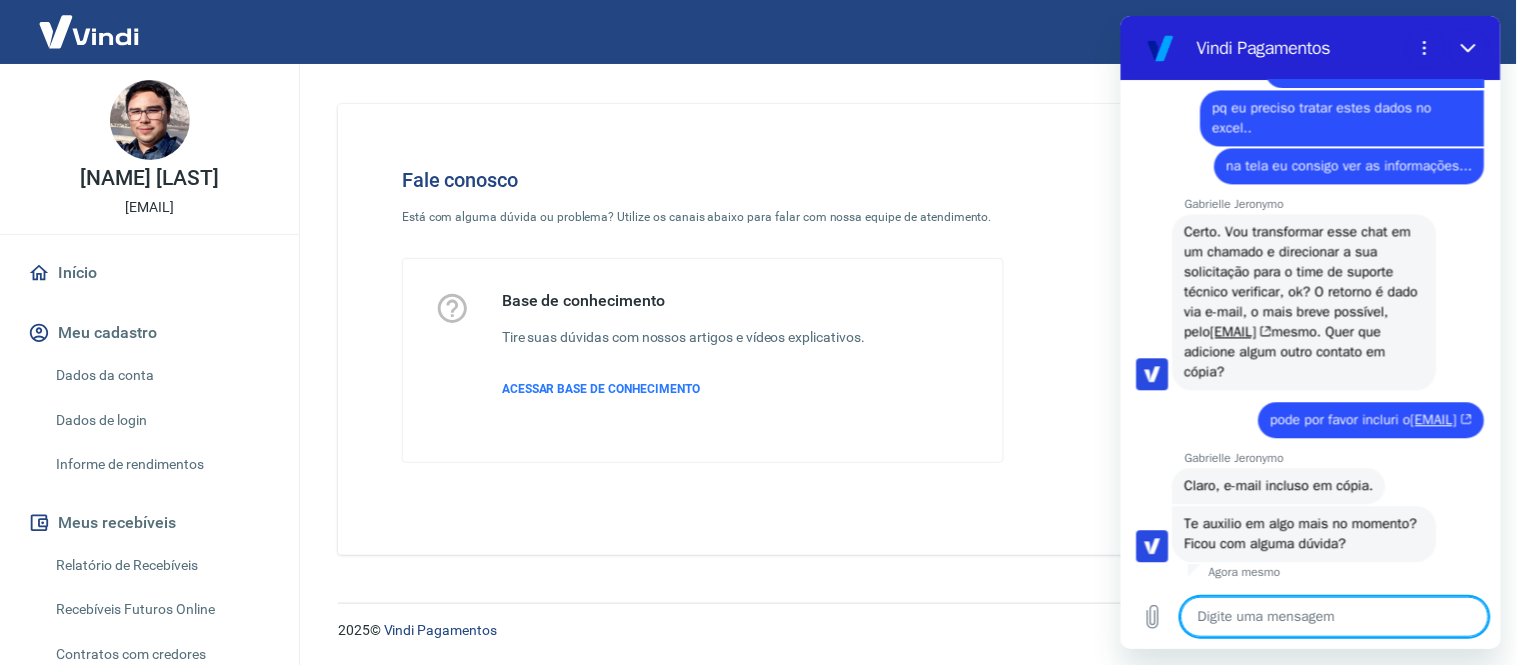 click at bounding box center (1334, 616) 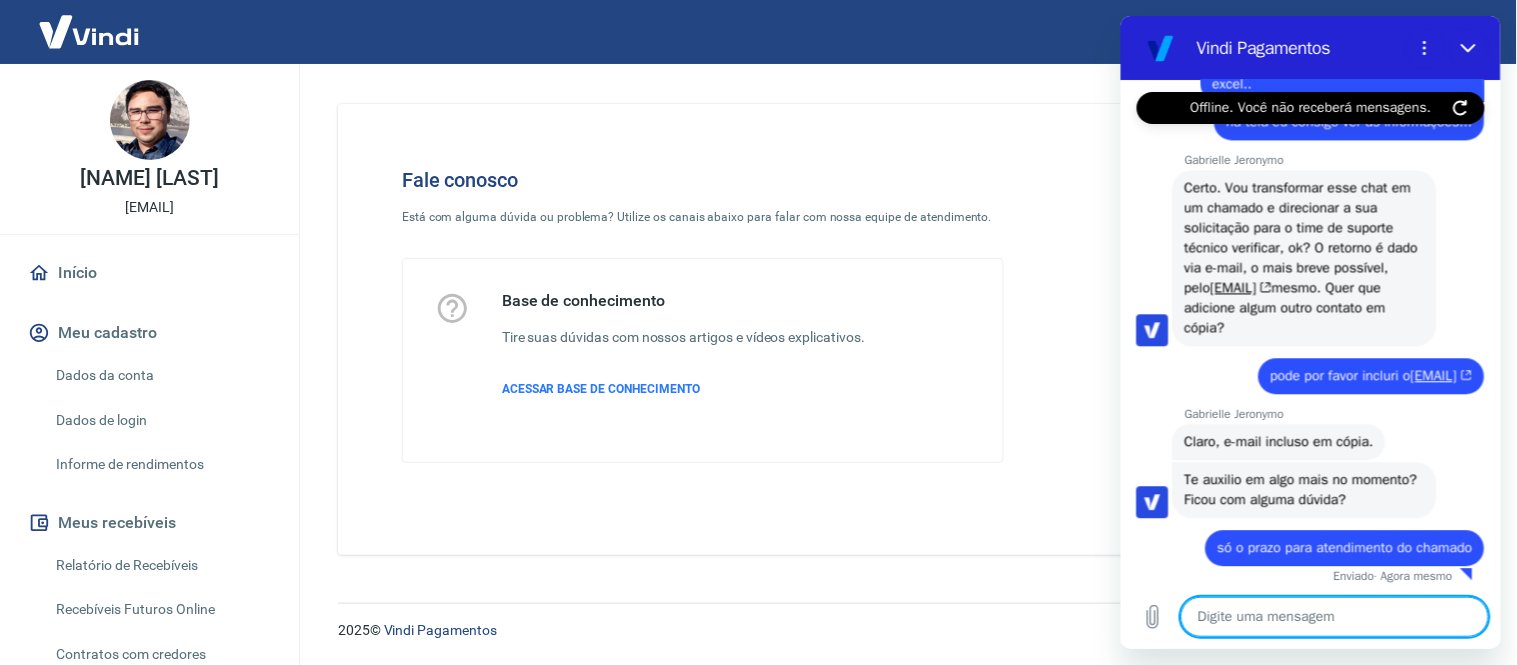 scroll, scrollTop: 3330, scrollLeft: 0, axis: vertical 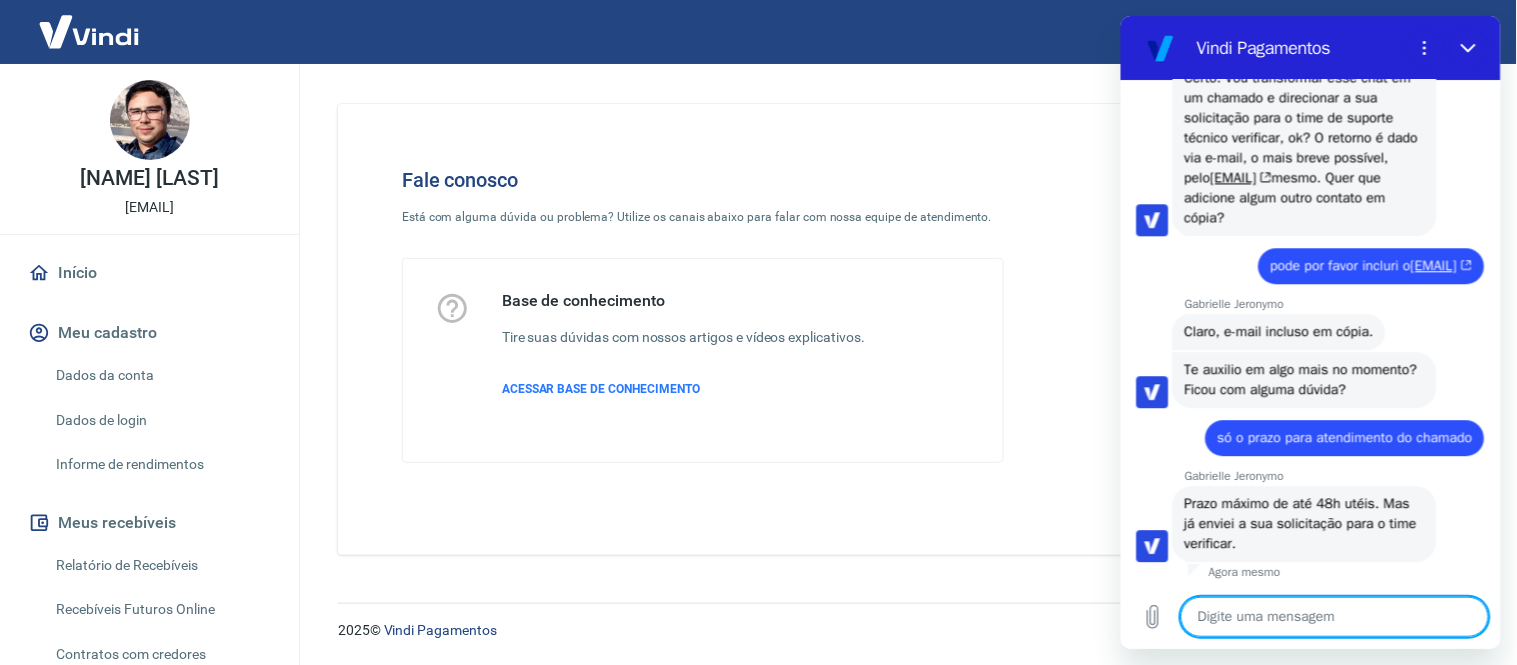 click at bounding box center (1334, 616) 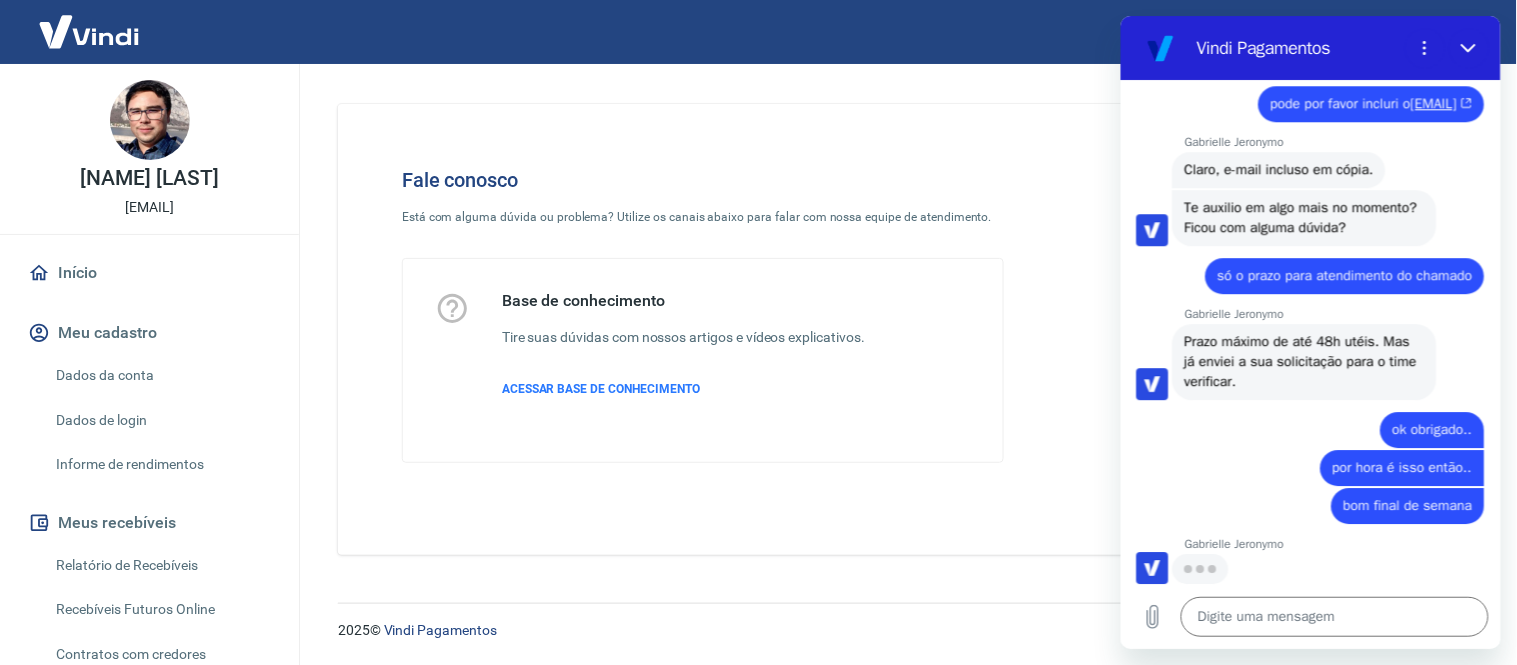 scroll, scrollTop: 3598, scrollLeft: 0, axis: vertical 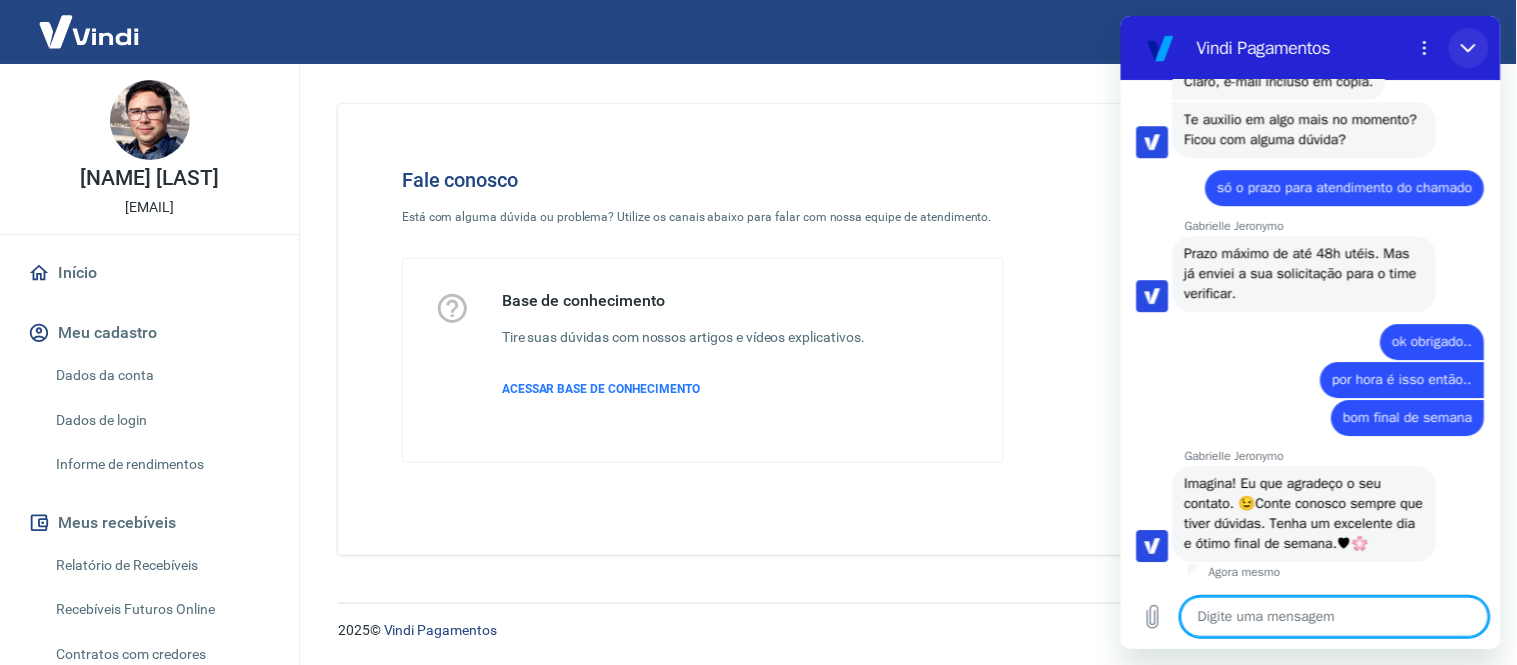 drag, startPoint x: 1462, startPoint y: 41, endPoint x: 2584, endPoint y: 56, distance: 1122.1002 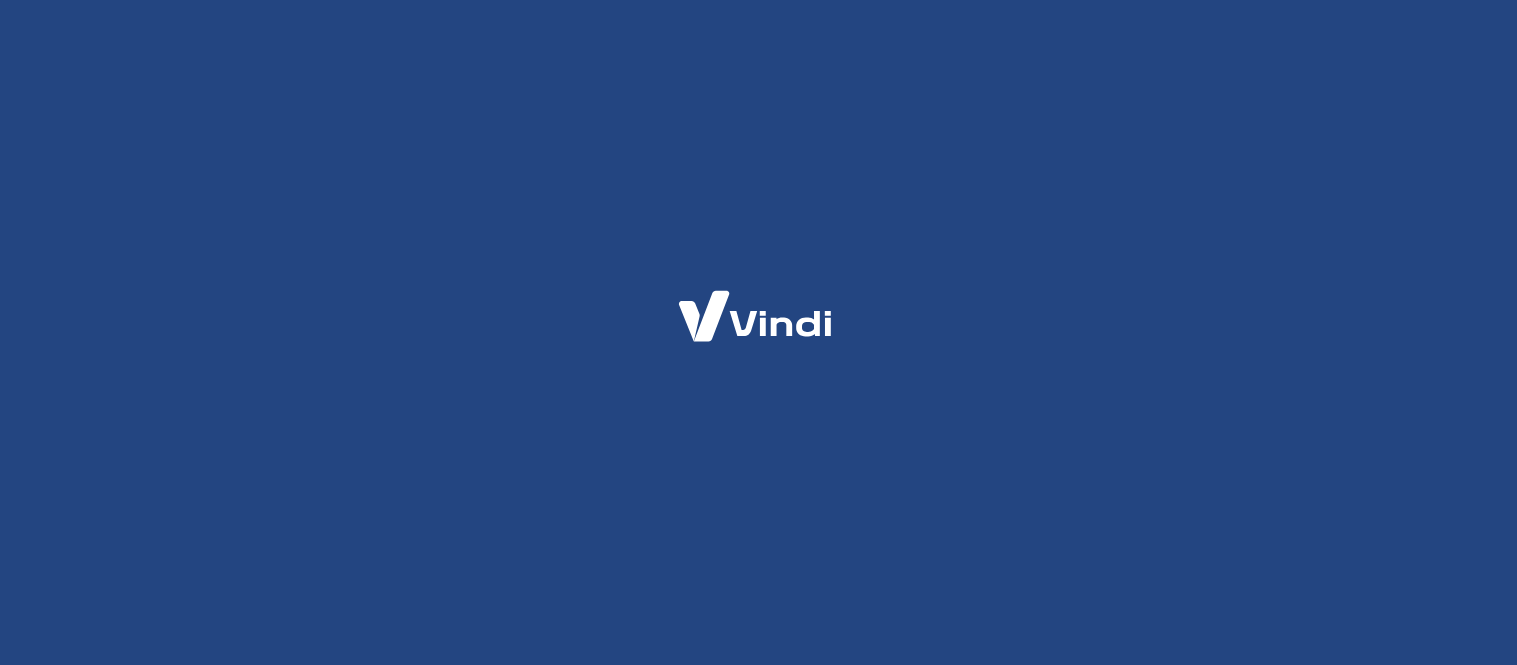 scroll, scrollTop: 0, scrollLeft: 0, axis: both 